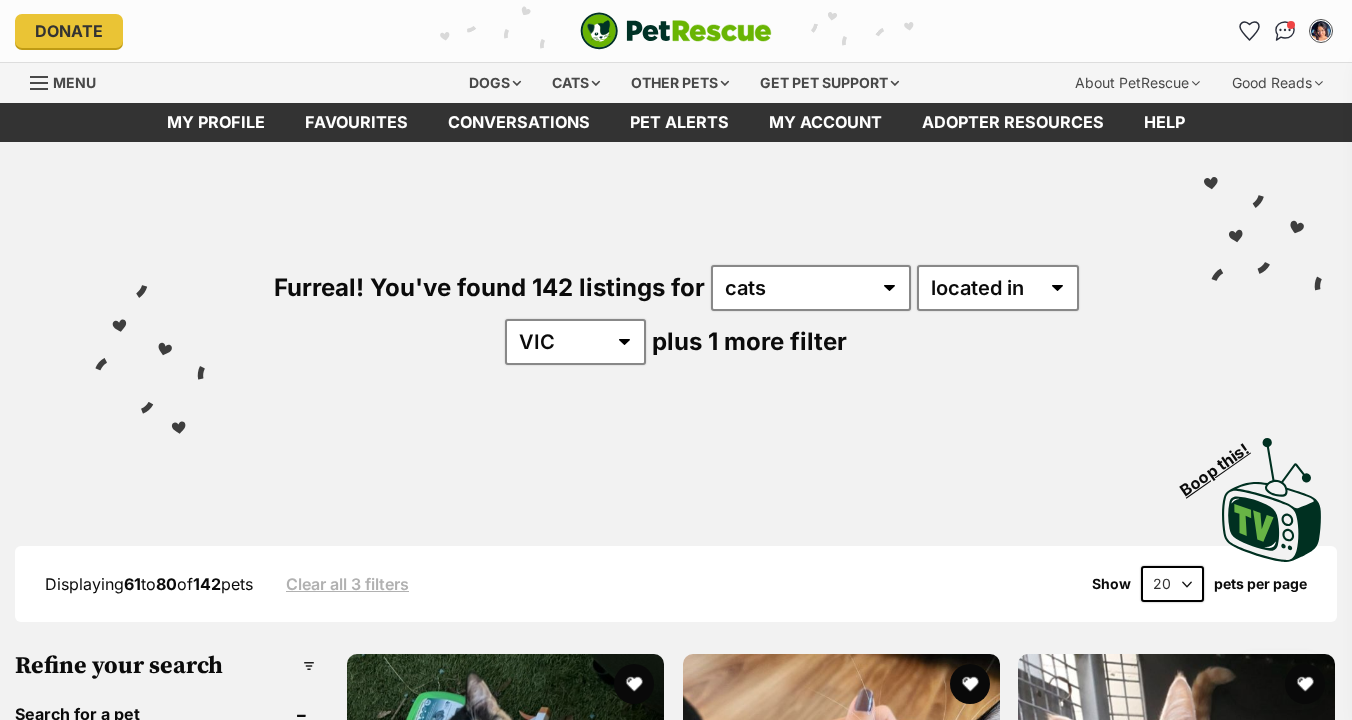 scroll, scrollTop: 0, scrollLeft: 0, axis: both 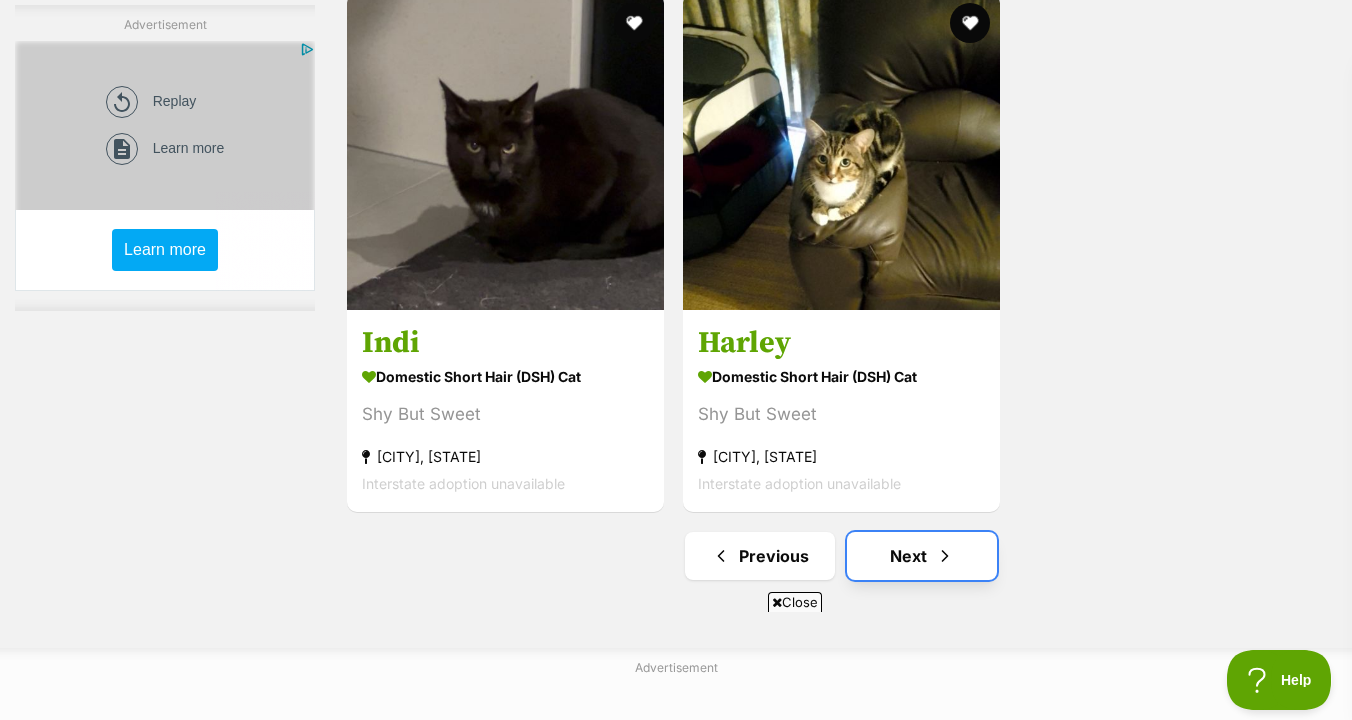 click on "Next" at bounding box center [922, 556] 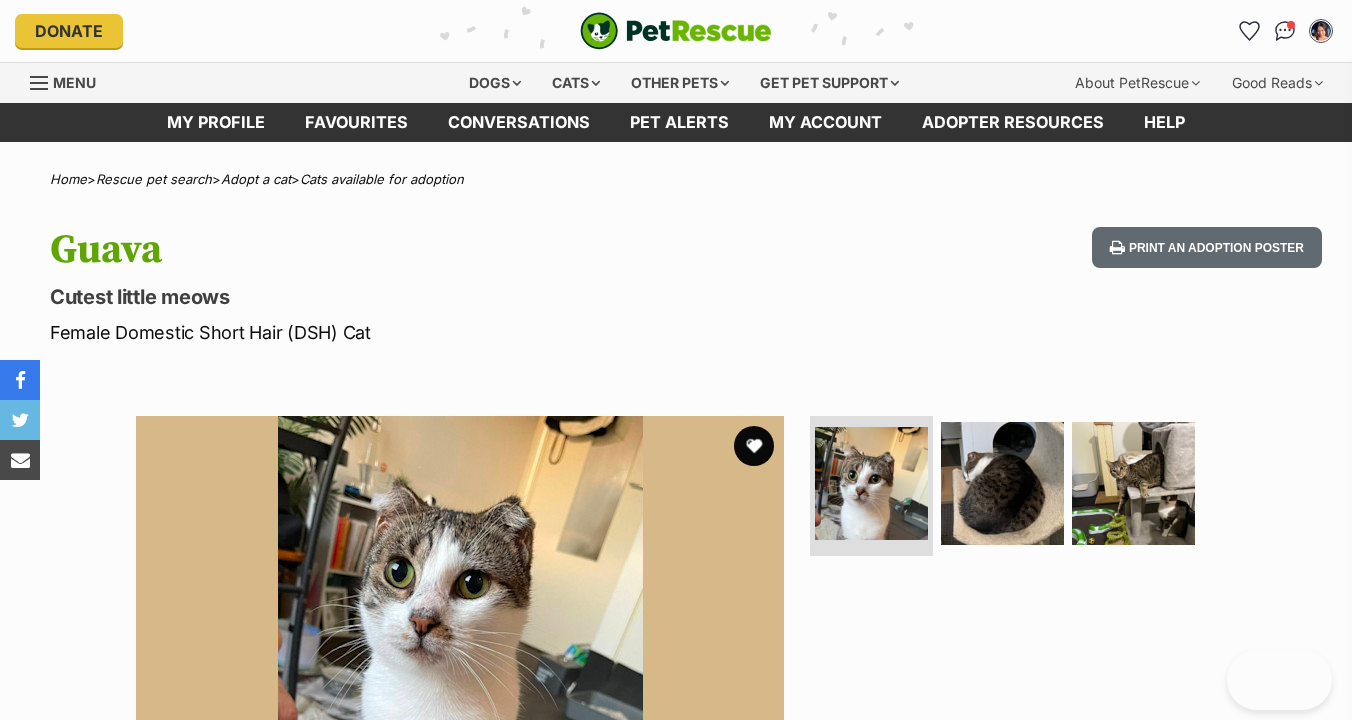 scroll, scrollTop: 348, scrollLeft: 0, axis: vertical 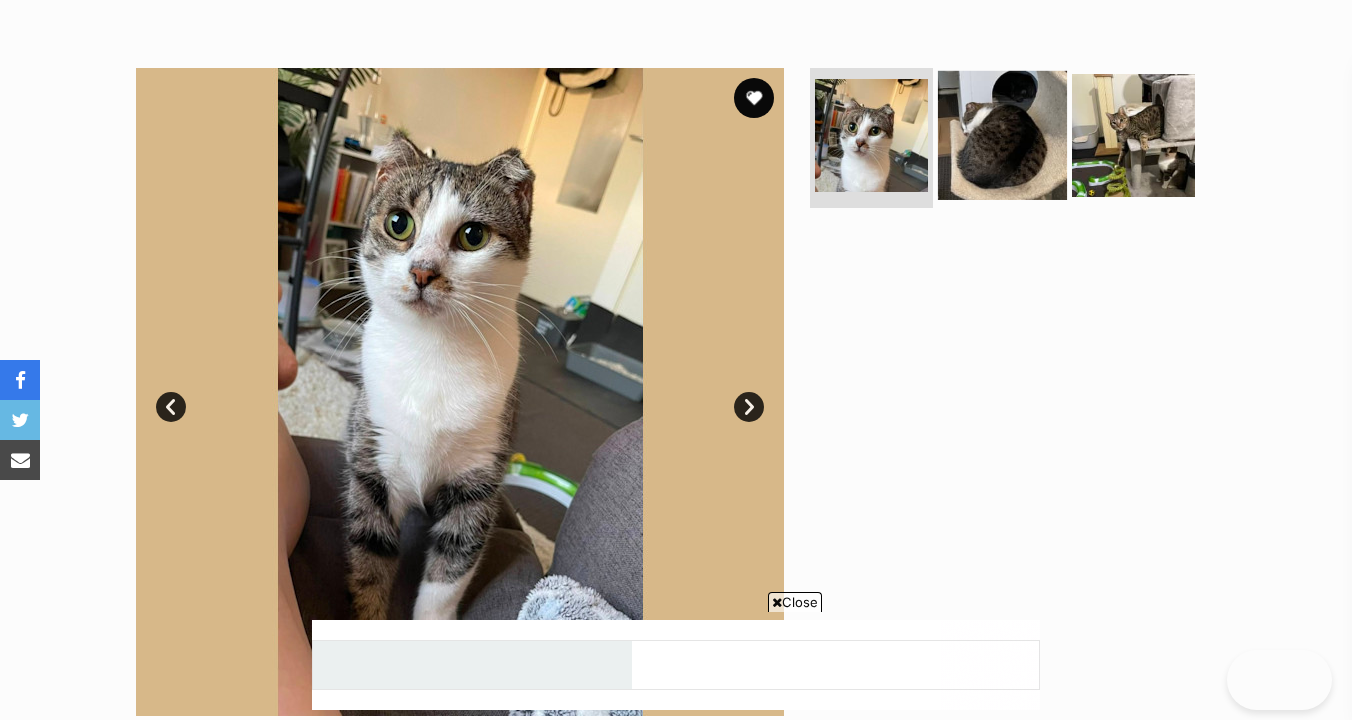 click at bounding box center [1002, 135] 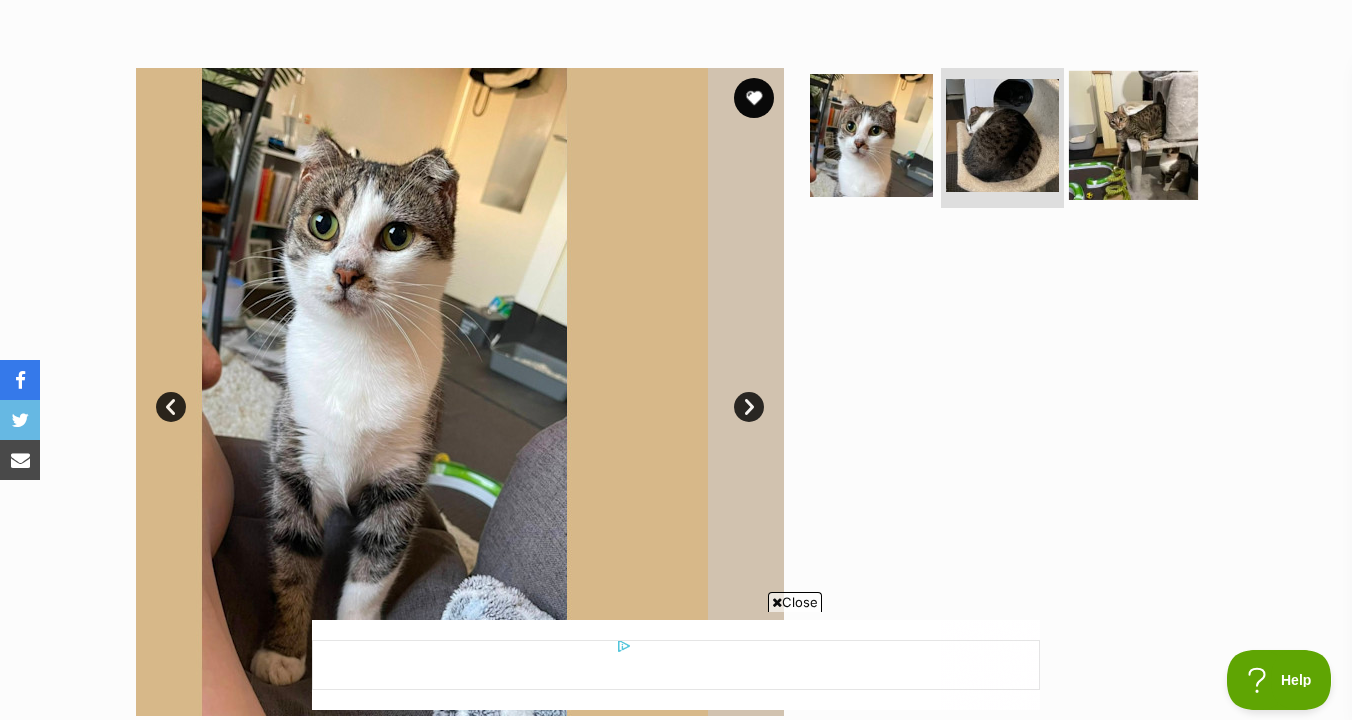 scroll, scrollTop: 0, scrollLeft: 0, axis: both 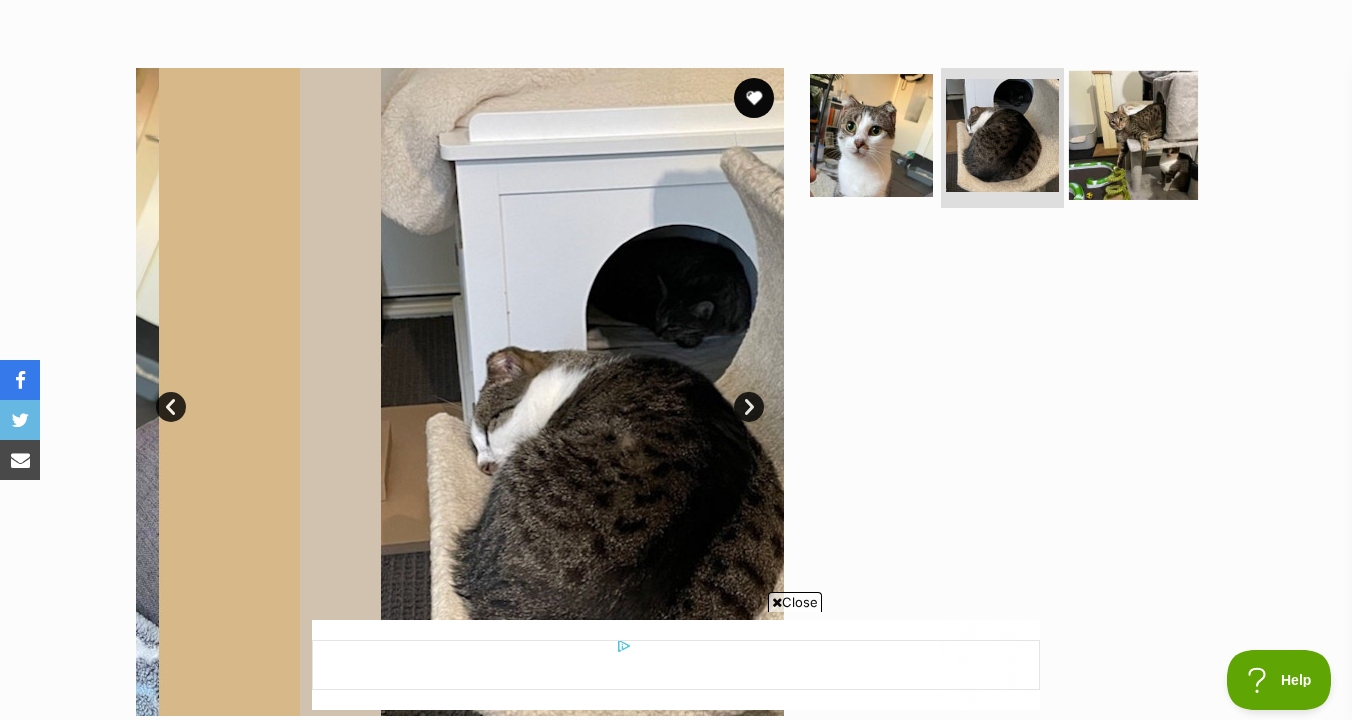 click at bounding box center [1133, 135] 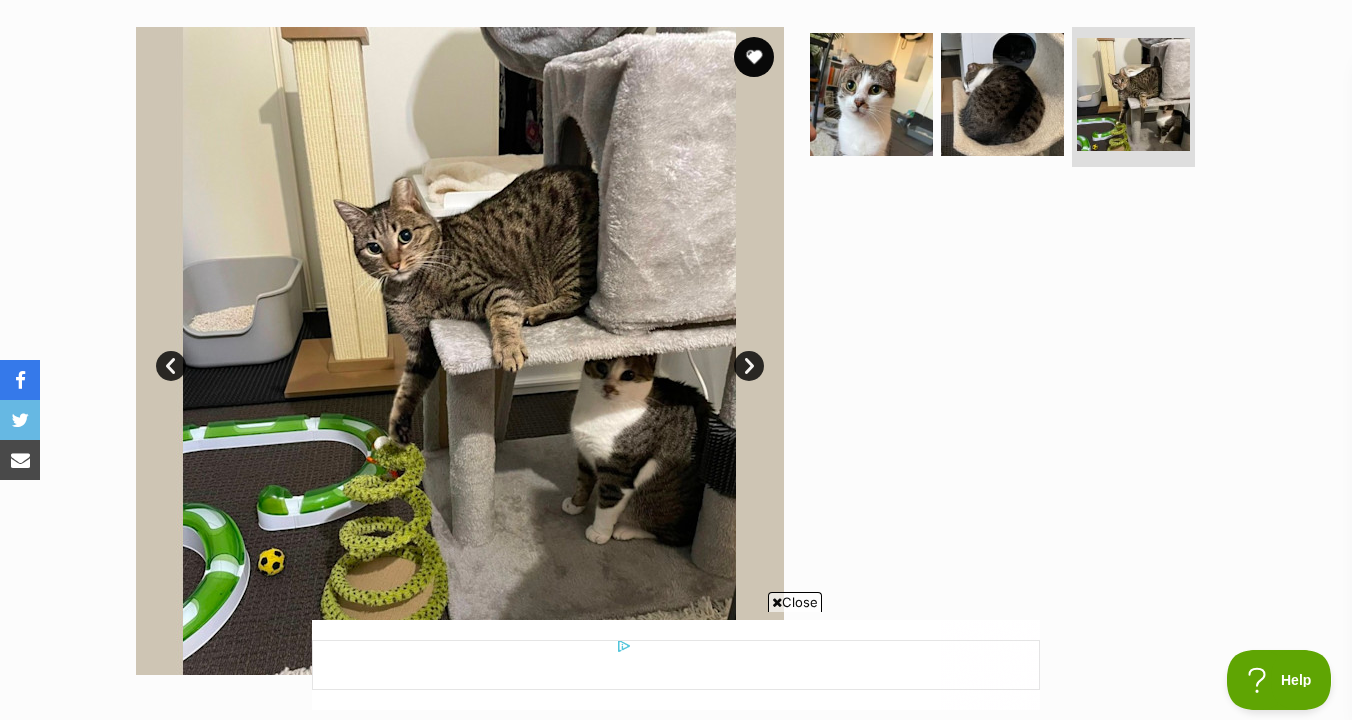 scroll, scrollTop: 390, scrollLeft: 0, axis: vertical 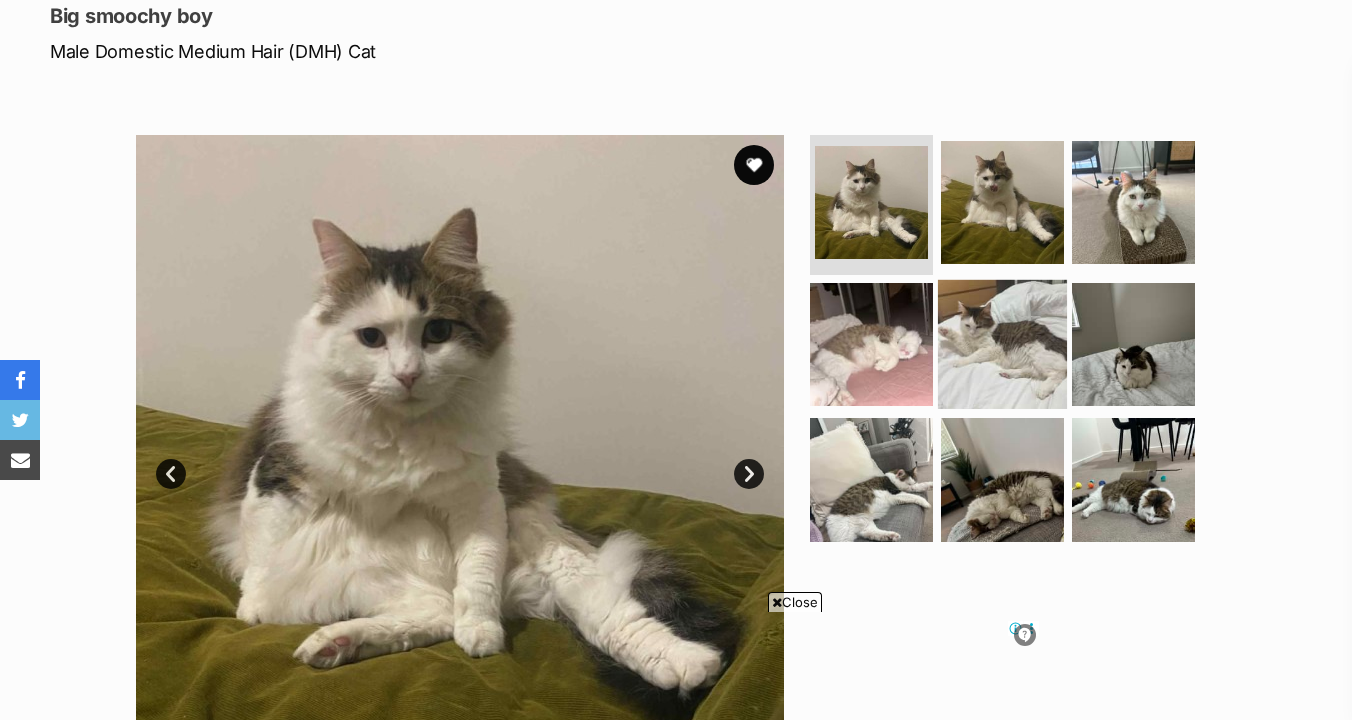 click at bounding box center [1002, 343] 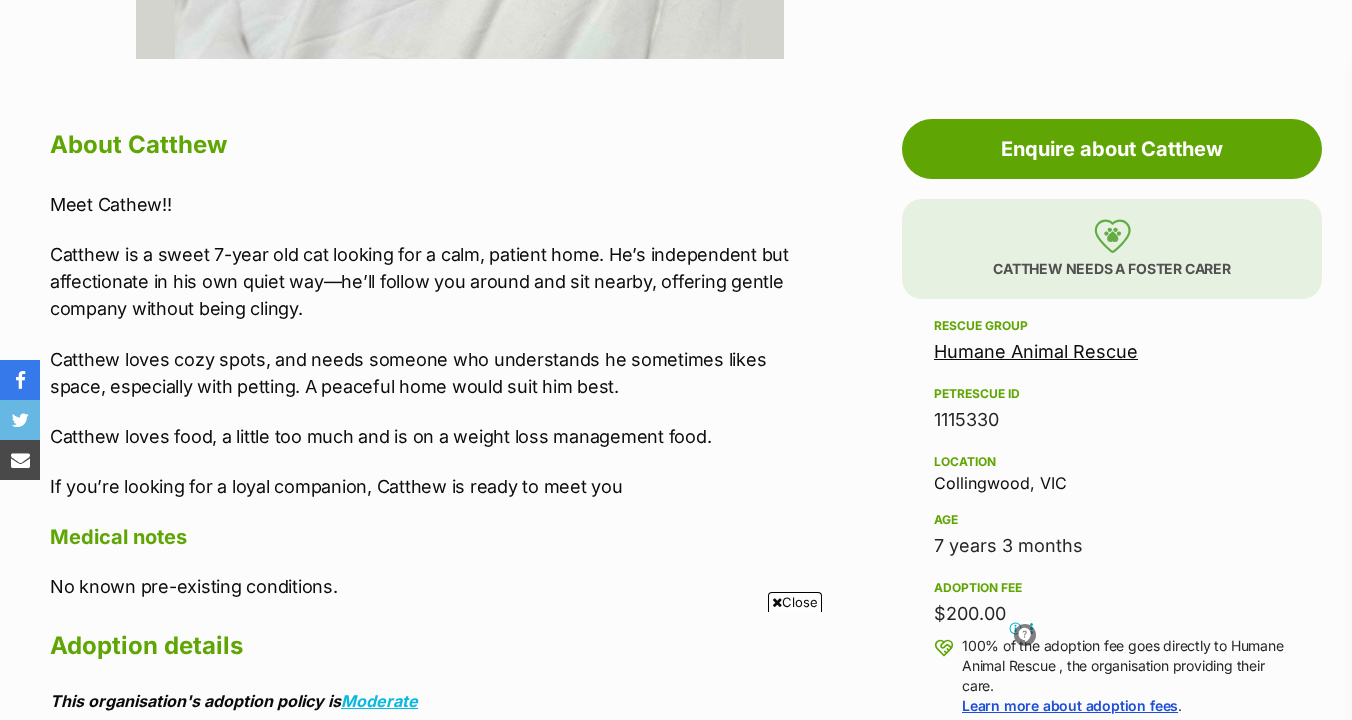 scroll, scrollTop: 1012, scrollLeft: 0, axis: vertical 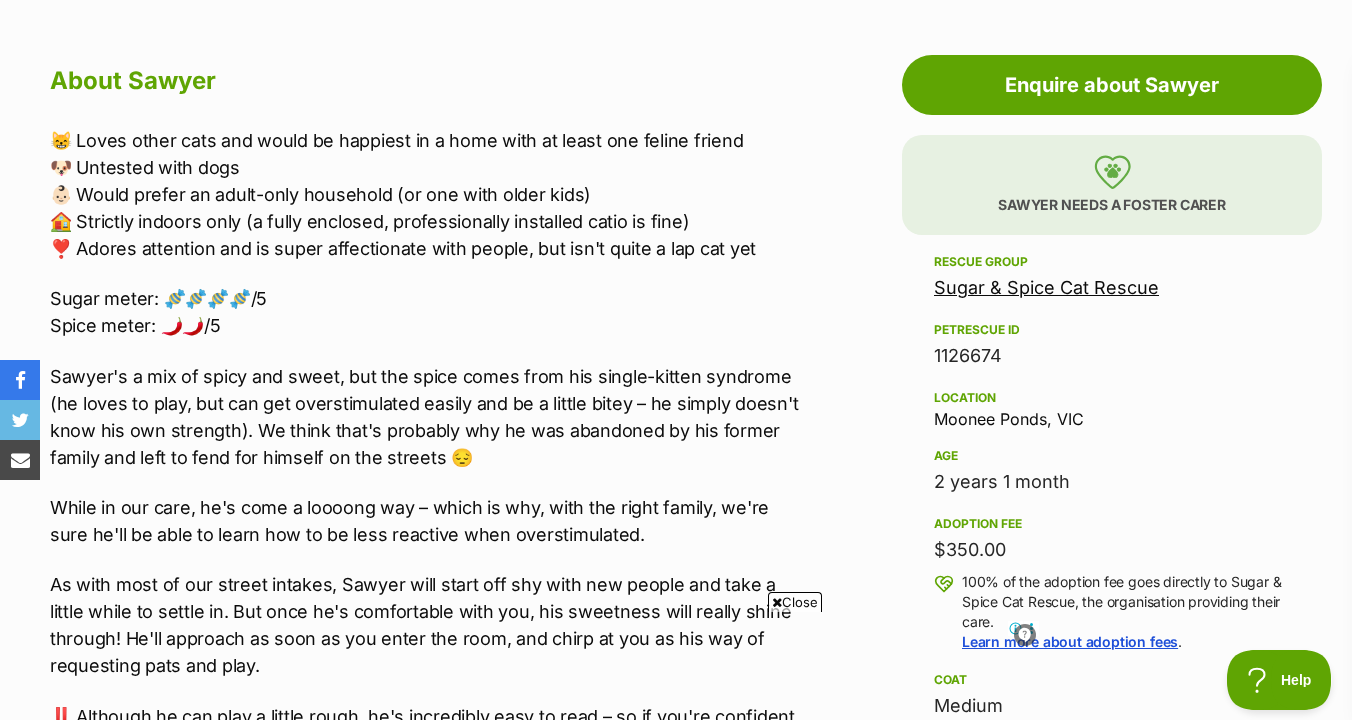 drag, startPoint x: 1127, startPoint y: 521, endPoint x: 1129, endPoint y: 277, distance: 244.0082 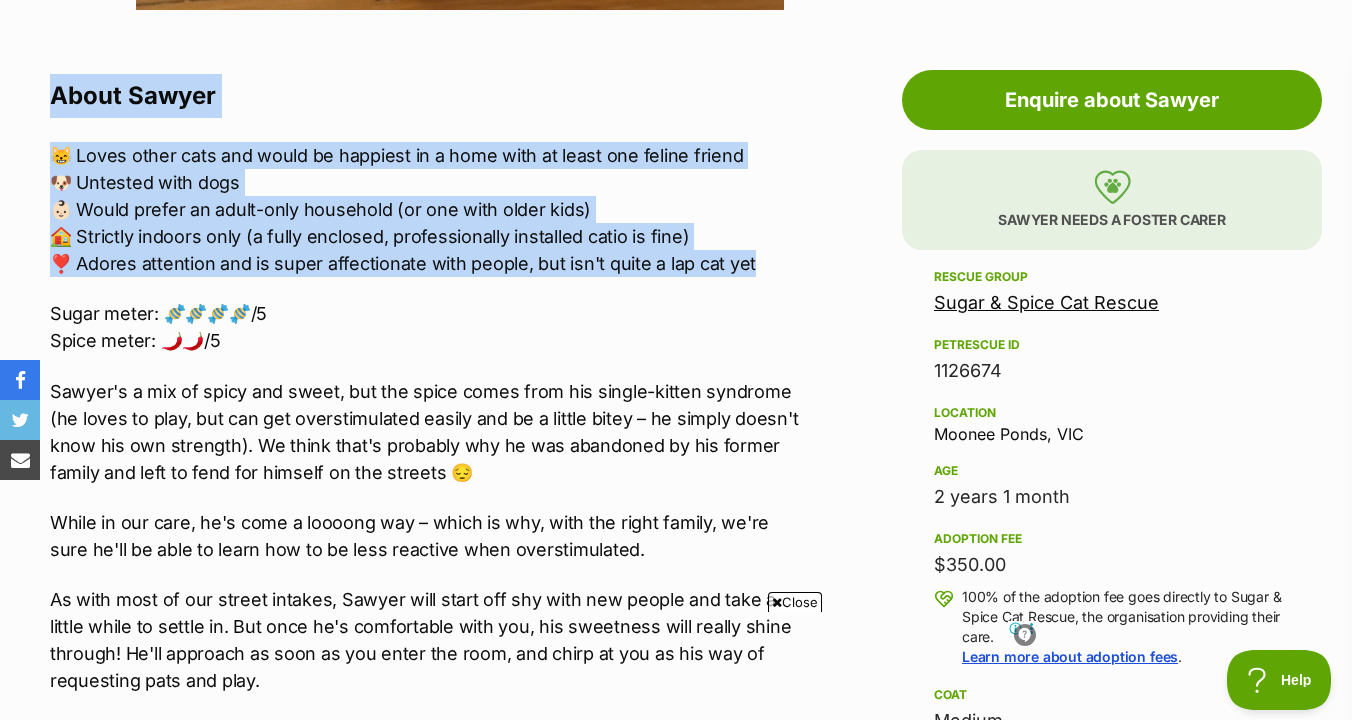 scroll, scrollTop: 1027, scrollLeft: 0, axis: vertical 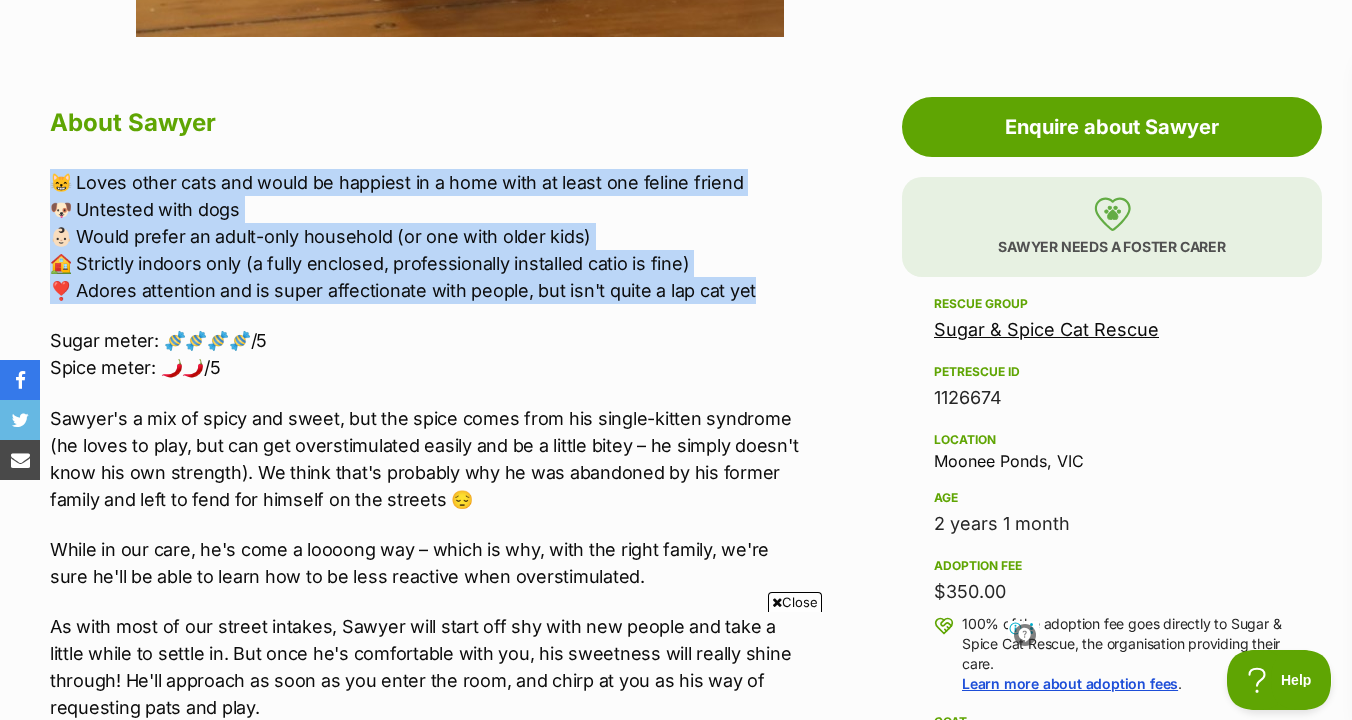 drag, startPoint x: 774, startPoint y: 256, endPoint x: 772, endPoint y: 152, distance: 104.019226 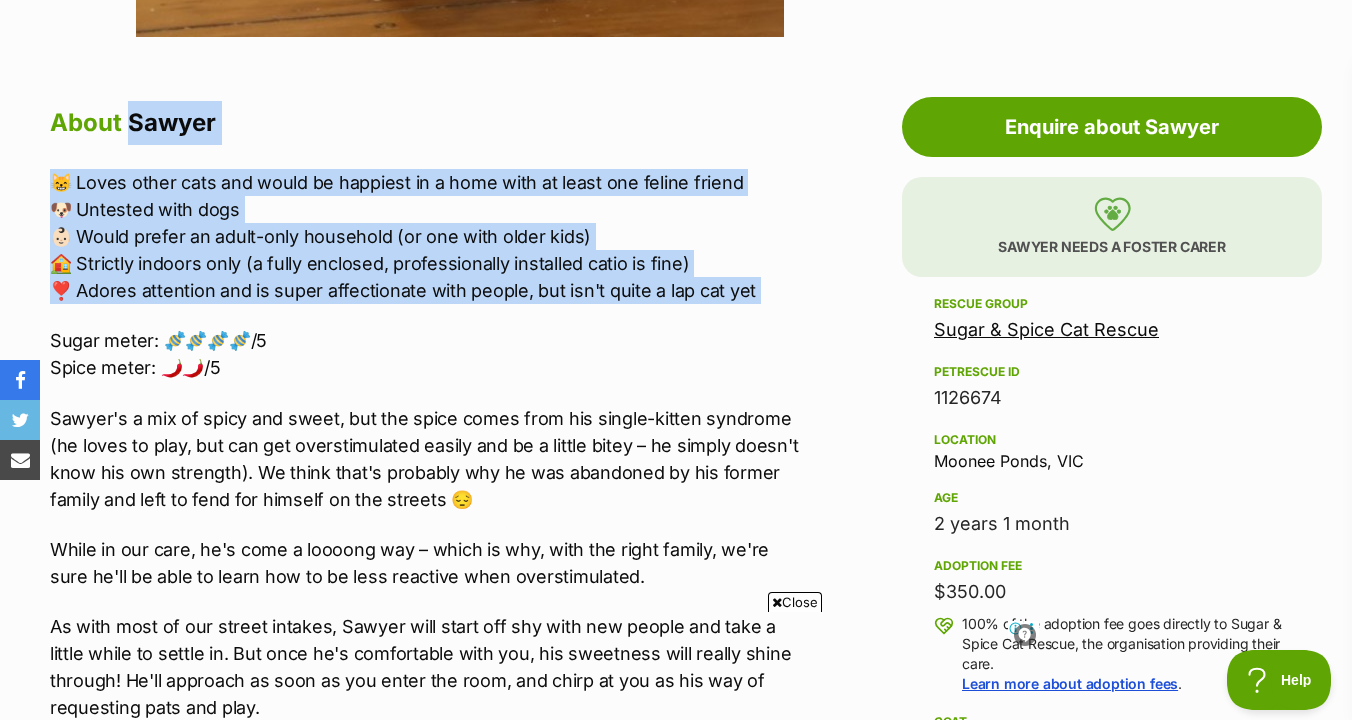 drag, startPoint x: 772, startPoint y: 151, endPoint x: 775, endPoint y: 291, distance: 140.03214 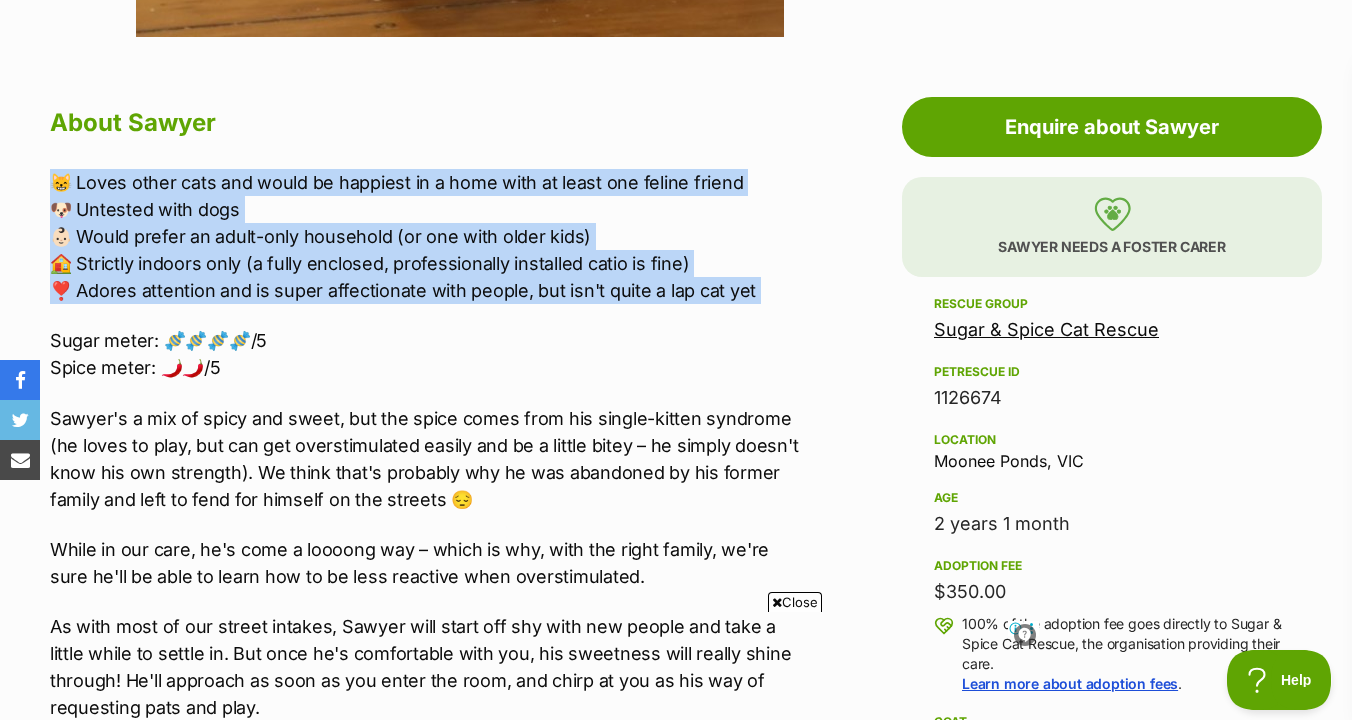 drag, startPoint x: 777, startPoint y: 310, endPoint x: 771, endPoint y: 161, distance: 149.12076 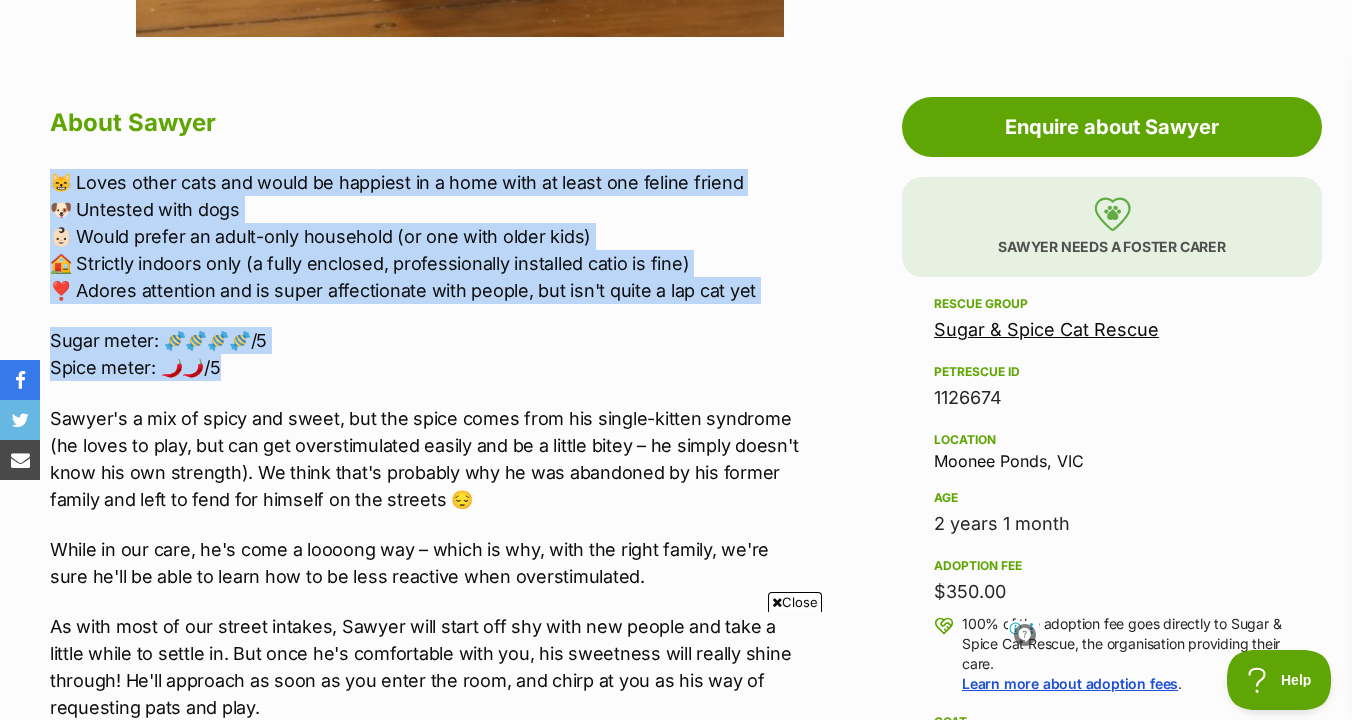 drag, startPoint x: 771, startPoint y: 161, endPoint x: 770, endPoint y: 371, distance: 210.00238 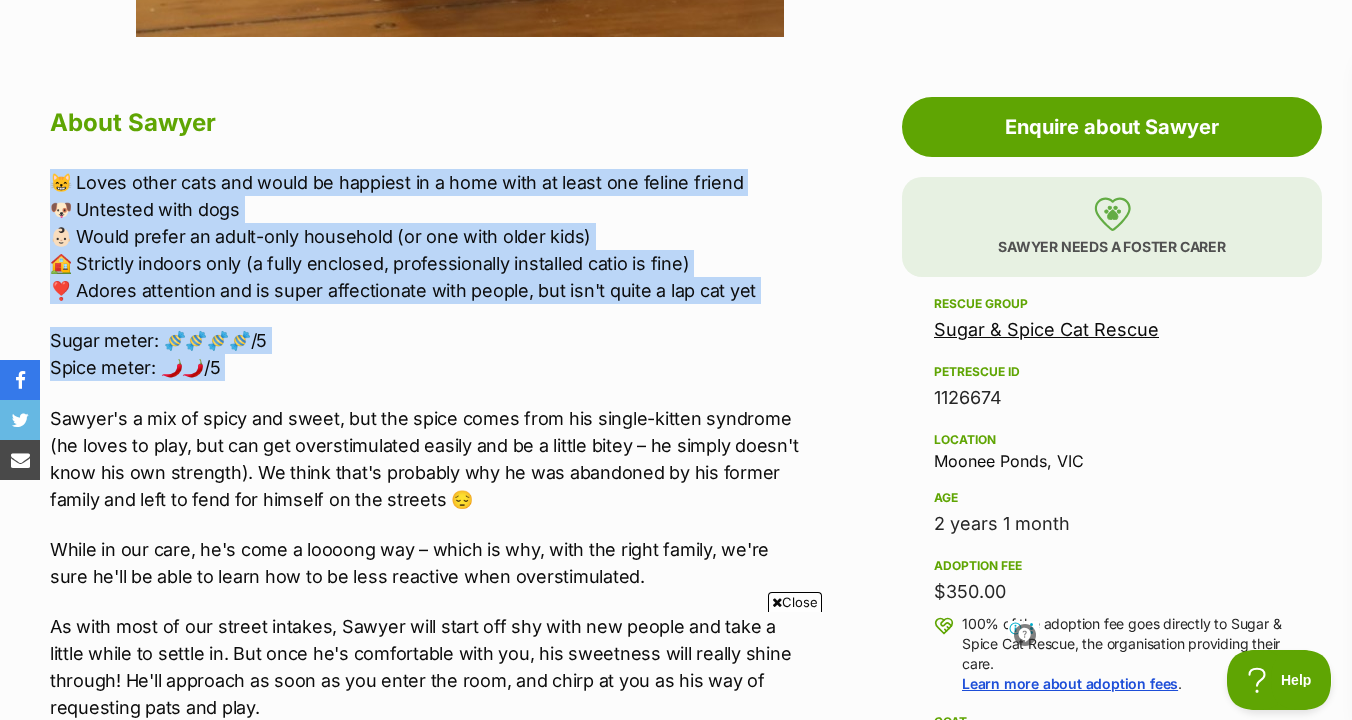 drag, startPoint x: 770, startPoint y: 383, endPoint x: 763, endPoint y: 161, distance: 222.11034 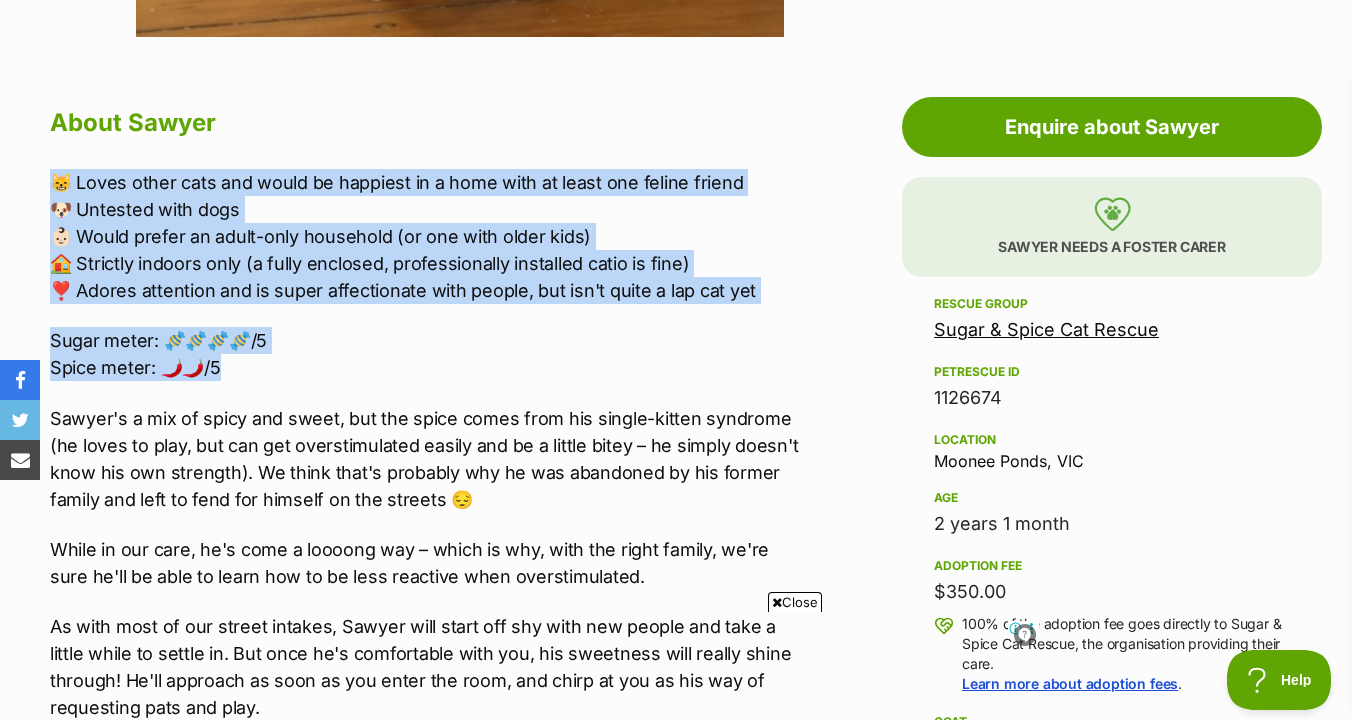 drag, startPoint x: 763, startPoint y: 161, endPoint x: 778, endPoint y: 358, distance: 197.57024 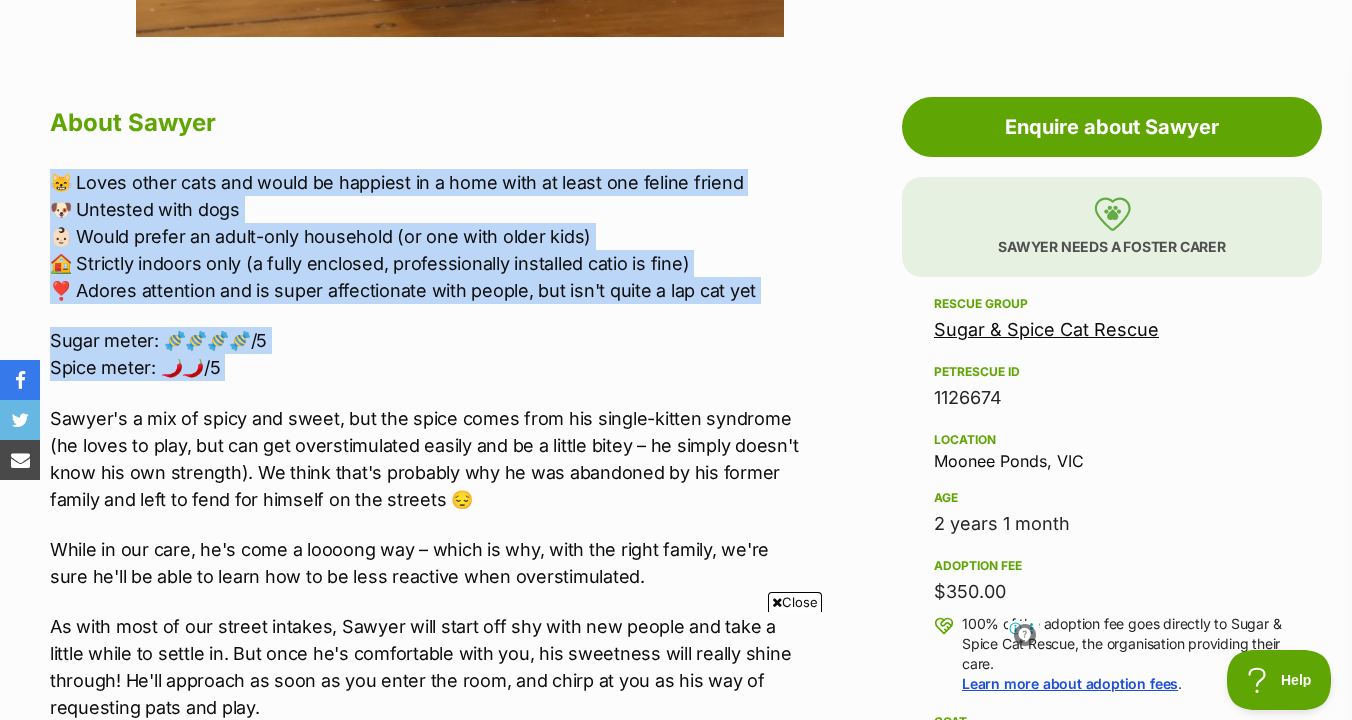 drag, startPoint x: 778, startPoint y: 358, endPoint x: 755, endPoint y: 125, distance: 234.13245 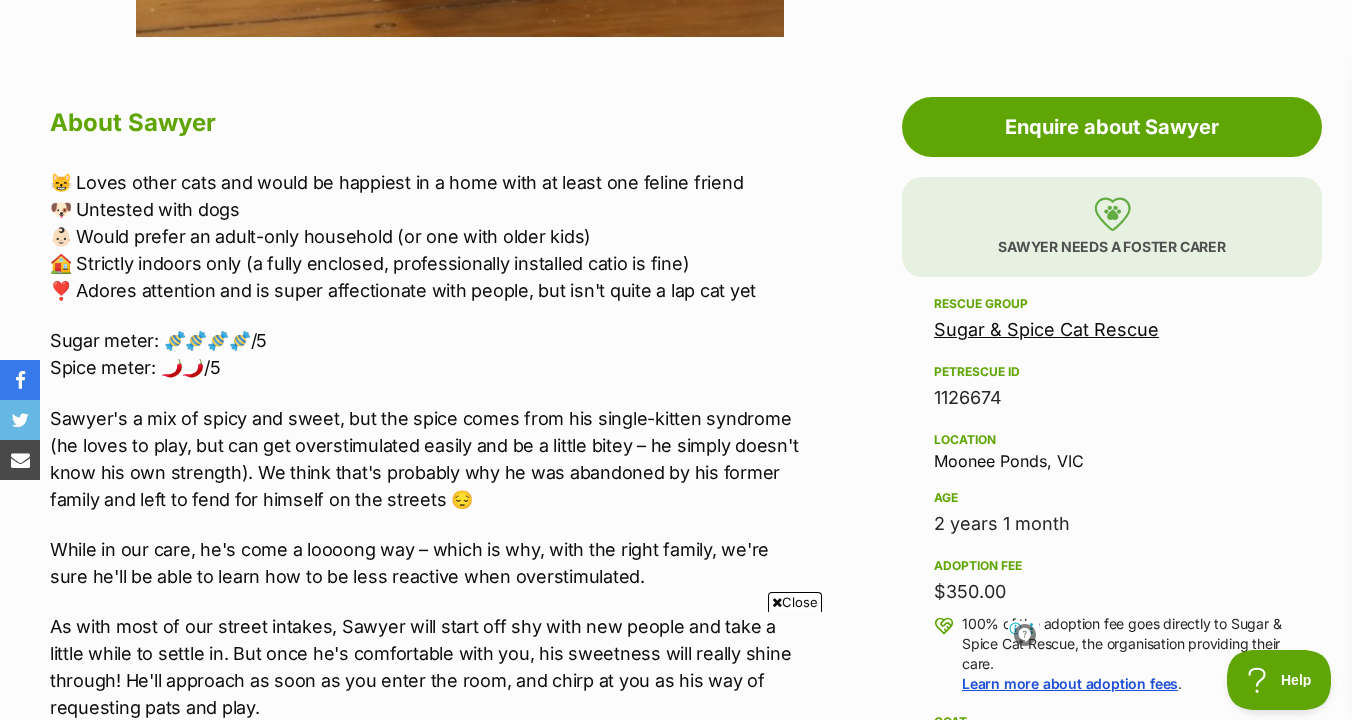 click on "😸 Loves other cats and would be happiest in a home with at least one feline friend
🐶 Untested with dogs
👶🏻 Would prefer an adult-only household (or one with older kids)
🏠 Strictly indoors only (a fully enclosed, professionally installed catio is fine)
❣️ Adores attention and is super affectionate with people, but isn't quite a lap cat yet" at bounding box center [427, 236] 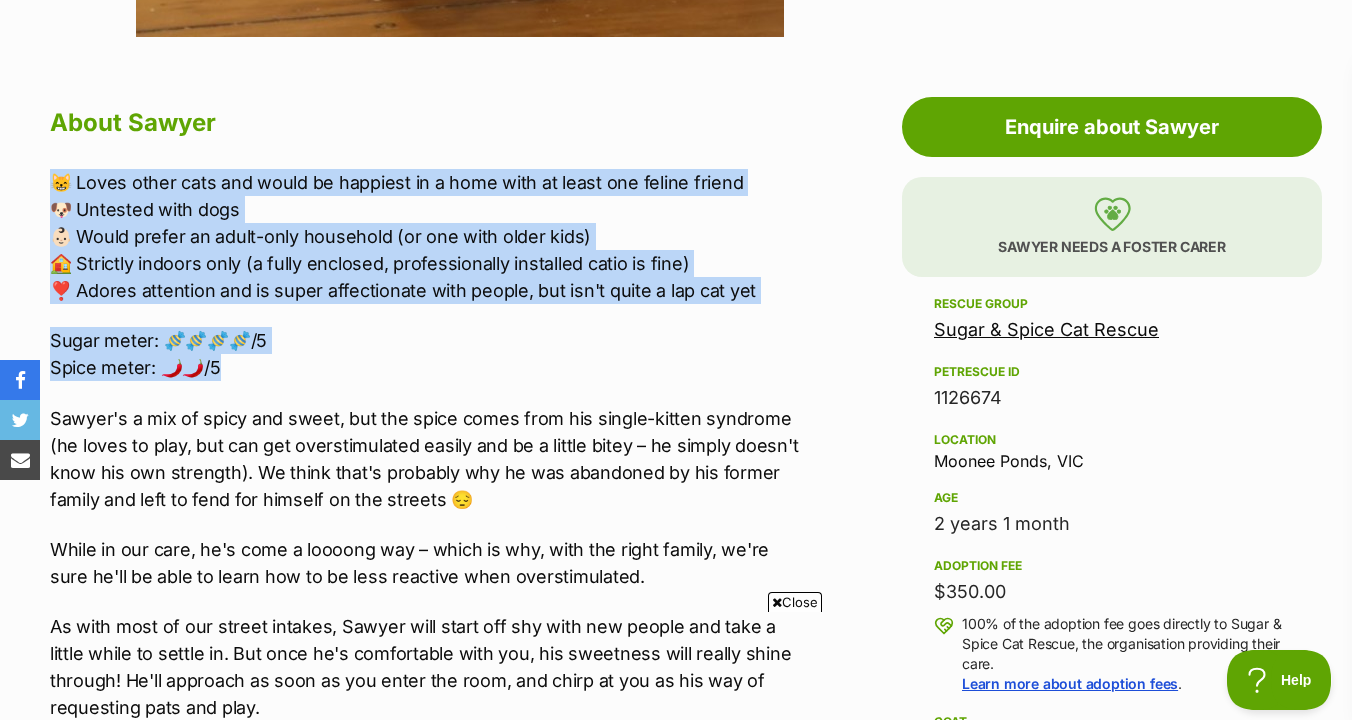 scroll, scrollTop: 0, scrollLeft: 0, axis: both 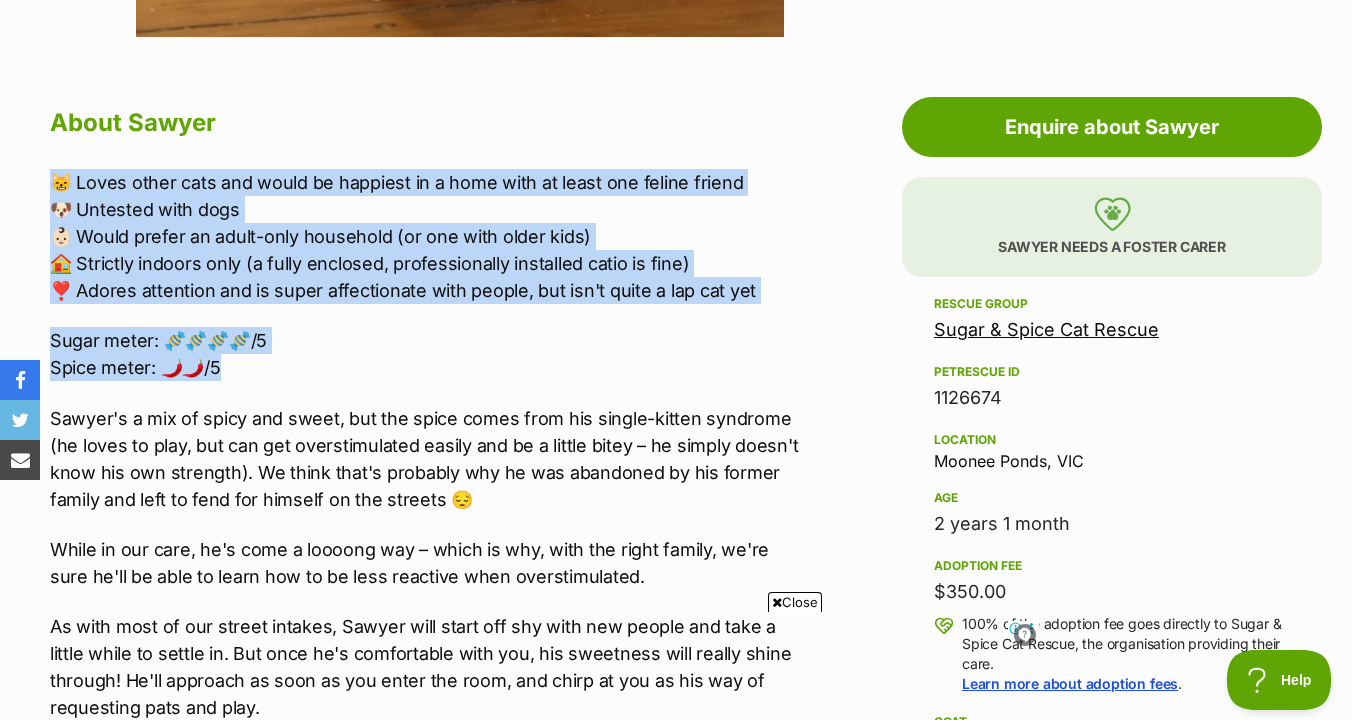 click on "About Sawyer" at bounding box center (427, 123) 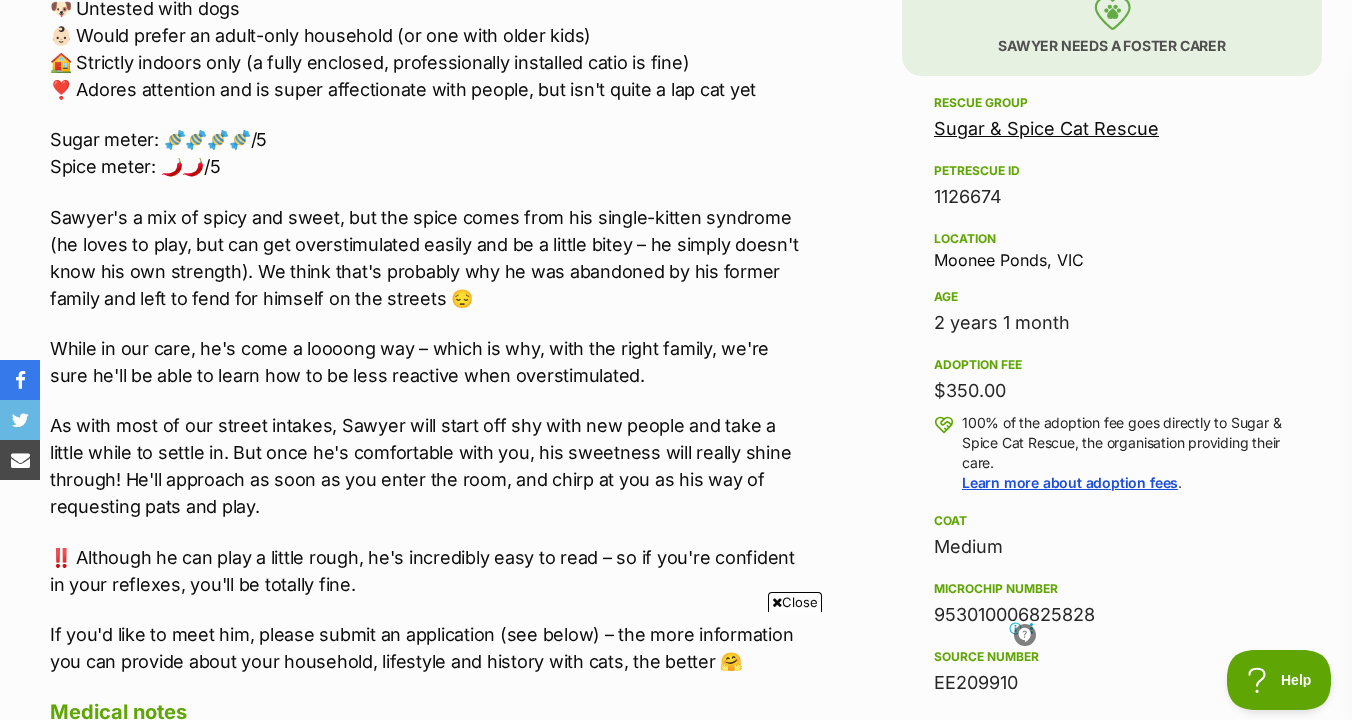 scroll, scrollTop: 1288, scrollLeft: 0, axis: vertical 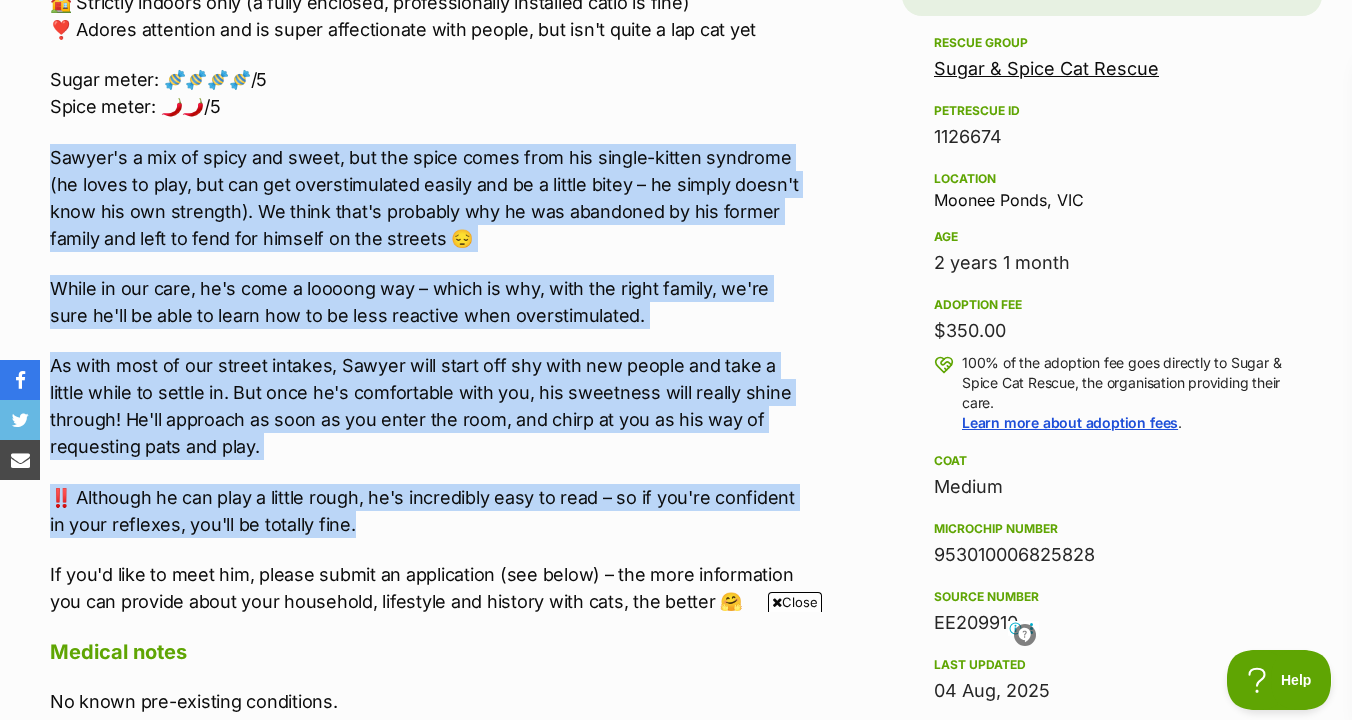drag, startPoint x: 729, startPoint y: 107, endPoint x: 740, endPoint y: 511, distance: 404.14972 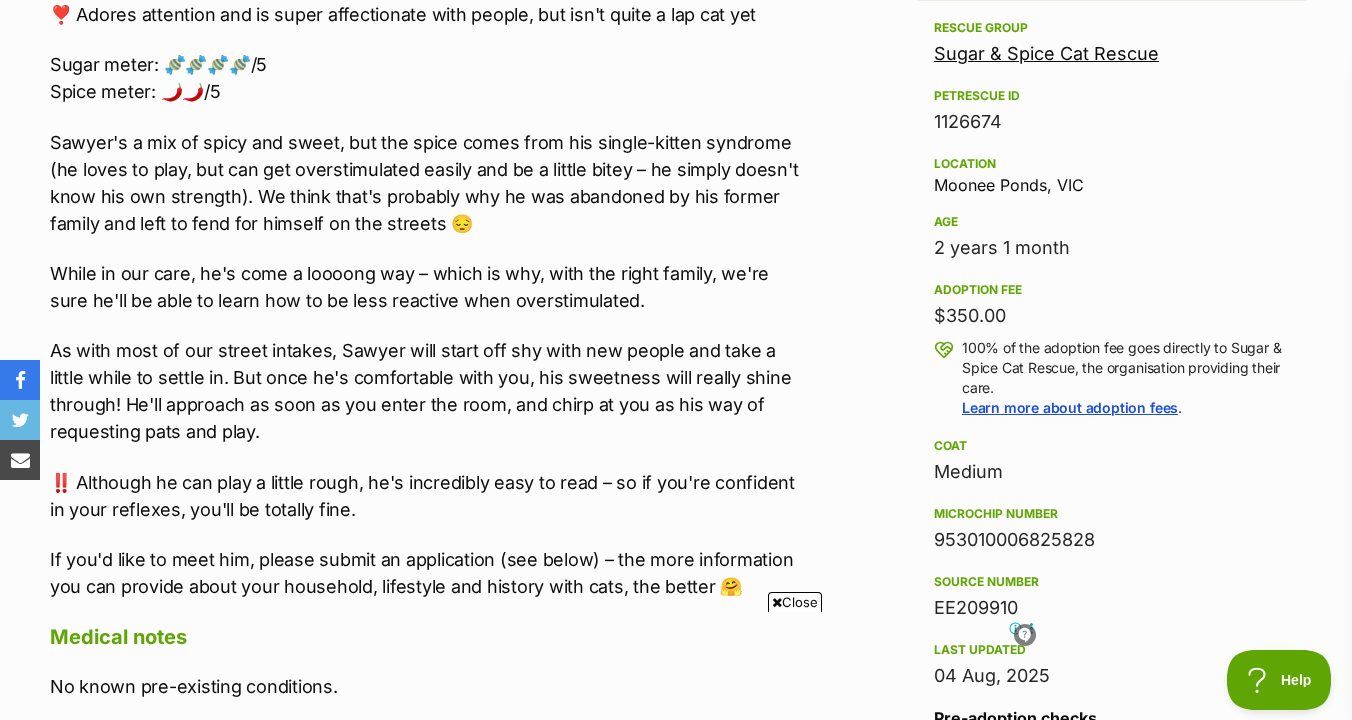scroll, scrollTop: 1310, scrollLeft: 0, axis: vertical 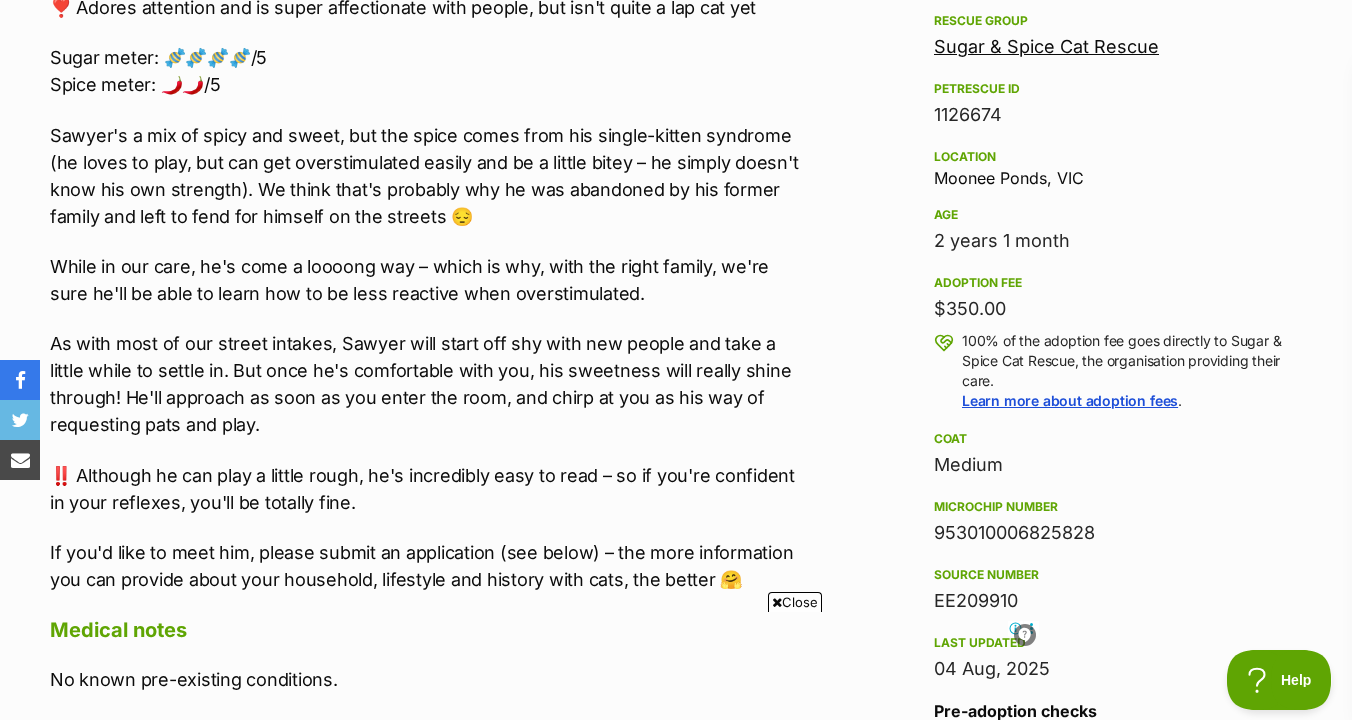 drag, startPoint x: 745, startPoint y: 480, endPoint x: 748, endPoint y: 132, distance: 348.01294 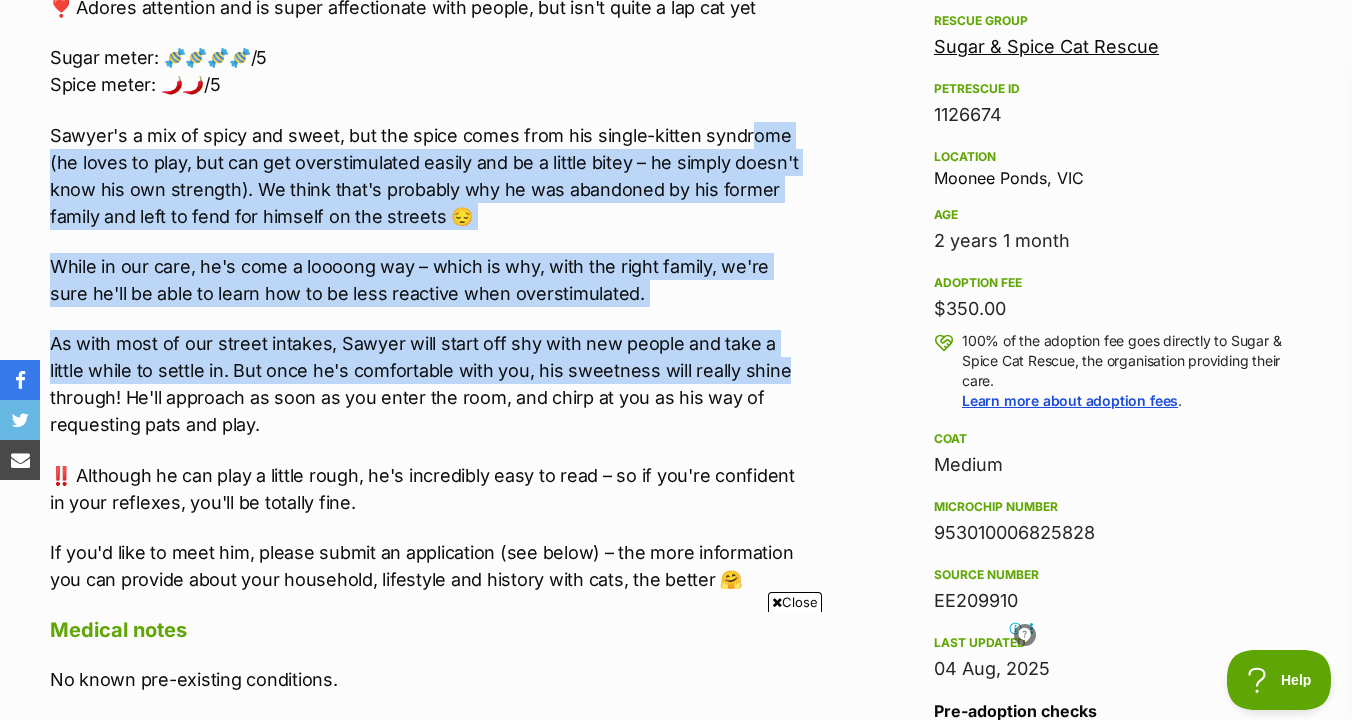 drag, startPoint x: 748, startPoint y: 132, endPoint x: 760, endPoint y: 372, distance: 240.29982 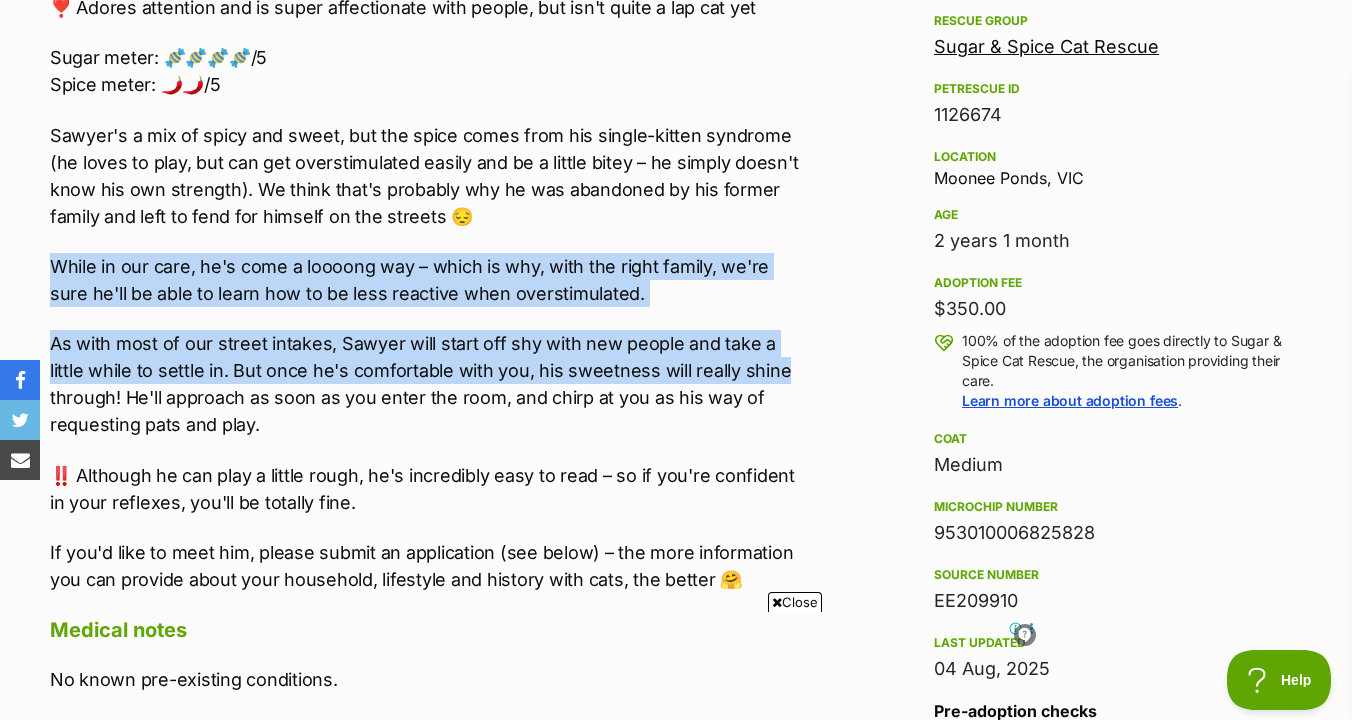 drag, startPoint x: 760, startPoint y: 372, endPoint x: 43, endPoint y: 262, distance: 725.38885 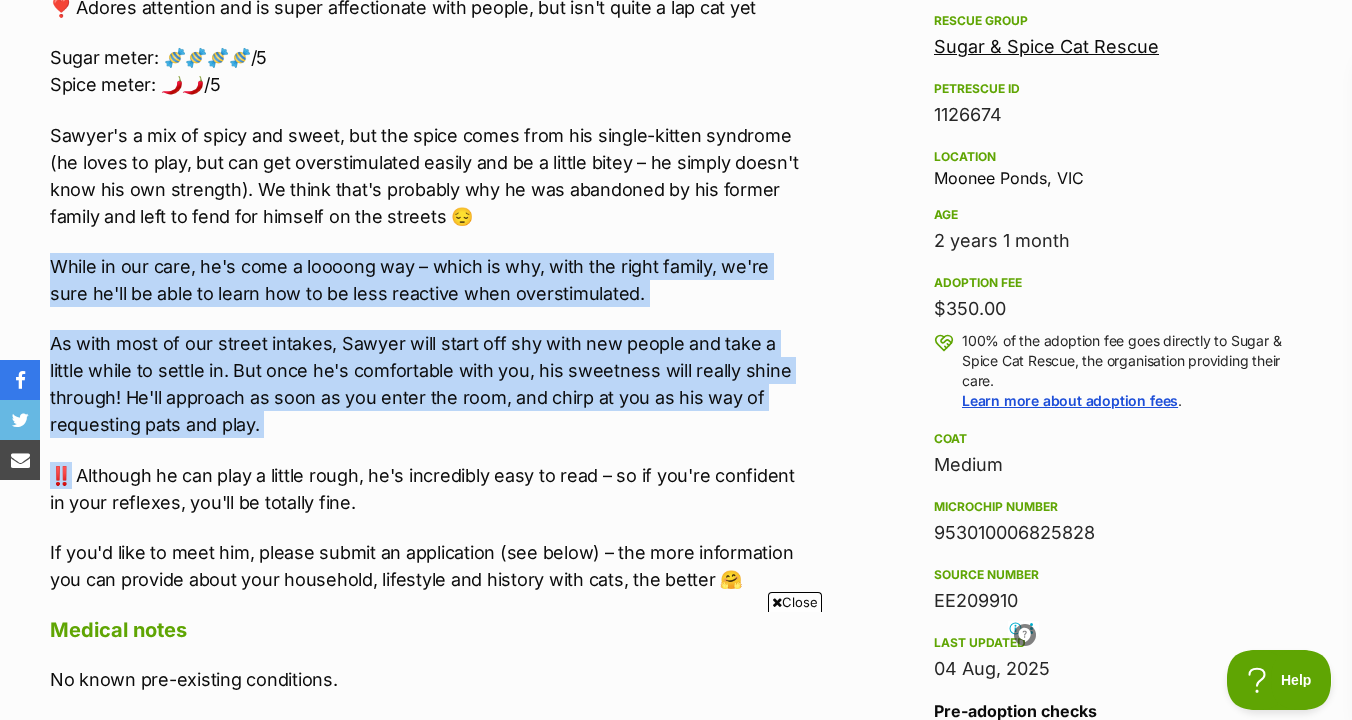 drag, startPoint x: 43, startPoint y: 254, endPoint x: 59, endPoint y: 470, distance: 216.59178 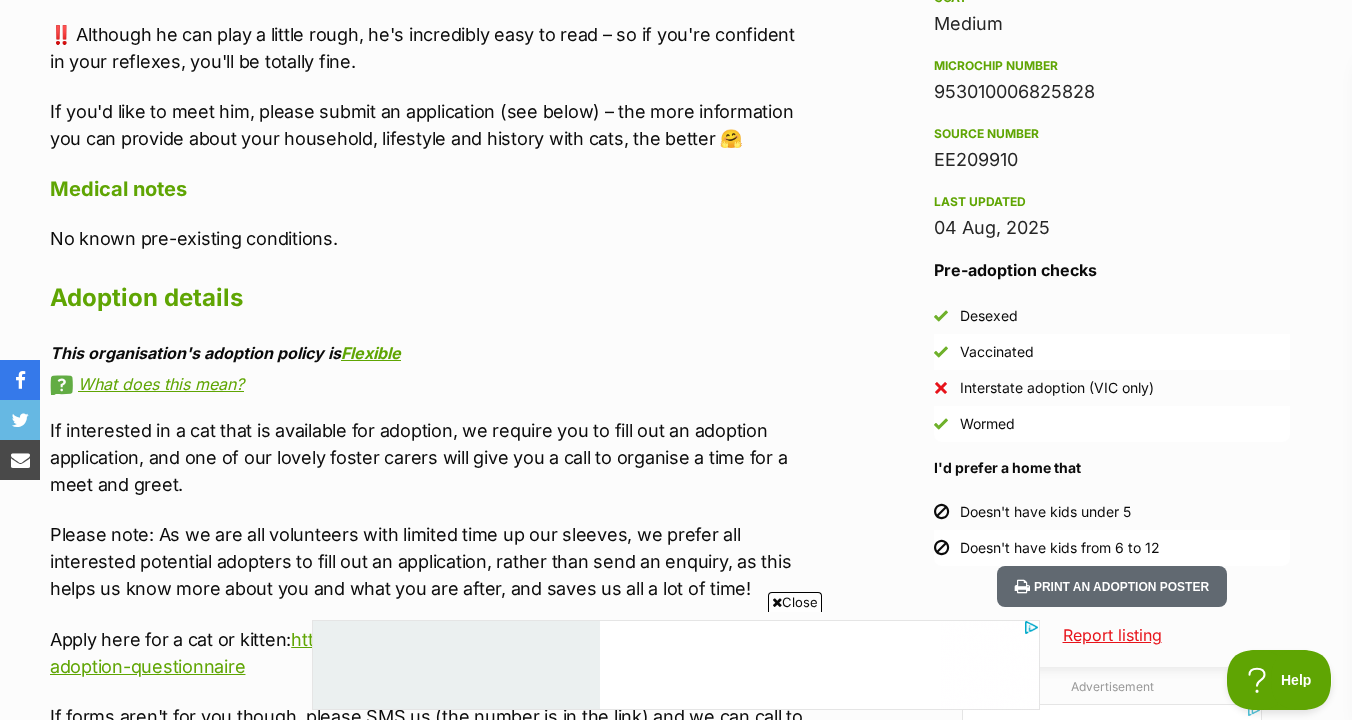 scroll, scrollTop: 0, scrollLeft: 0, axis: both 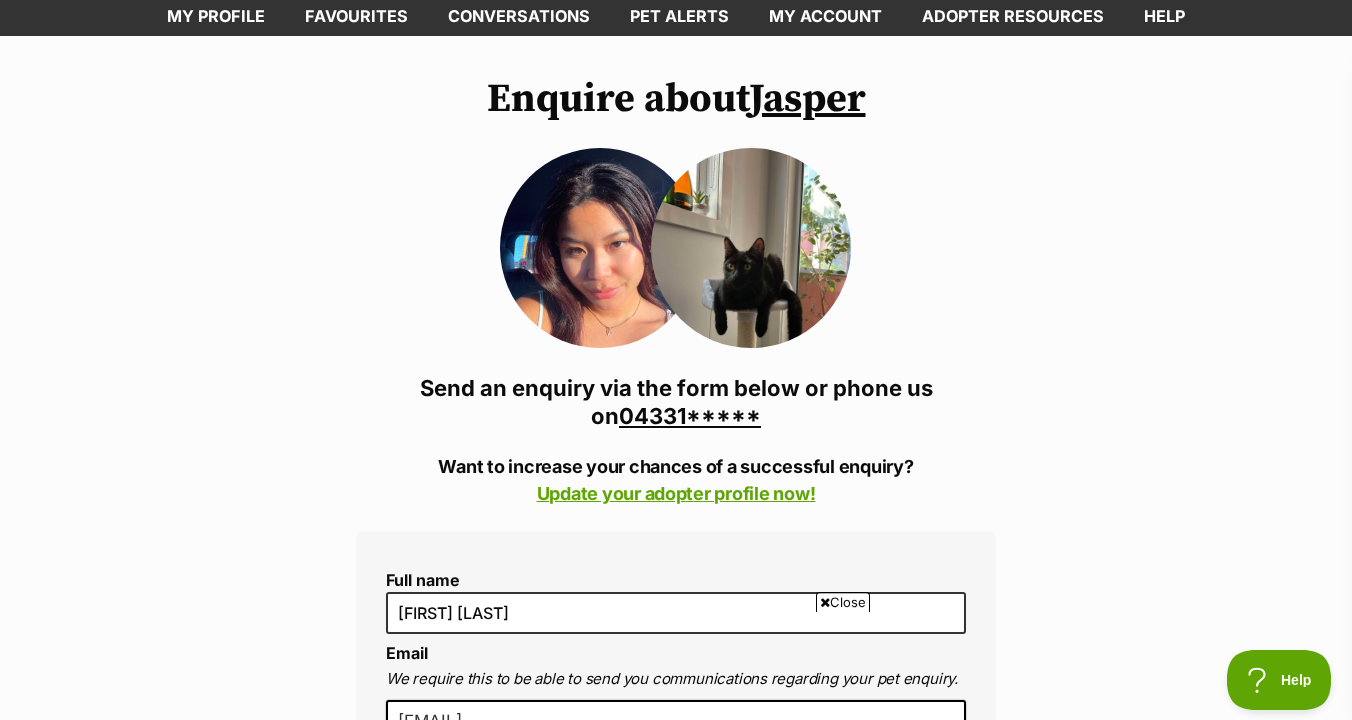 click on "Jasper" at bounding box center [807, 99] 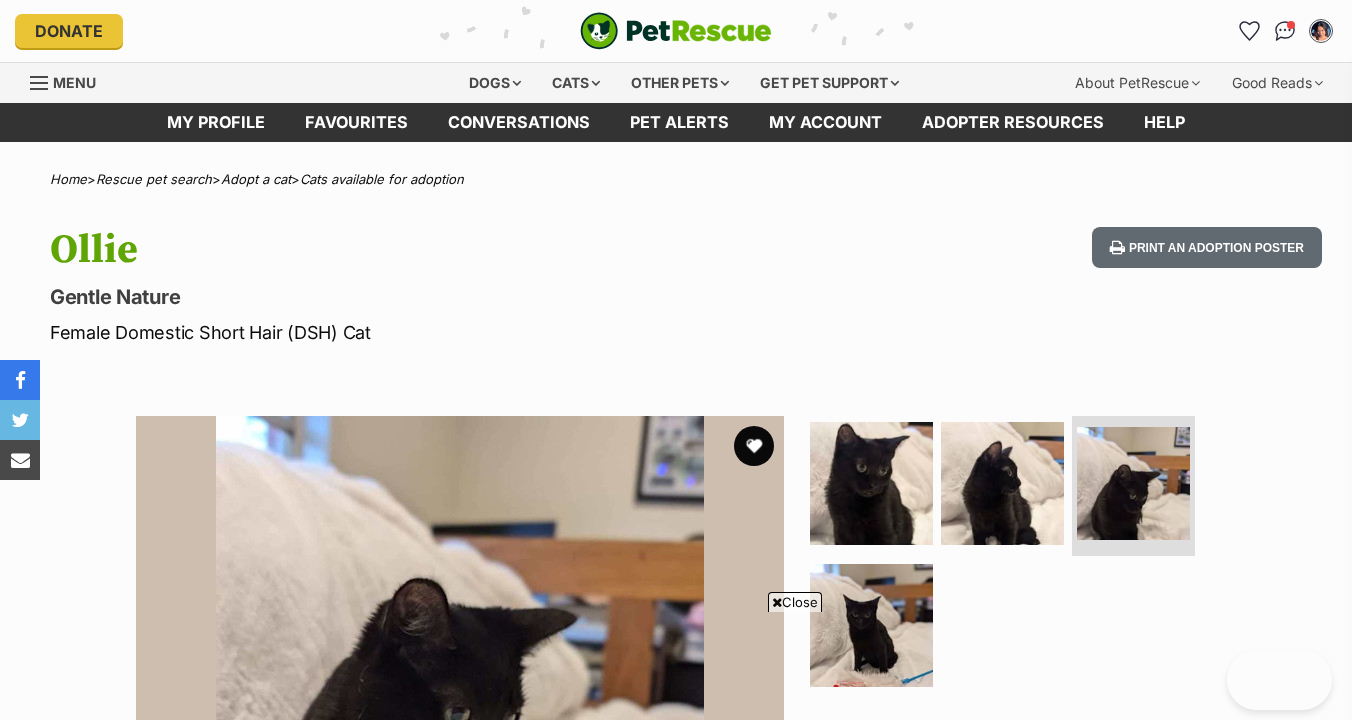scroll, scrollTop: 388, scrollLeft: 0, axis: vertical 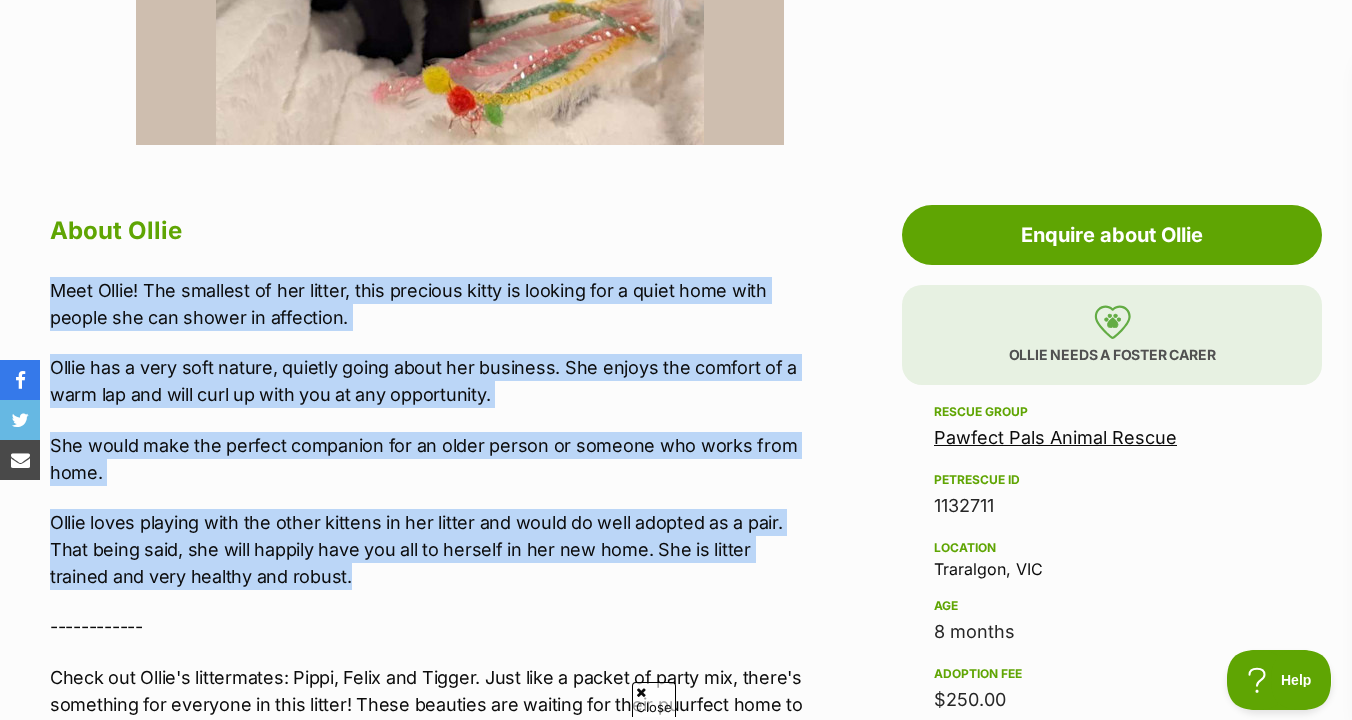 drag, startPoint x: 784, startPoint y: 585, endPoint x: 786, endPoint y: 247, distance: 338.00592 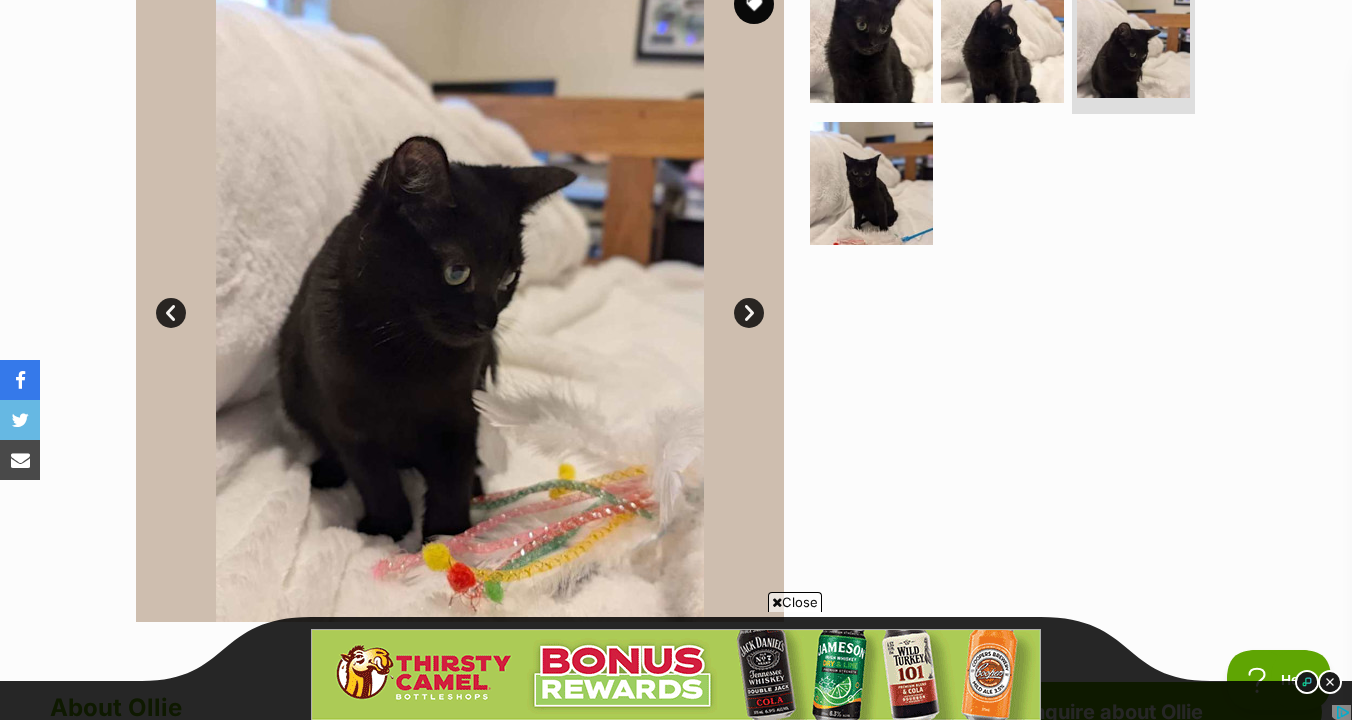 scroll, scrollTop: 444, scrollLeft: 0, axis: vertical 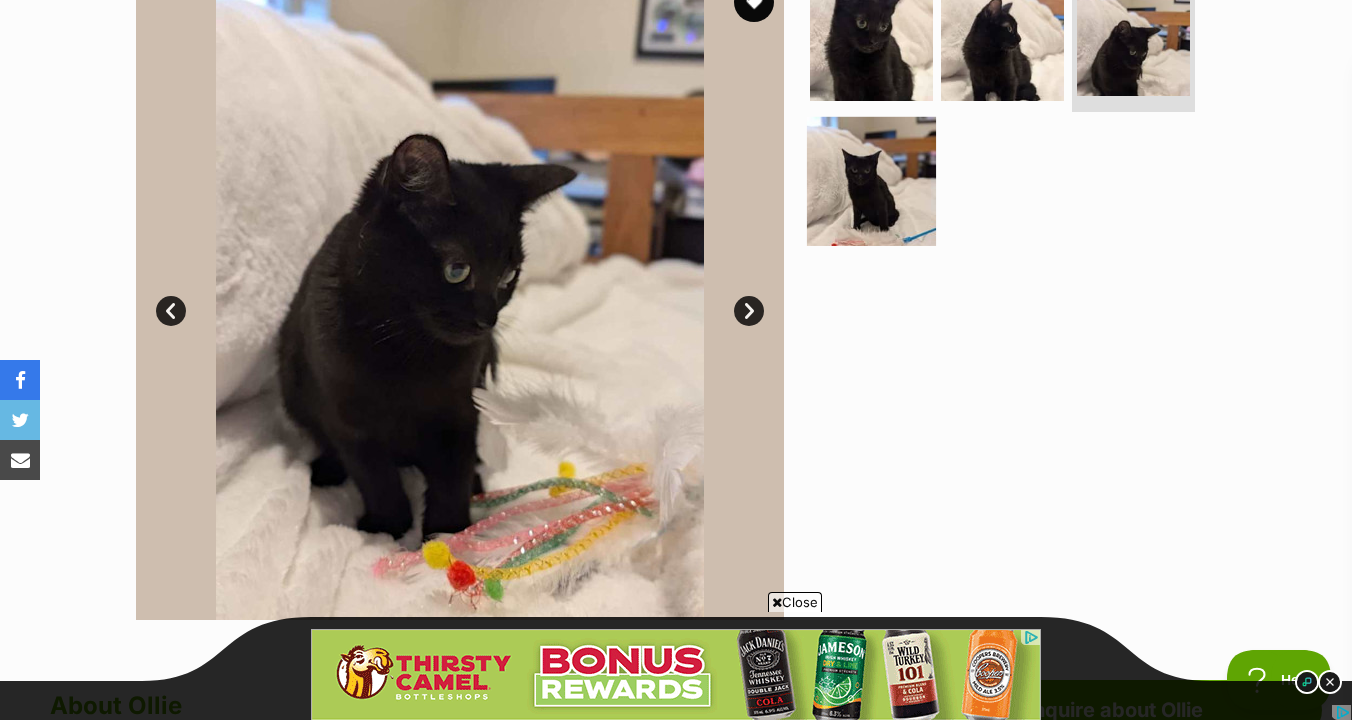 click at bounding box center [871, 180] 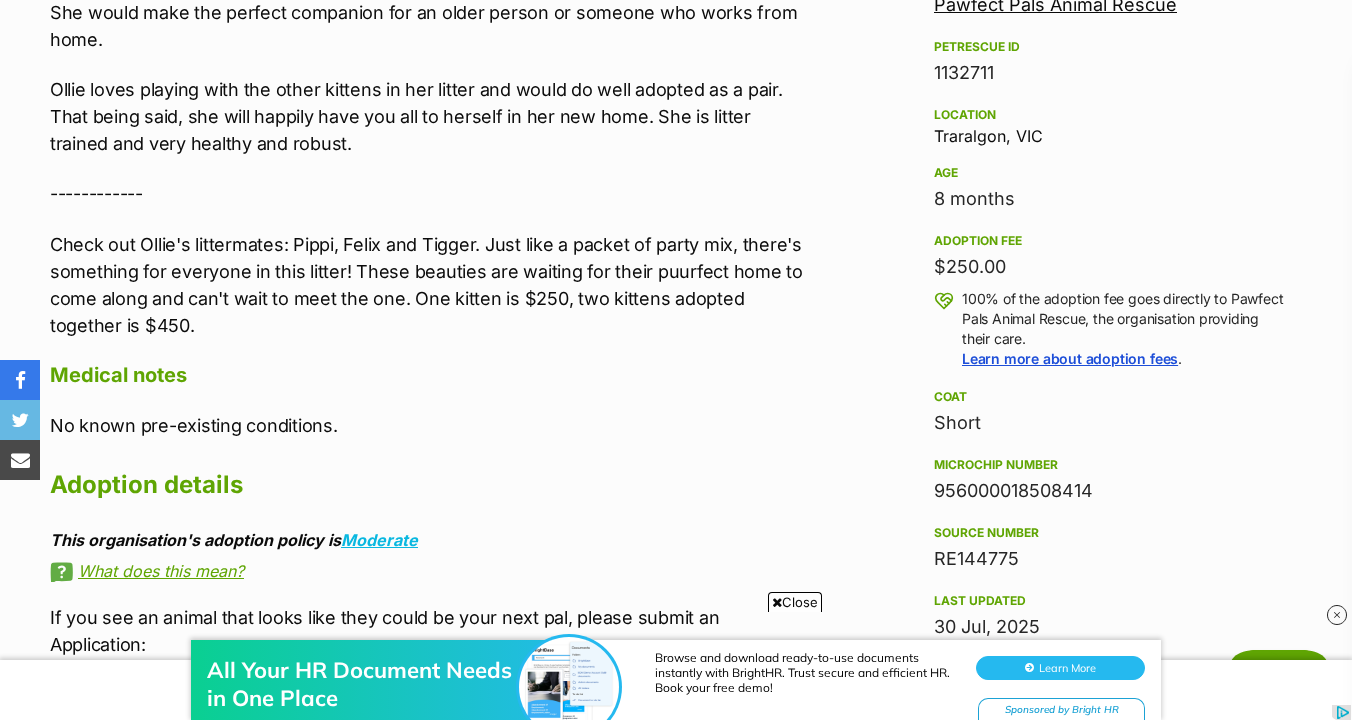 scroll, scrollTop: 1257, scrollLeft: 0, axis: vertical 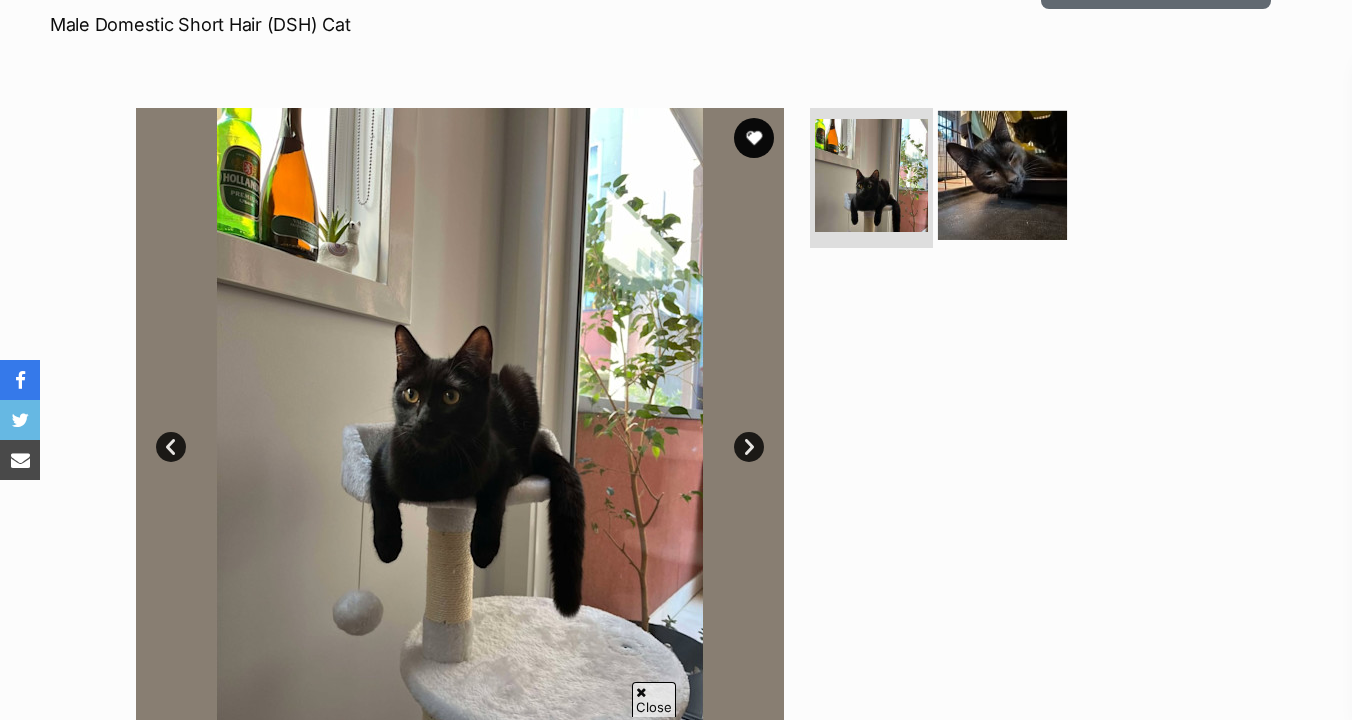 click at bounding box center [1002, 175] 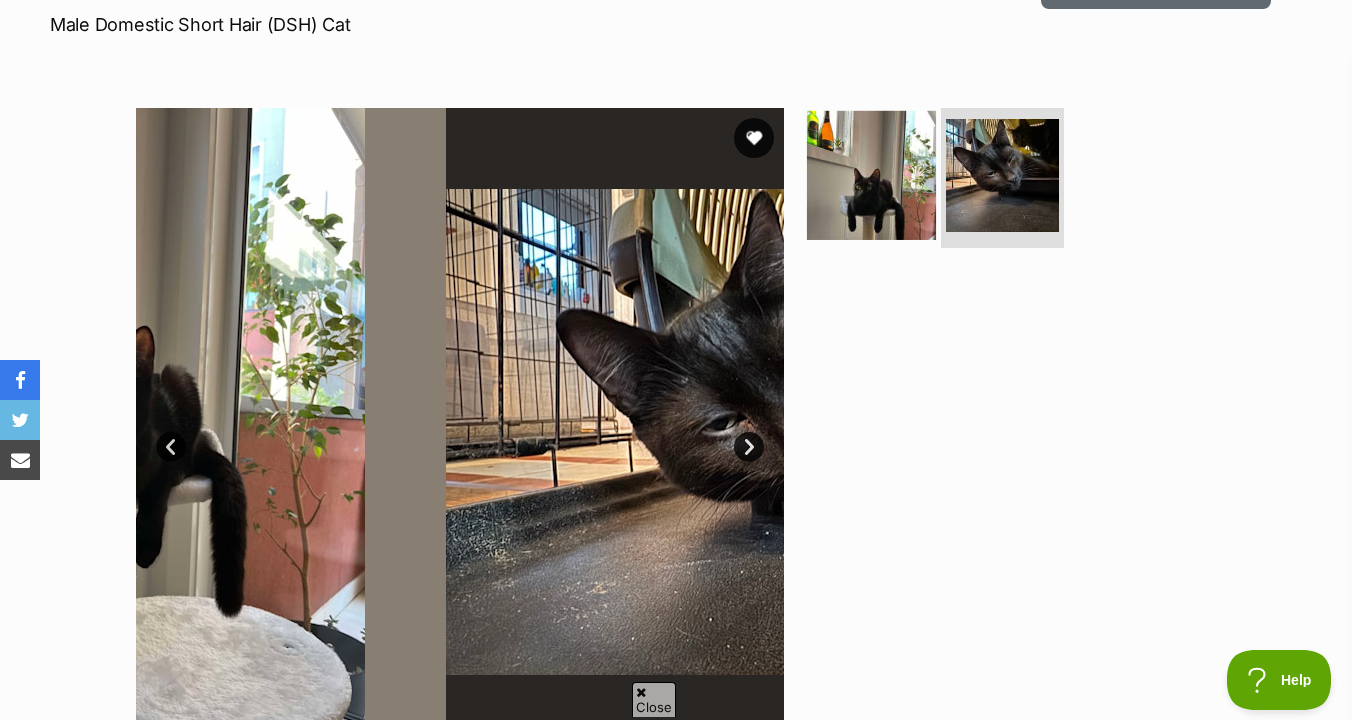 scroll, scrollTop: 0, scrollLeft: 0, axis: both 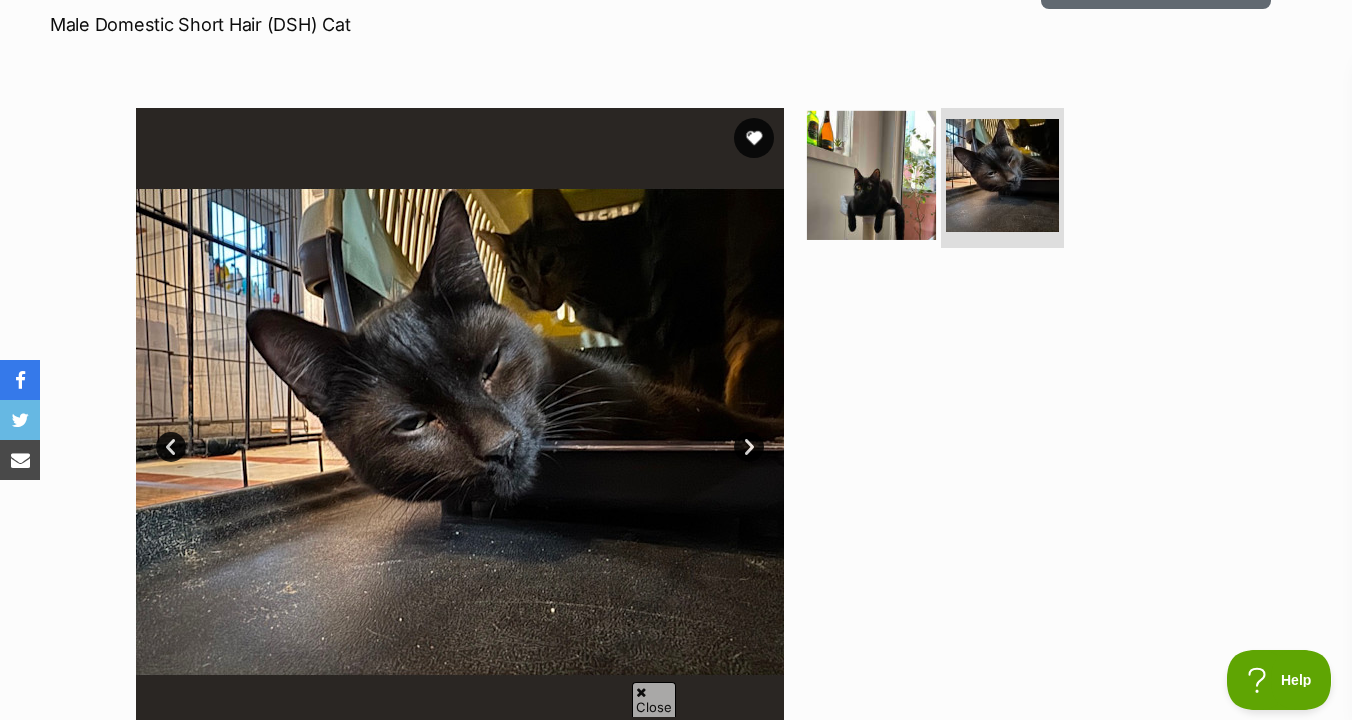 click at bounding box center [871, 175] 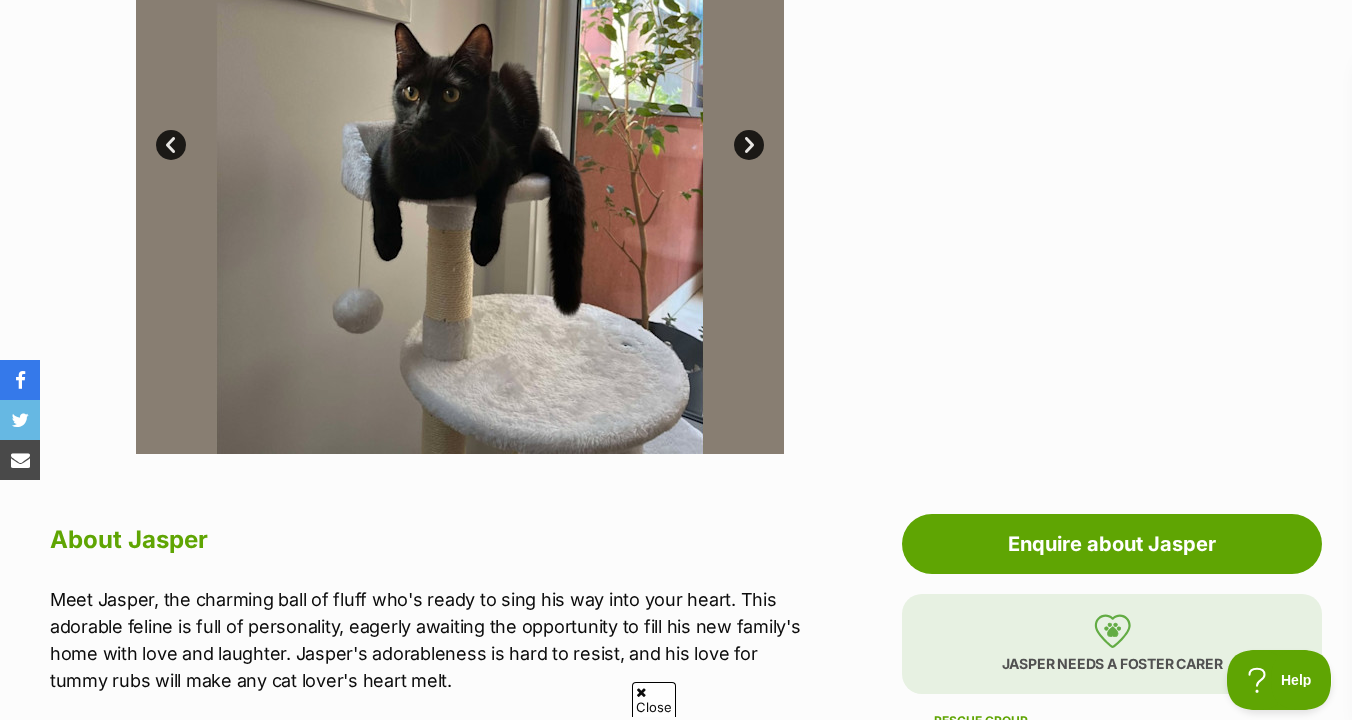 scroll, scrollTop: 606, scrollLeft: 0, axis: vertical 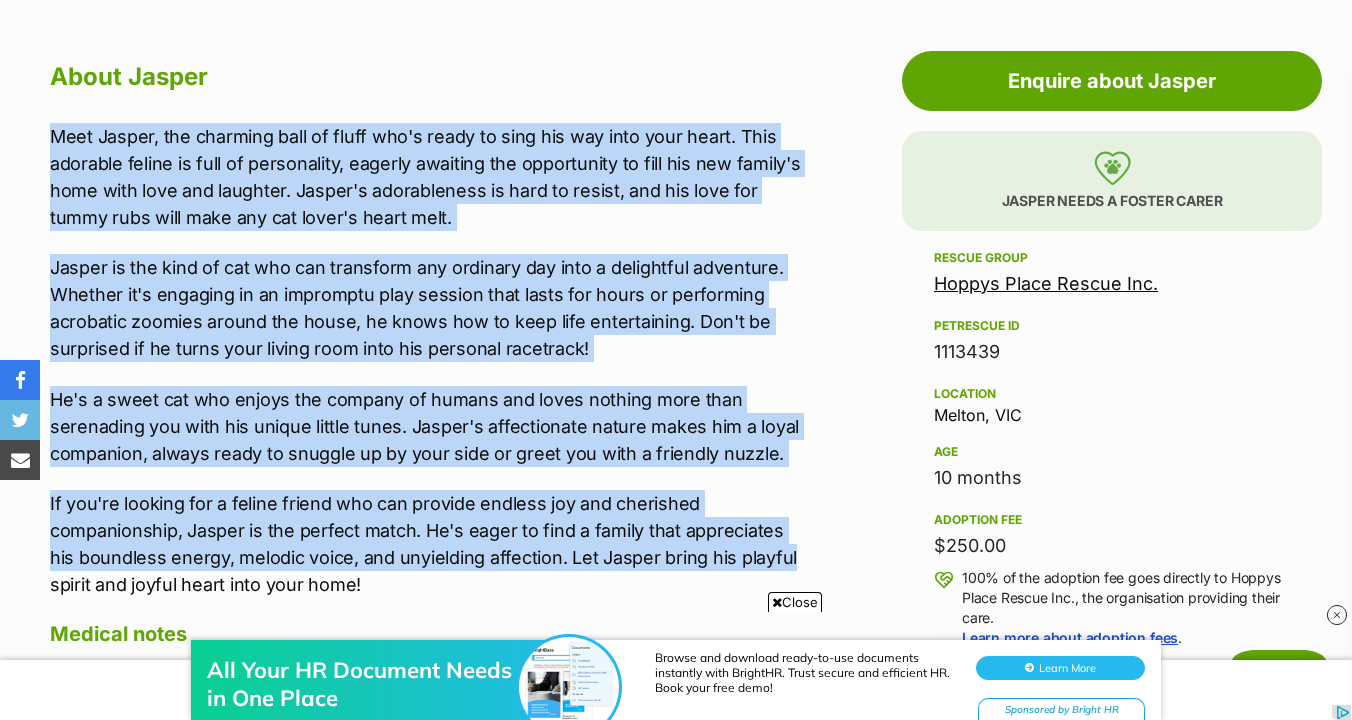 drag, startPoint x: 830, startPoint y: 547, endPoint x: 830, endPoint y: 62, distance: 485 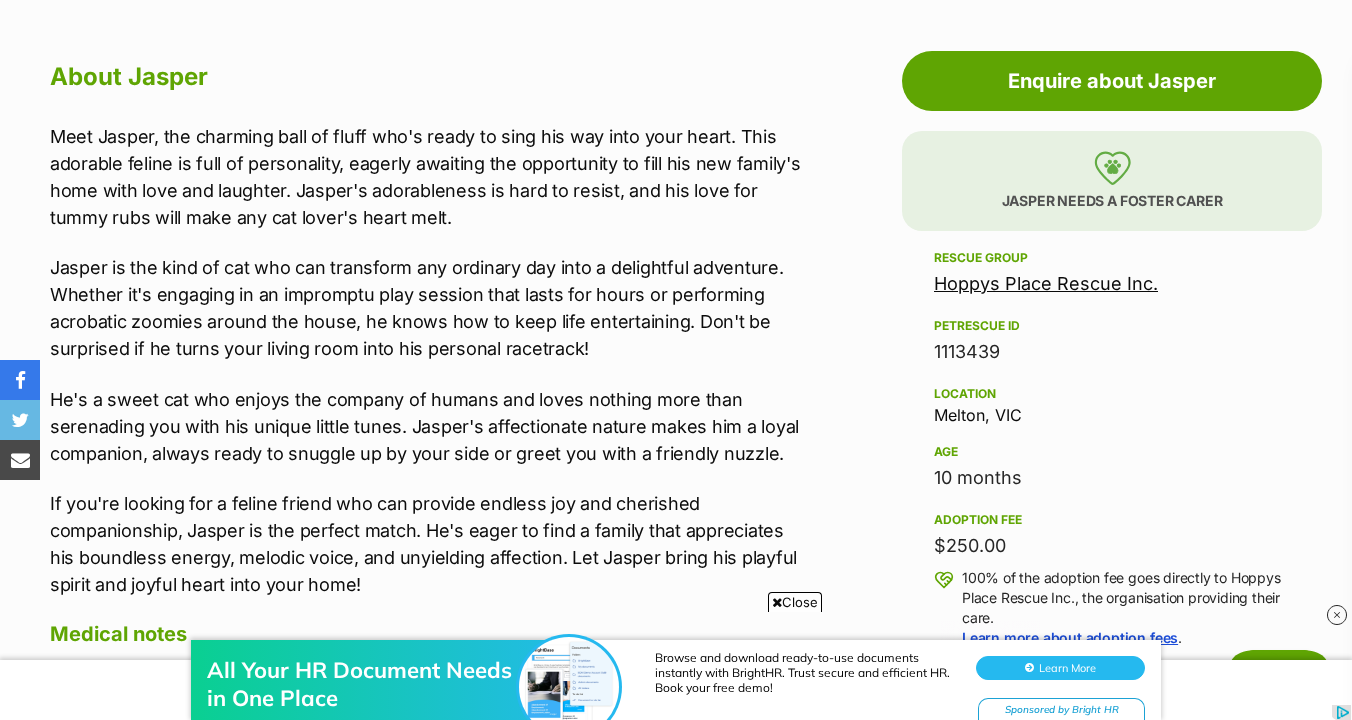 click on "Advertisement
Adoption information
I've been adopted!
This pet is no longer available
On Hold
Enquire about Jasper
Find available pets like this!
Jasper needs a foster carer
Rescue group
Hoppys Place Rescue Inc.
PetRescue ID
1113439
Location
Melton, [STATE]
Age
10 months
Adoption fee
$250.00
100% of the adoption fee goes directly to Hoppys Place Rescue Inc., the organisation providing their care.
Learn more about adoption fees .
Coat
Short
Microchip number
953010006823731
Source number
RE216080
Last updated
03 Aug, 2025
Pre-adoption checks
Desexed
Vaccinated
Interstate adoption ([STATE] only)
Wormed
About Jasper
Medical notes
No known pre-existing conditions.
Adoption details
This organisation's adoption policy is
Moderate" at bounding box center (676, 1149) 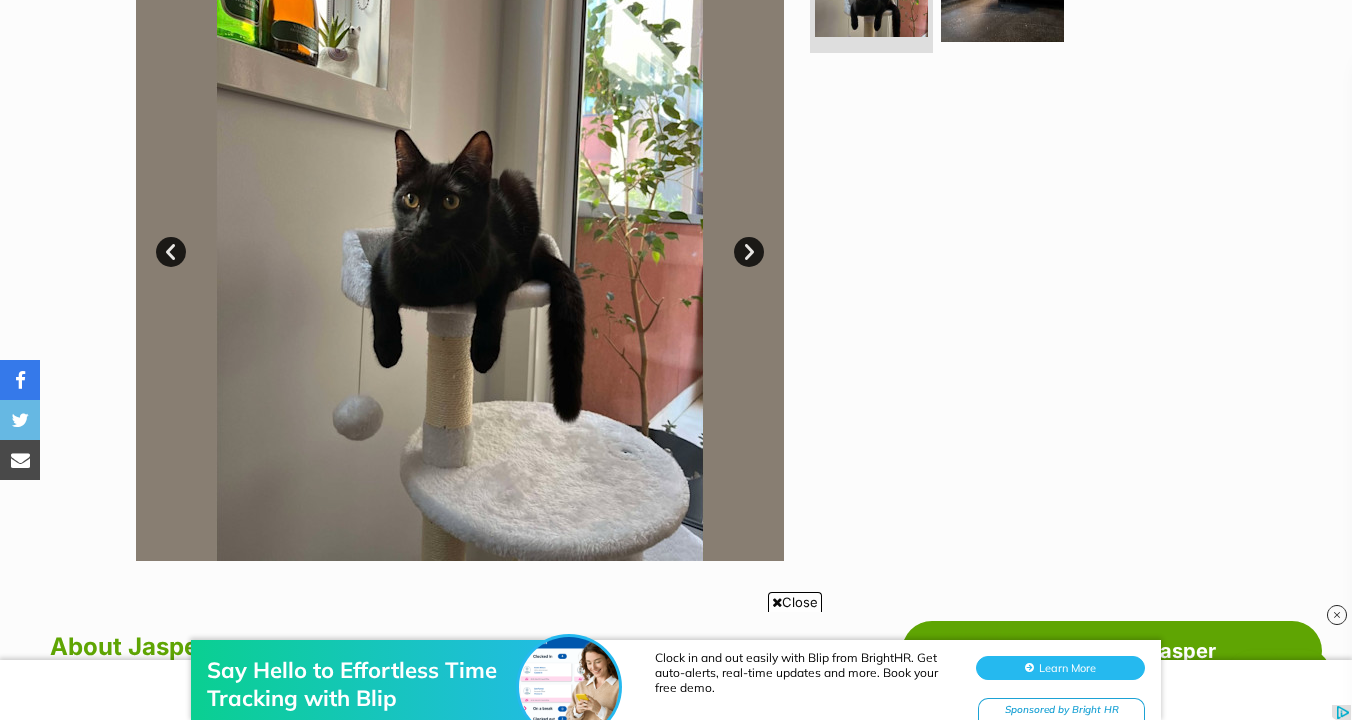 scroll, scrollTop: 295, scrollLeft: 0, axis: vertical 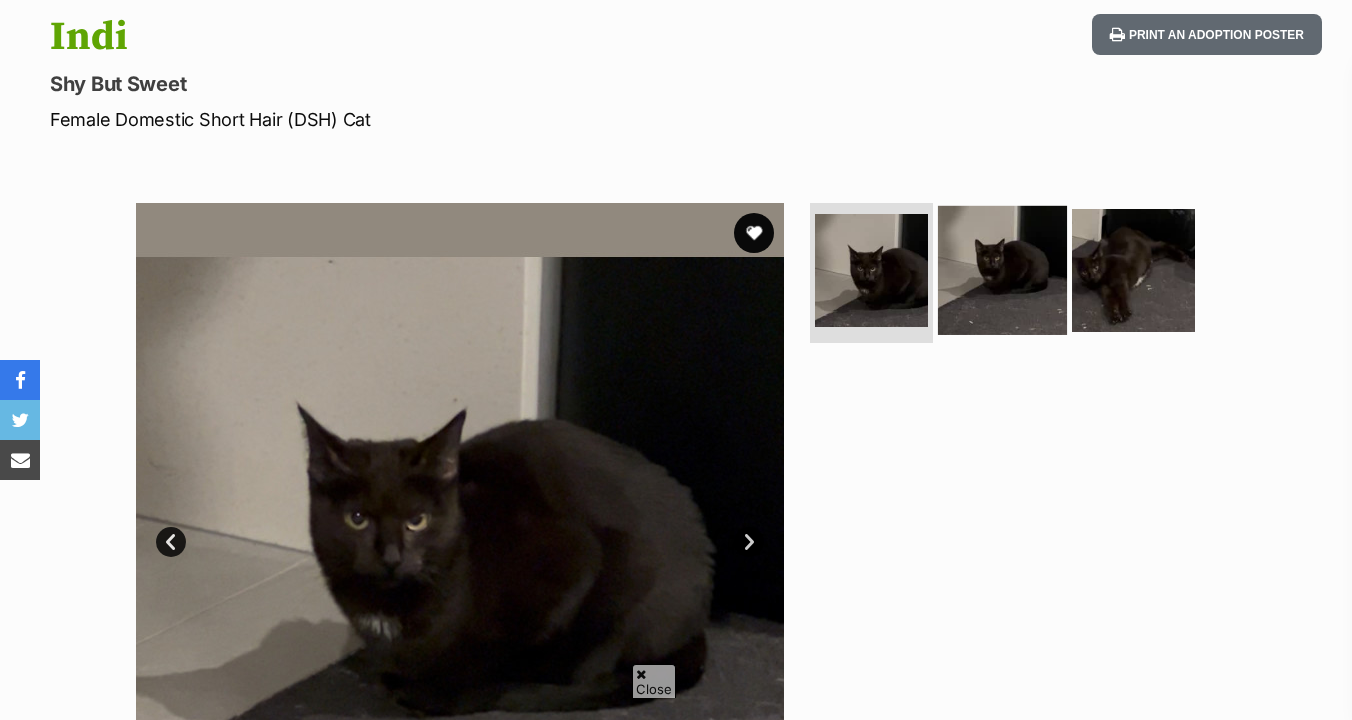 click at bounding box center [1002, 270] 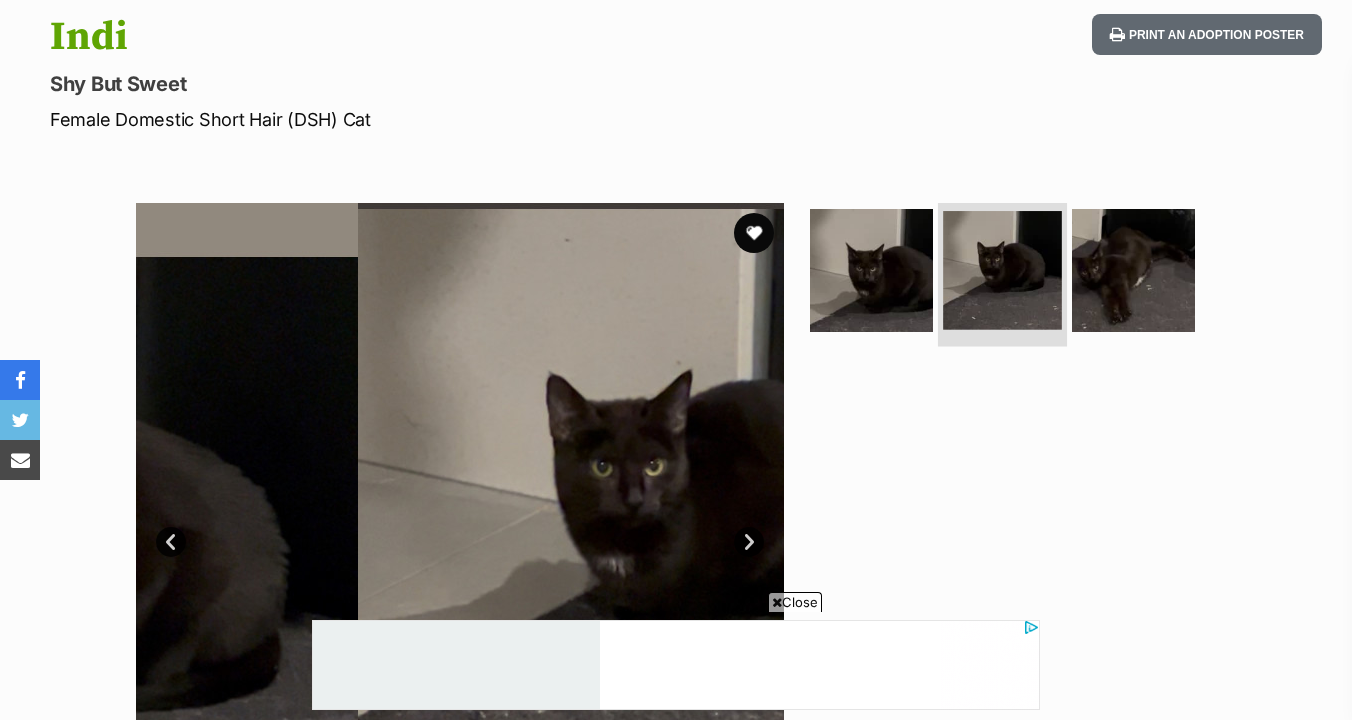 scroll, scrollTop: 0, scrollLeft: 0, axis: both 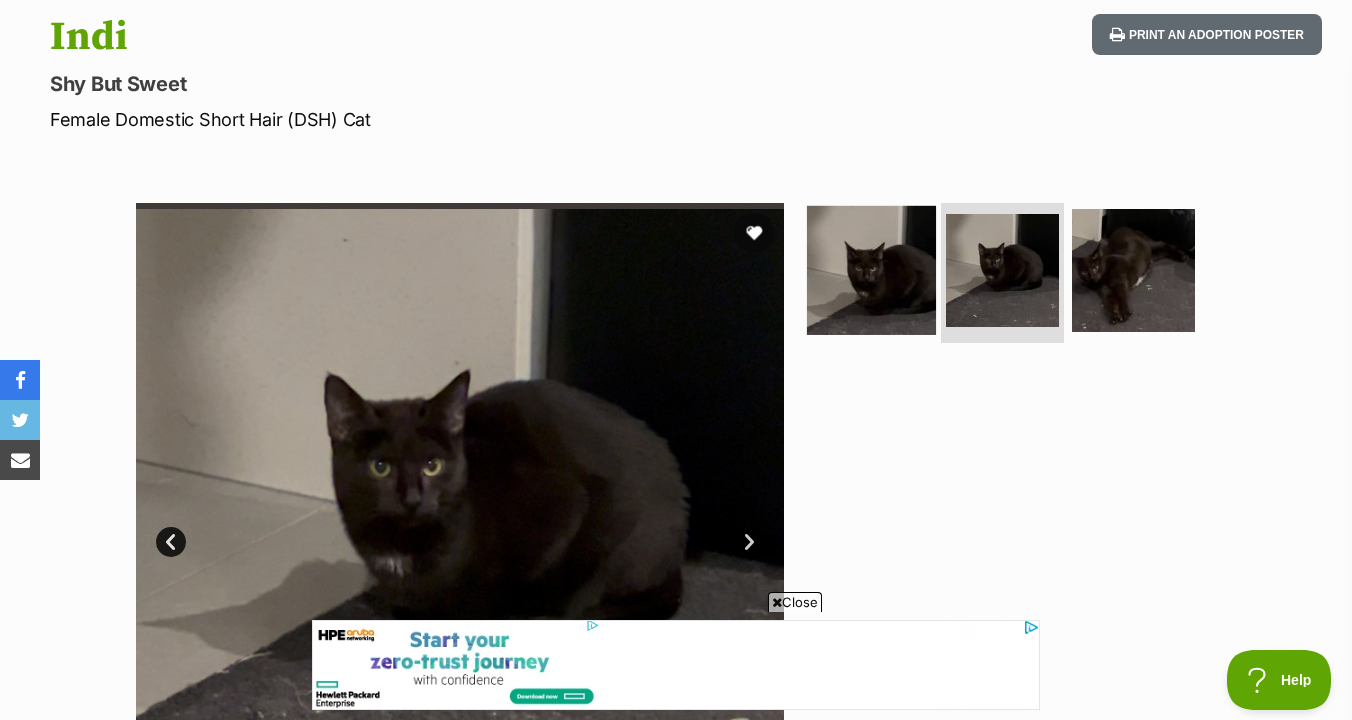 click at bounding box center [871, 270] 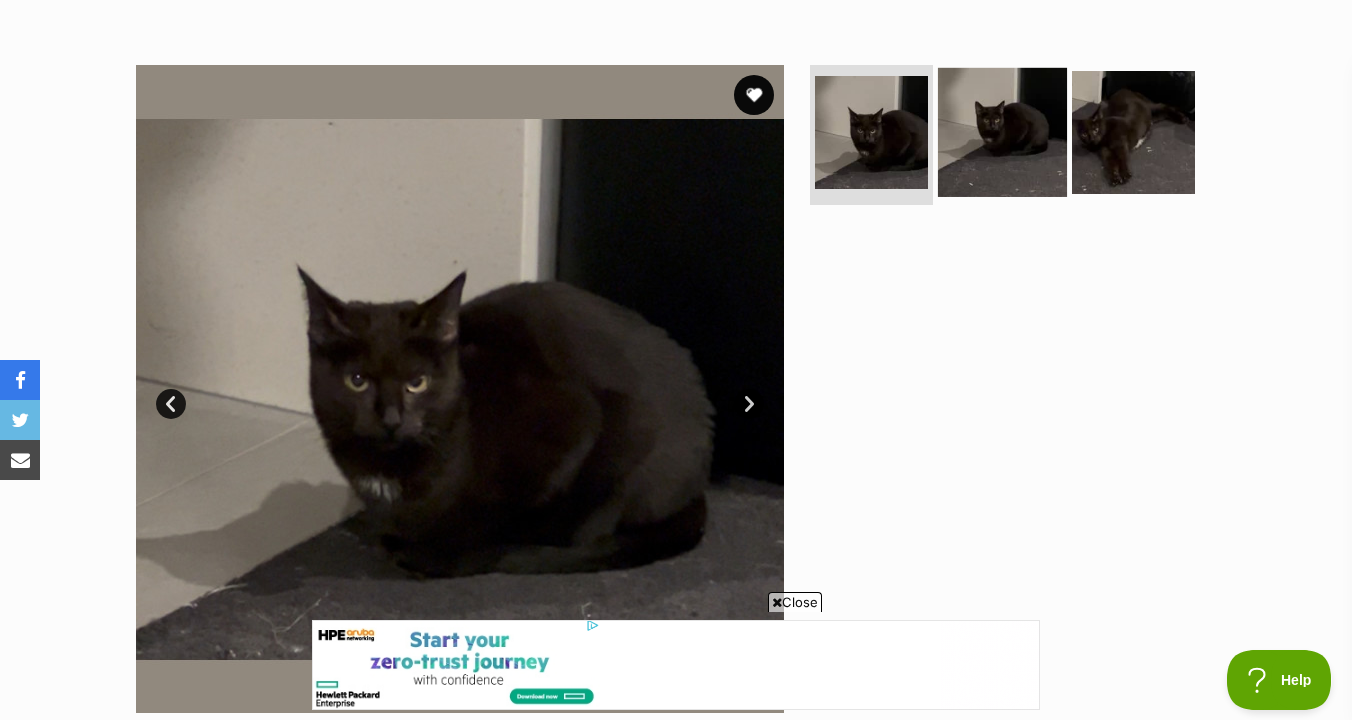 scroll, scrollTop: 0, scrollLeft: 0, axis: both 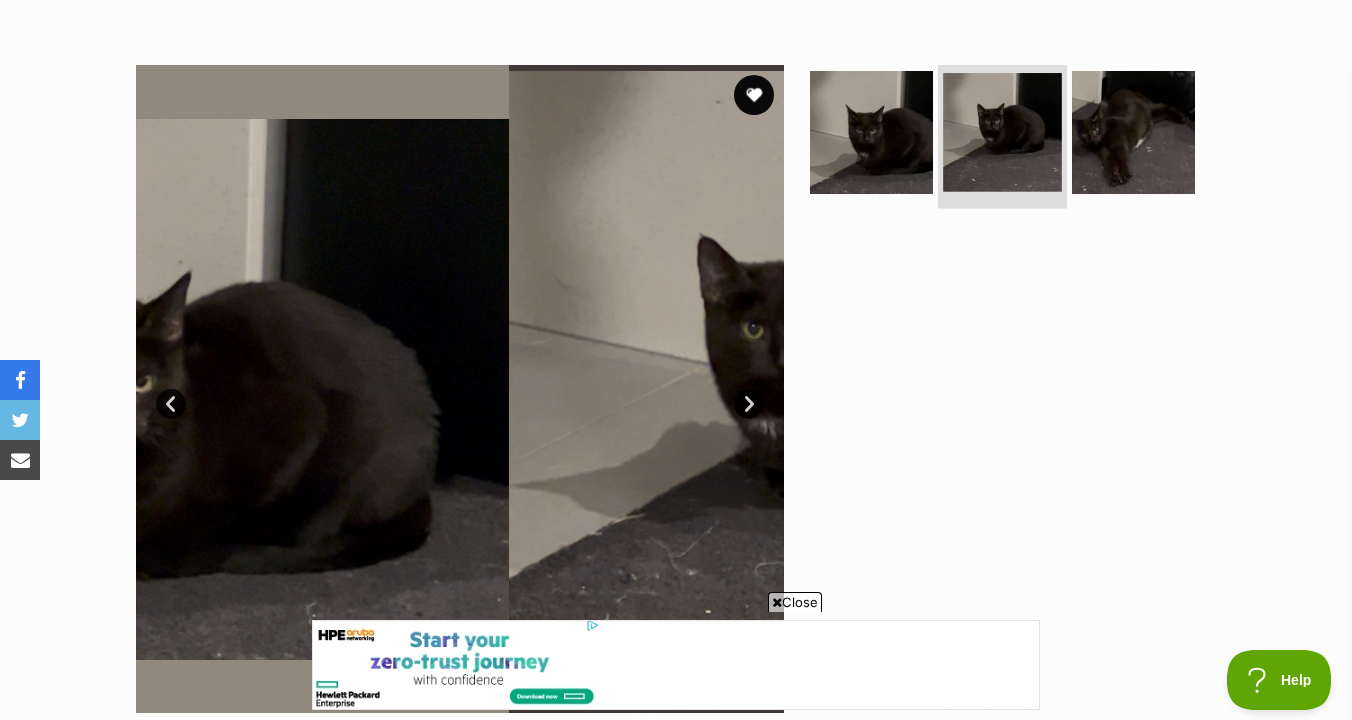 click at bounding box center (1002, 132) 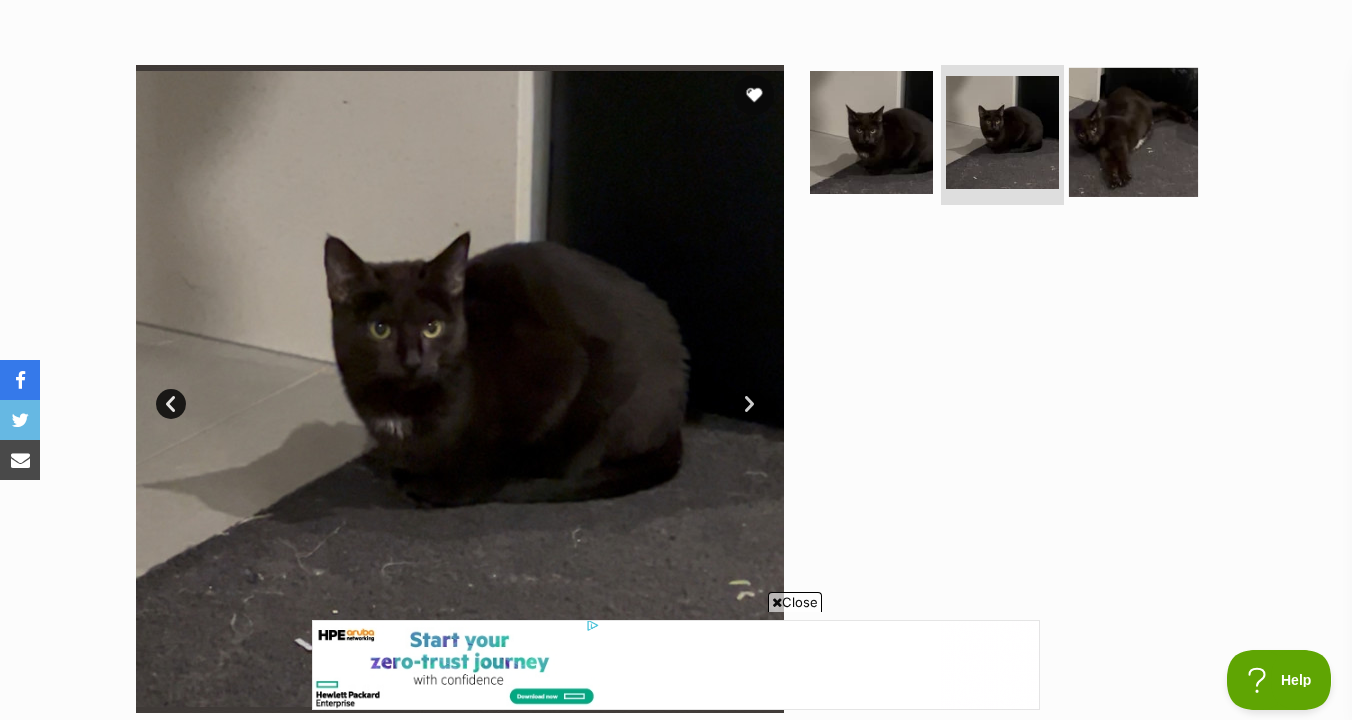 click at bounding box center [1133, 132] 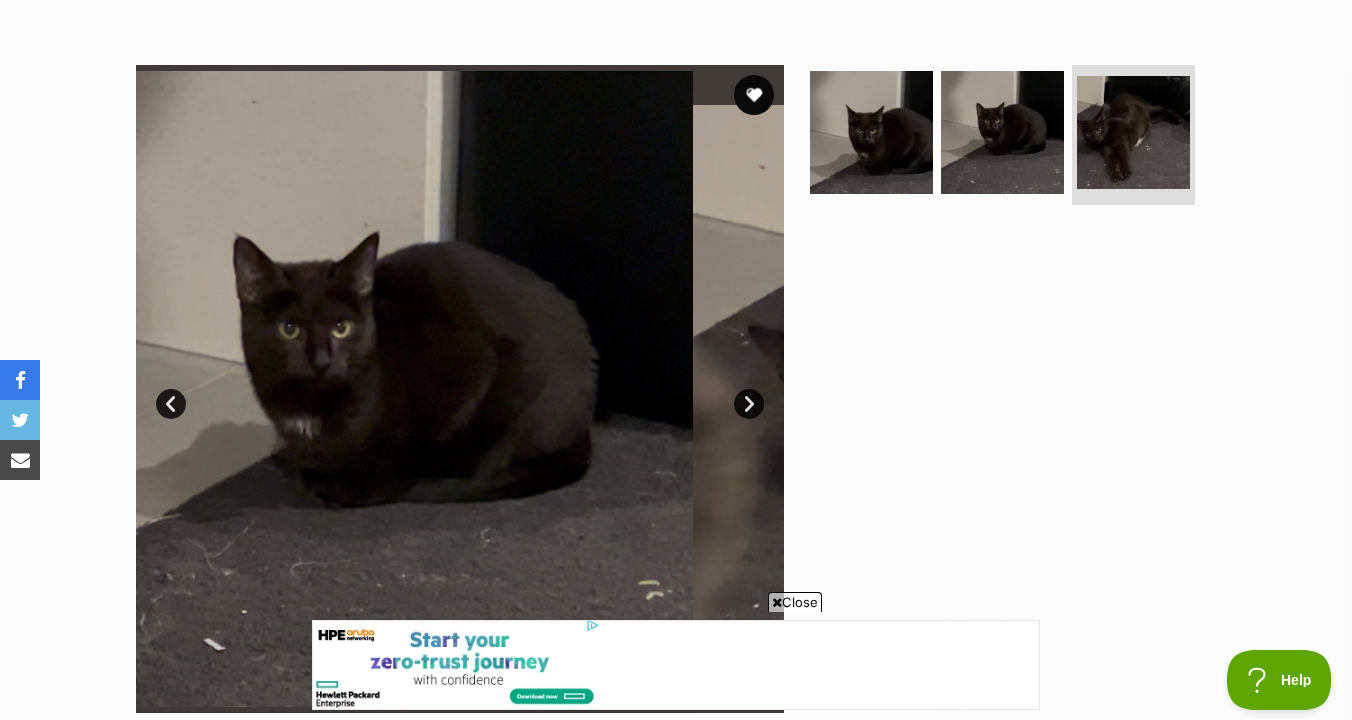 scroll, scrollTop: 0, scrollLeft: 0, axis: both 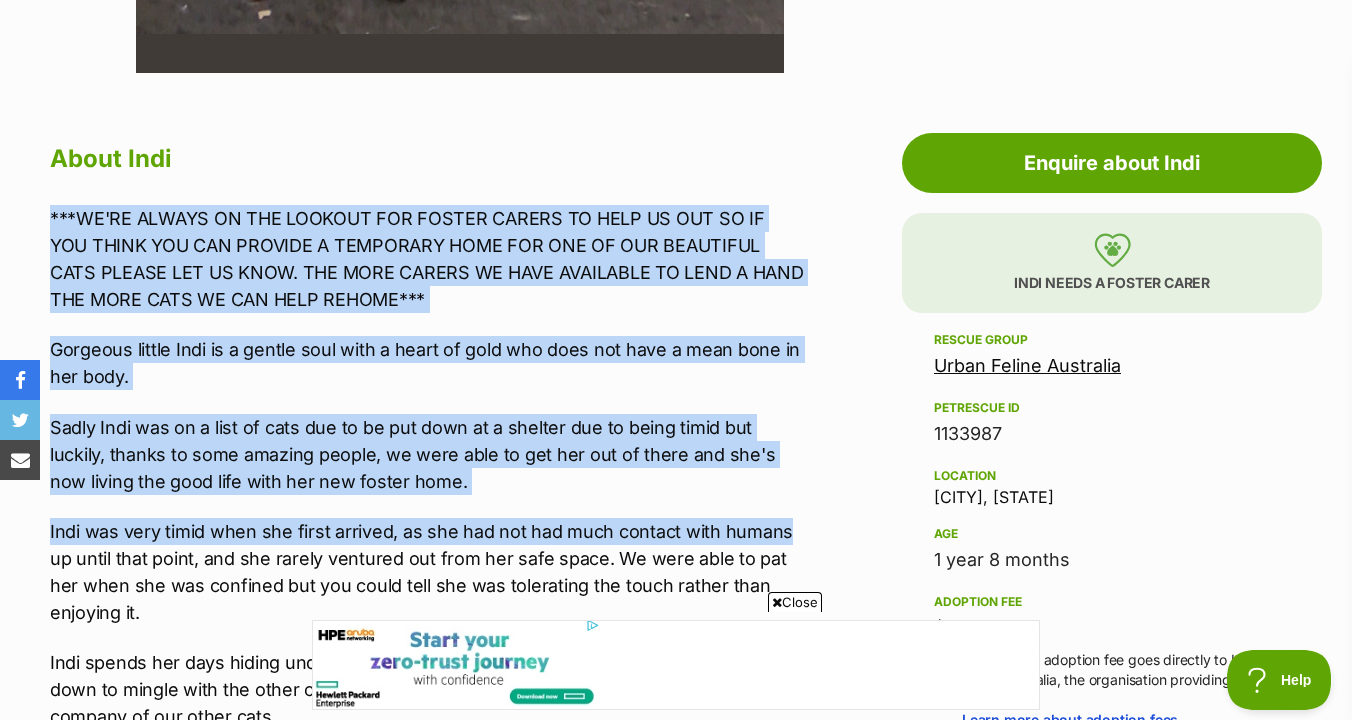 drag, startPoint x: 791, startPoint y: 532, endPoint x: 791, endPoint y: 170, distance: 362 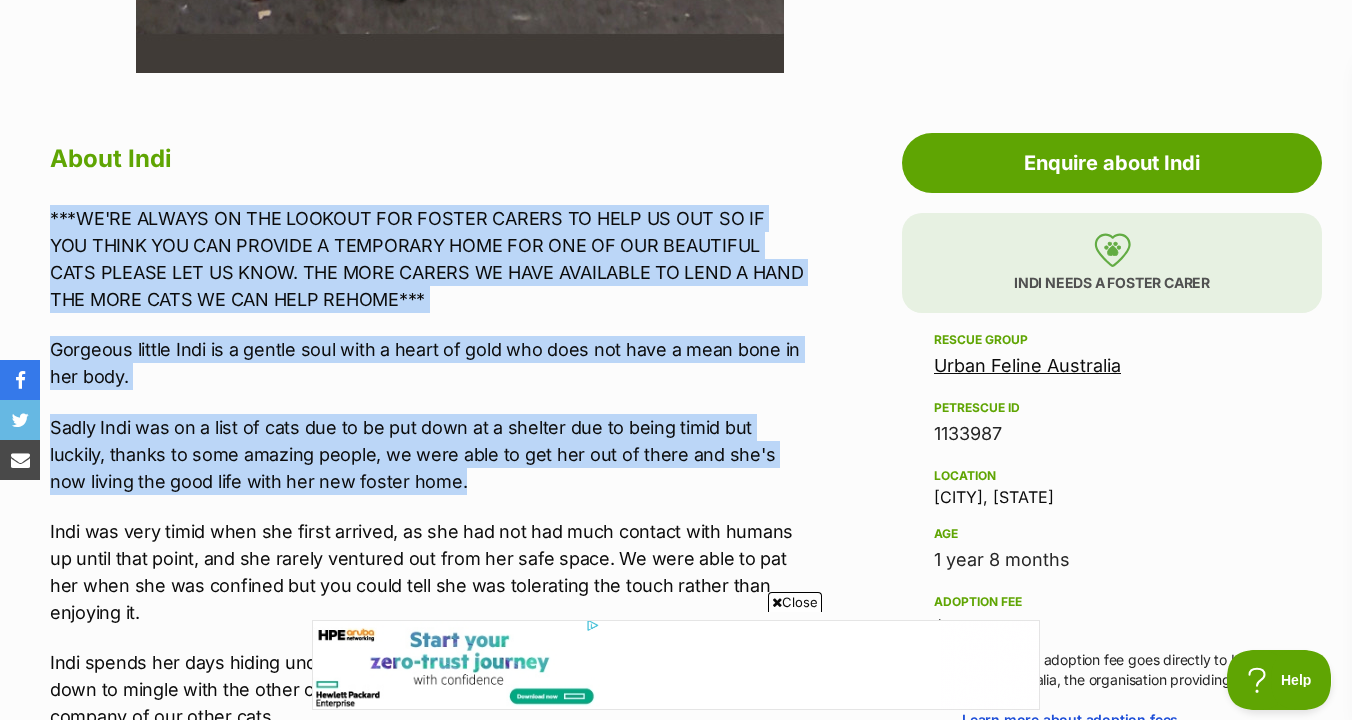 drag, startPoint x: 819, startPoint y: 181, endPoint x: 827, endPoint y: 491, distance: 310.1032 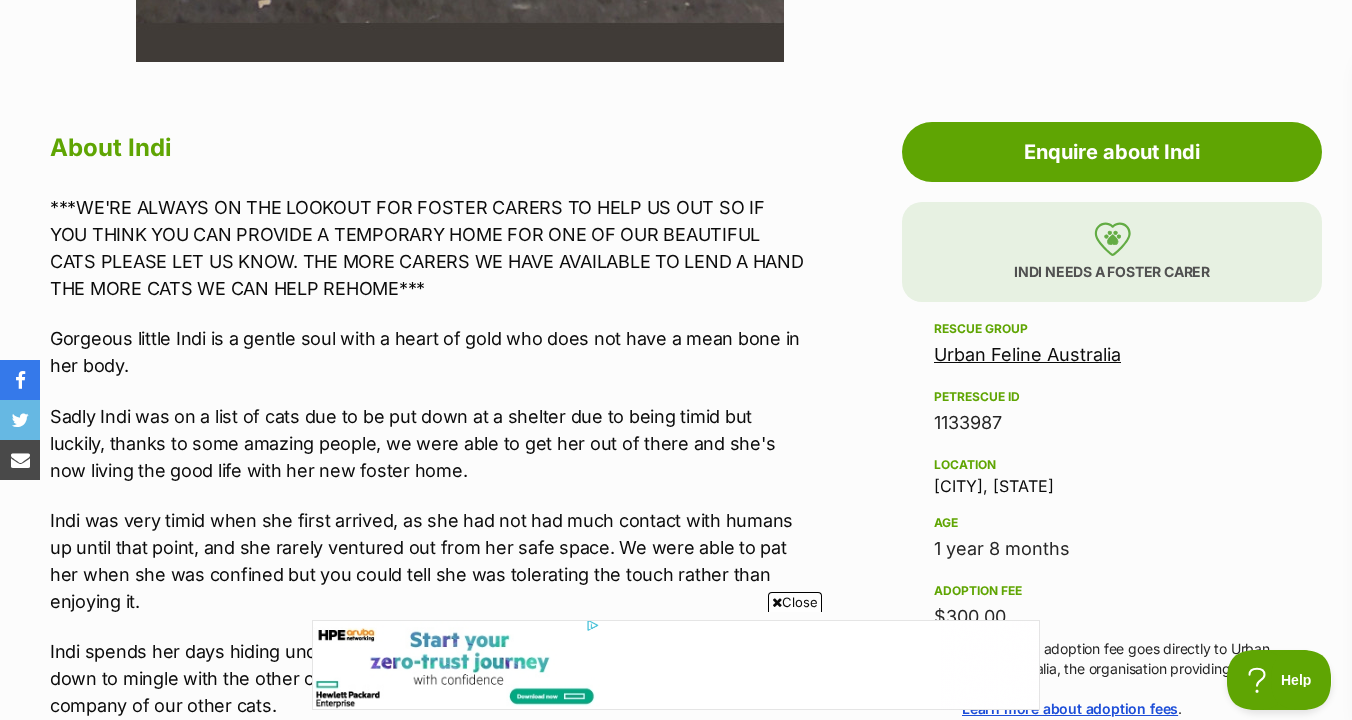 scroll, scrollTop: 1014, scrollLeft: 0, axis: vertical 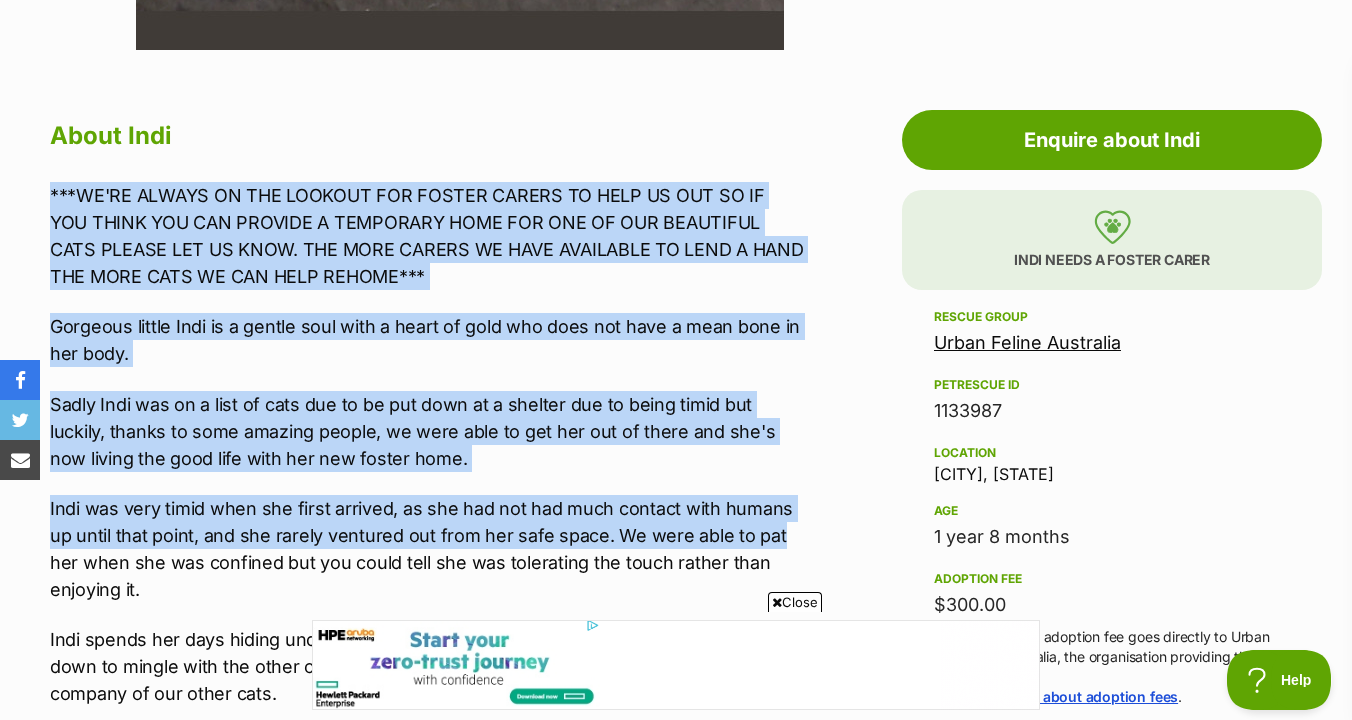 drag, startPoint x: 823, startPoint y: 537, endPoint x: 826, endPoint y: 127, distance: 410.011 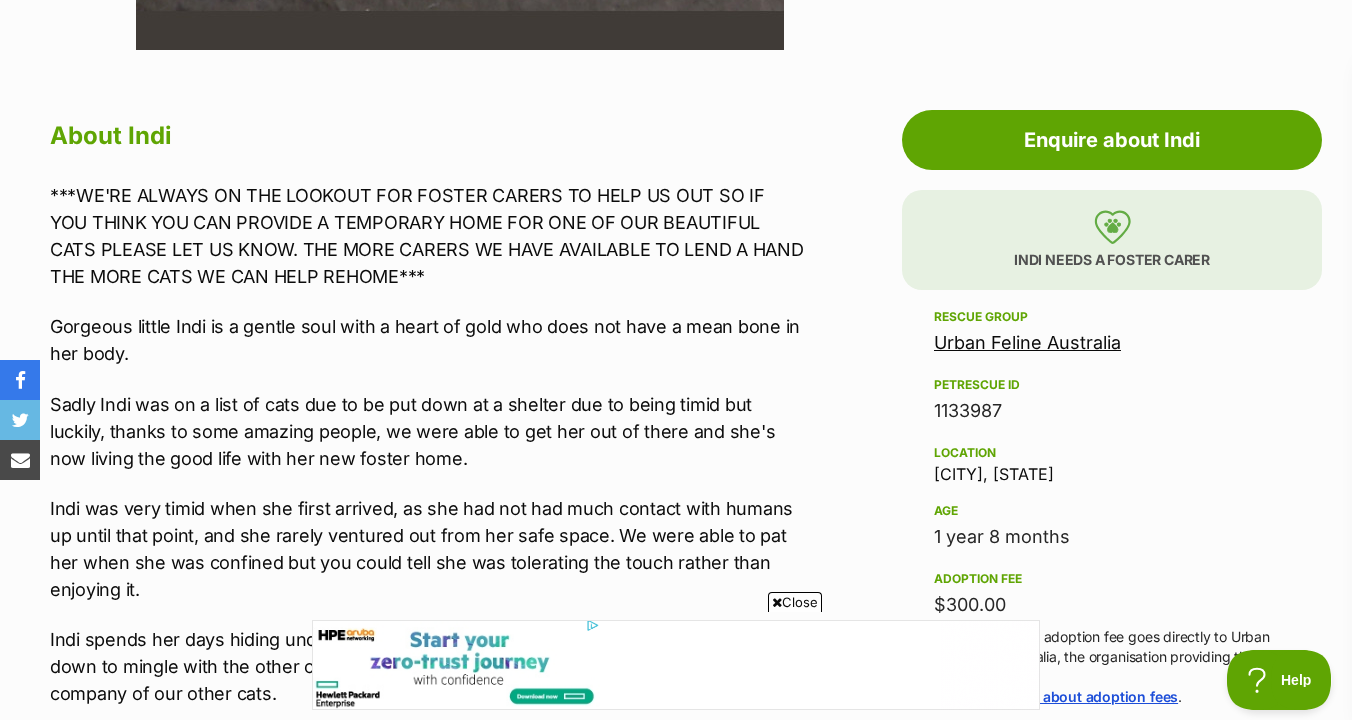 click on "Advertisement
Adoption information
I've been adopted!
This pet is no longer available
On Hold
Enquire about Indi
Find available pets like this!
Indi needs a foster carer
Rescue group
Urban Feline Australia
PetRescue ID
1133987
Location
Wantirna South, VIC
Age
1 year 8 months
Adoption fee
$300.00
100% of the adoption fee goes directly to Urban Feline Australia, the organisation providing their care.
Learn more about adoption fees .
Coat
Short
Microchip number
956743567234568
Source number
RE187477
Last updated
22 Jul, 2025
Pre-adoption checks
Desexed
-
Vaccinated
Interstate adoption (VIC only)
-
Wormed
About Indi
Gorgeous little Indi is a gentle soul with a heart of gold who does not have a mean bone in her body." at bounding box center [676, 1715] 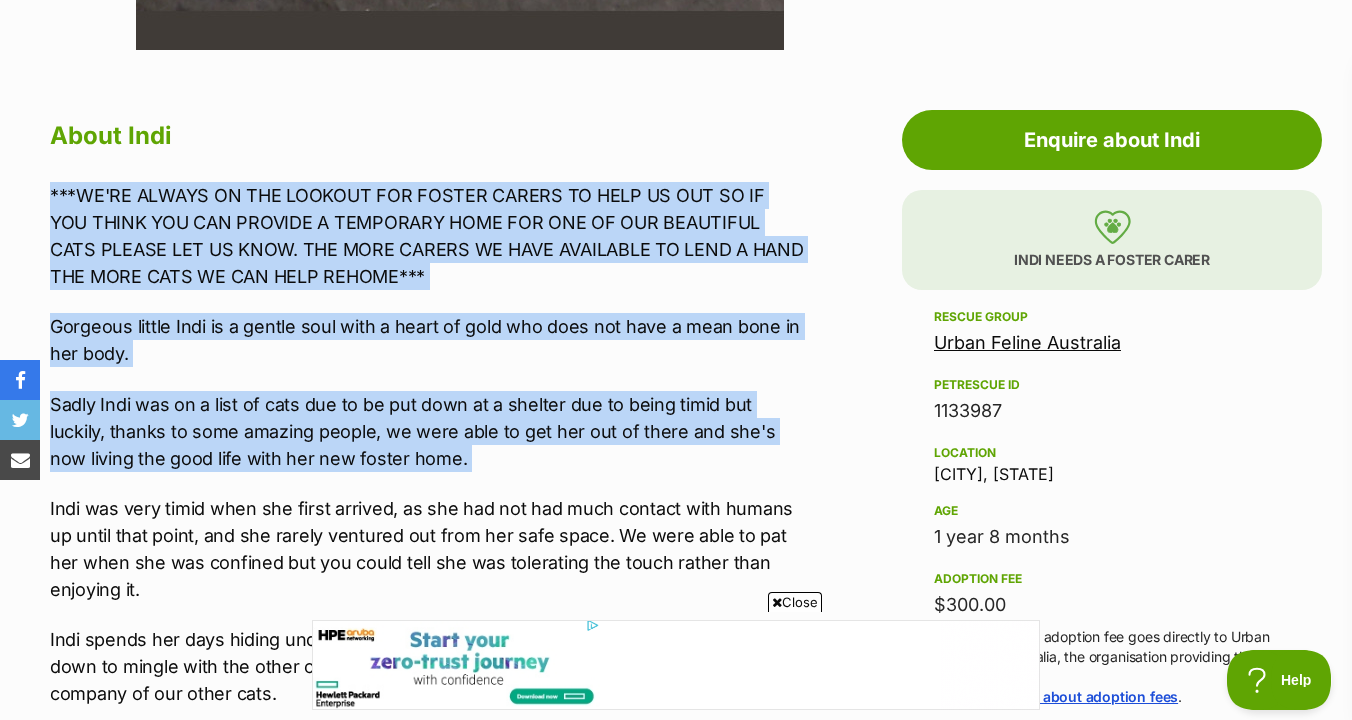 drag, startPoint x: 827, startPoint y: 151, endPoint x: 826, endPoint y: 464, distance: 313.0016 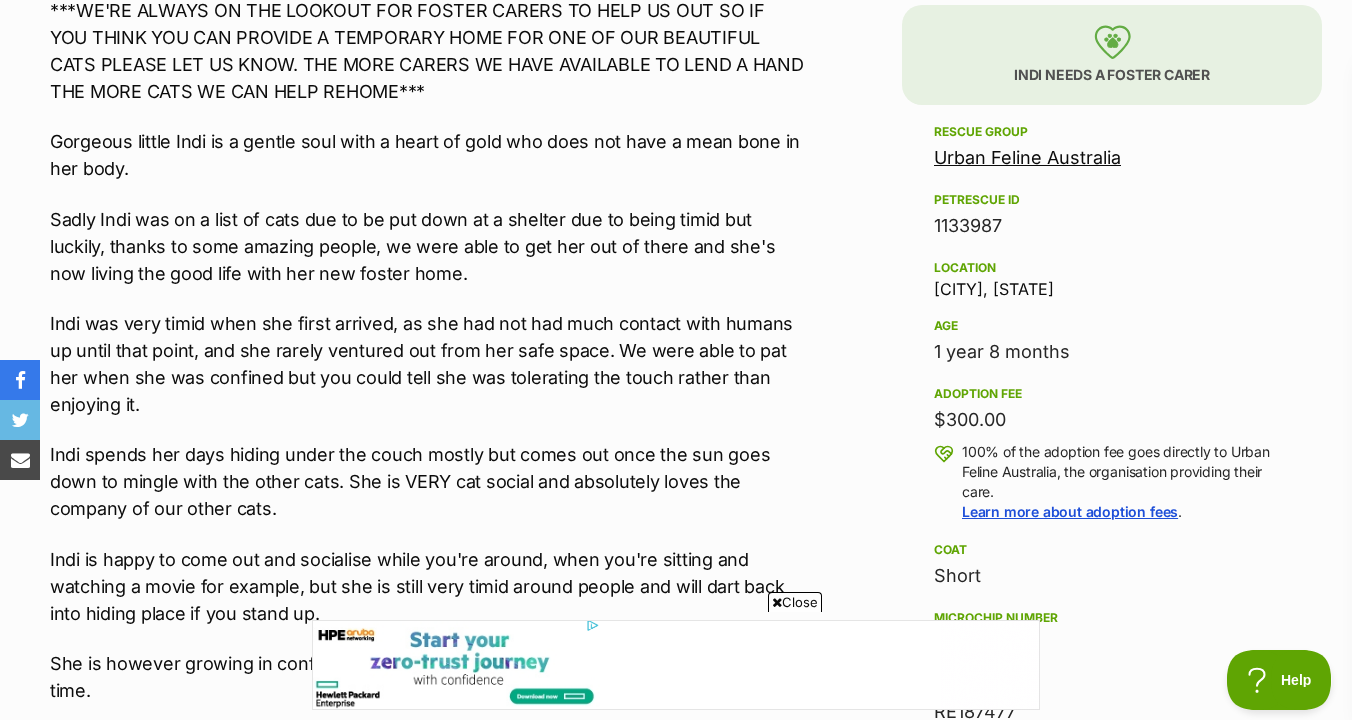 scroll, scrollTop: 1204, scrollLeft: 0, axis: vertical 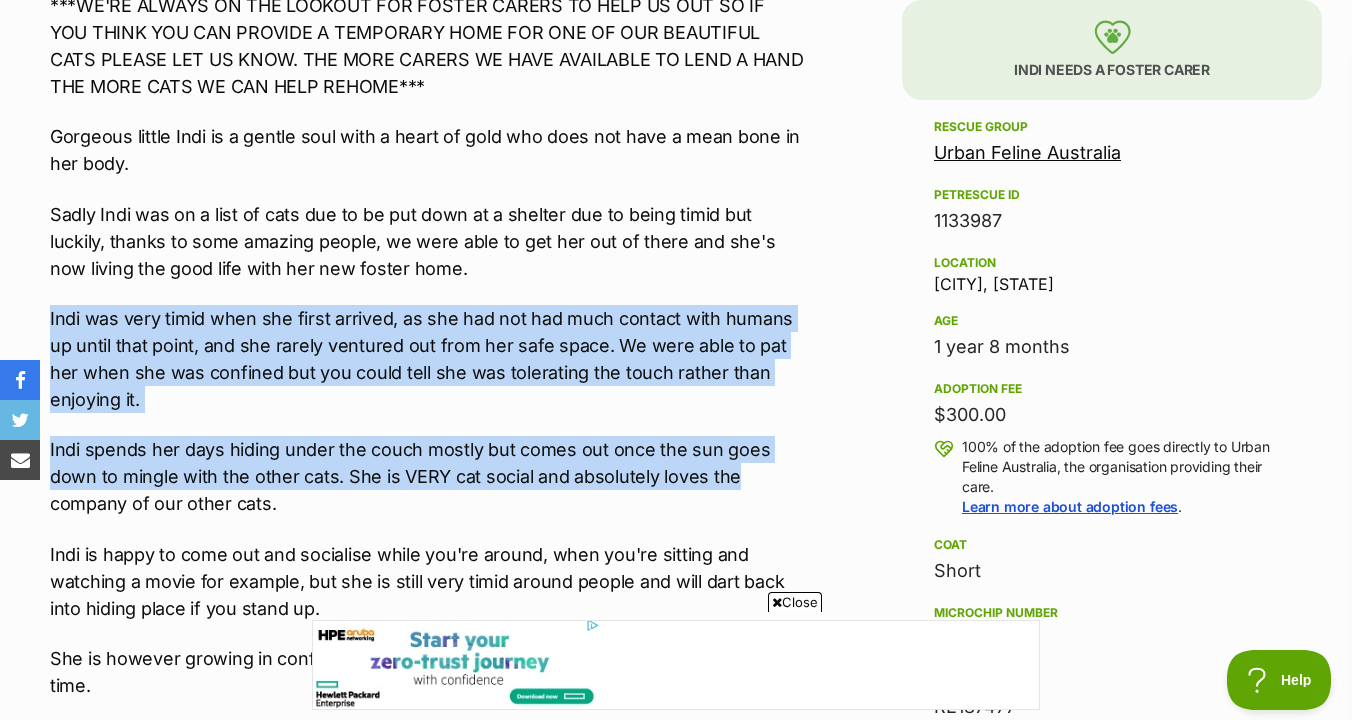 drag, startPoint x: 826, startPoint y: 464, endPoint x: 826, endPoint y: 285, distance: 179 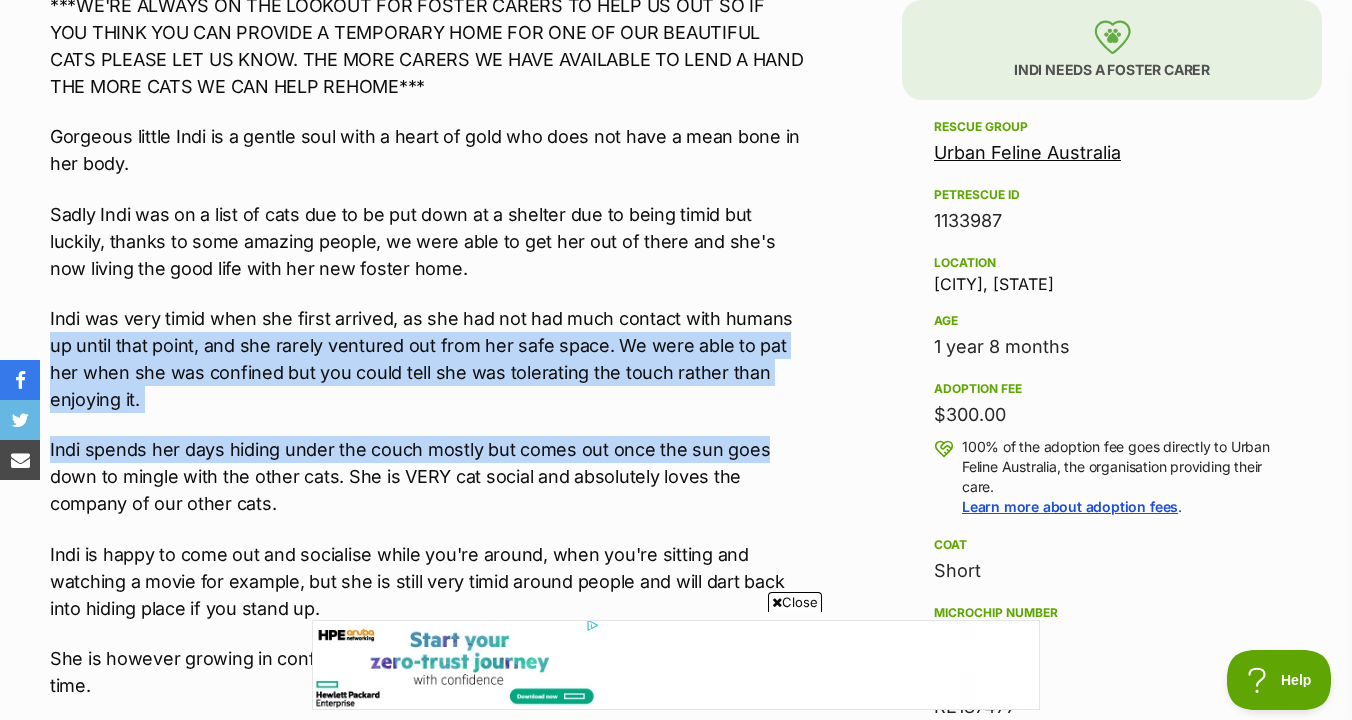 drag, startPoint x: 826, startPoint y: 305, endPoint x: 825, endPoint y: 438, distance: 133.00375 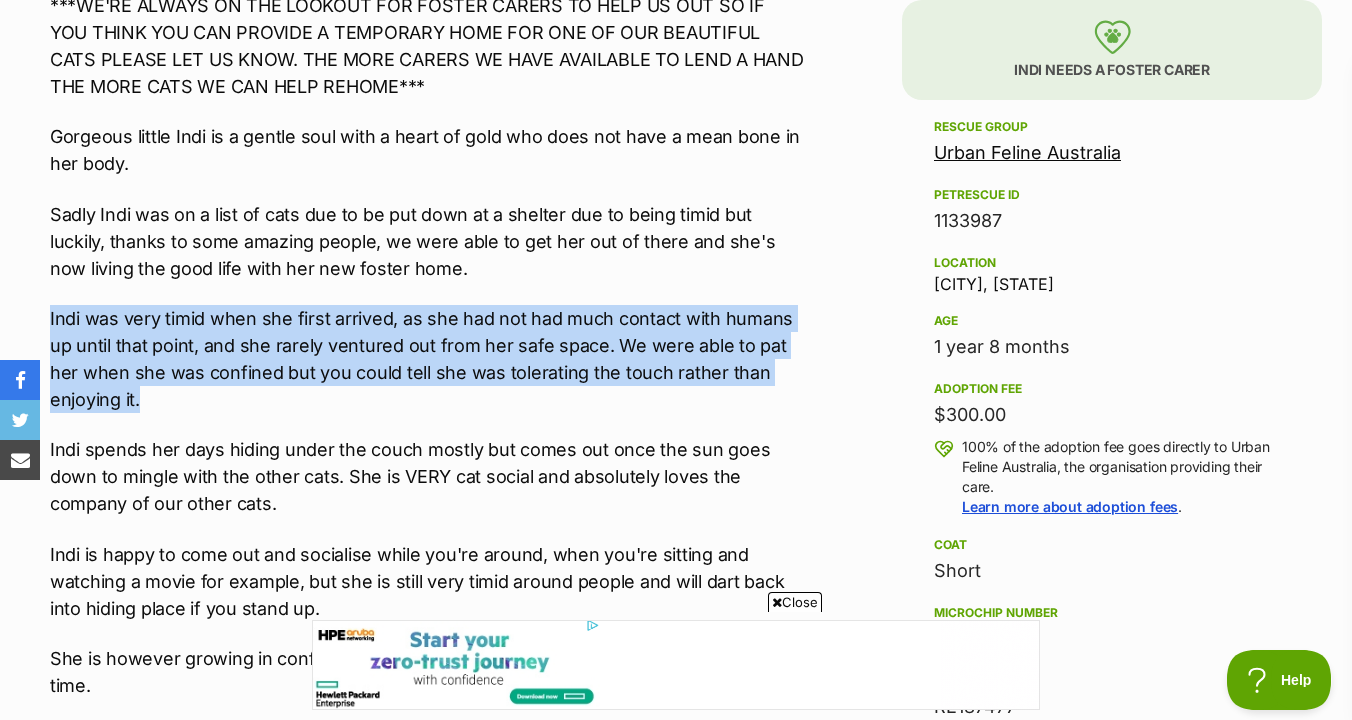 drag, startPoint x: 818, startPoint y: 408, endPoint x: 818, endPoint y: 294, distance: 114 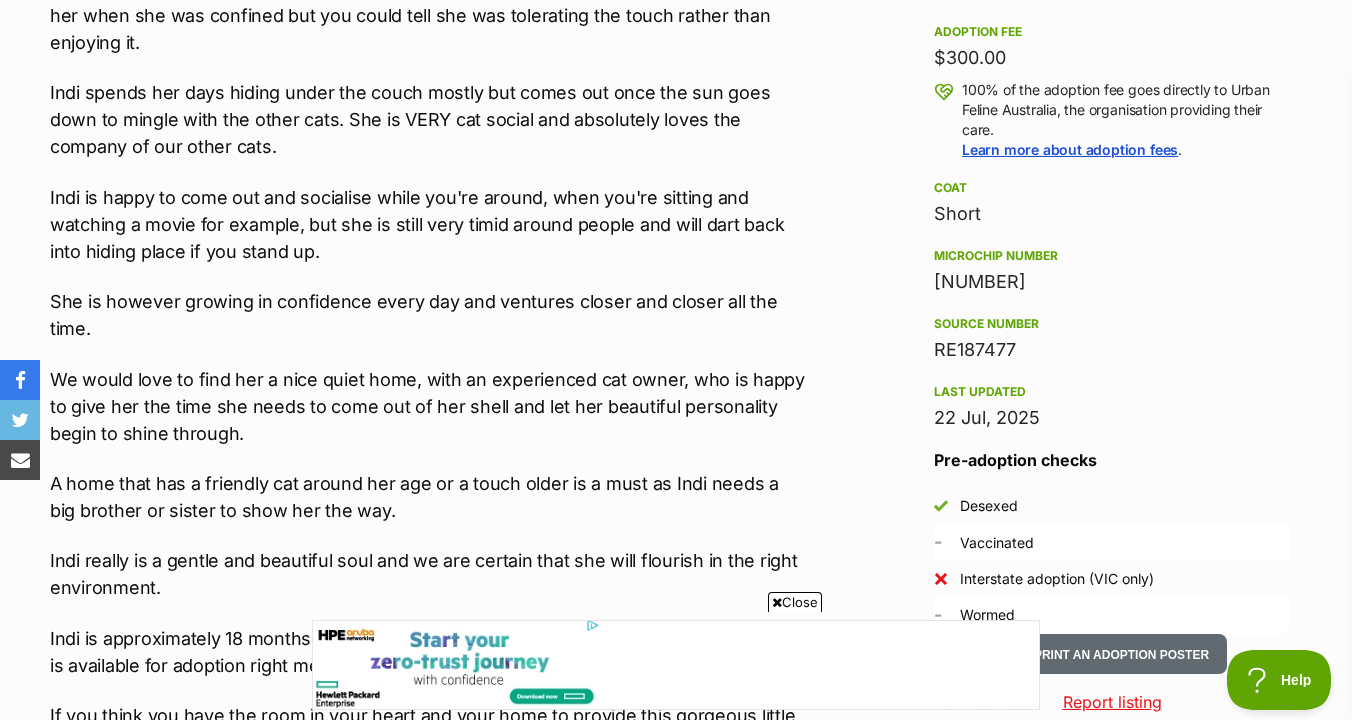 scroll, scrollTop: 1575, scrollLeft: 0, axis: vertical 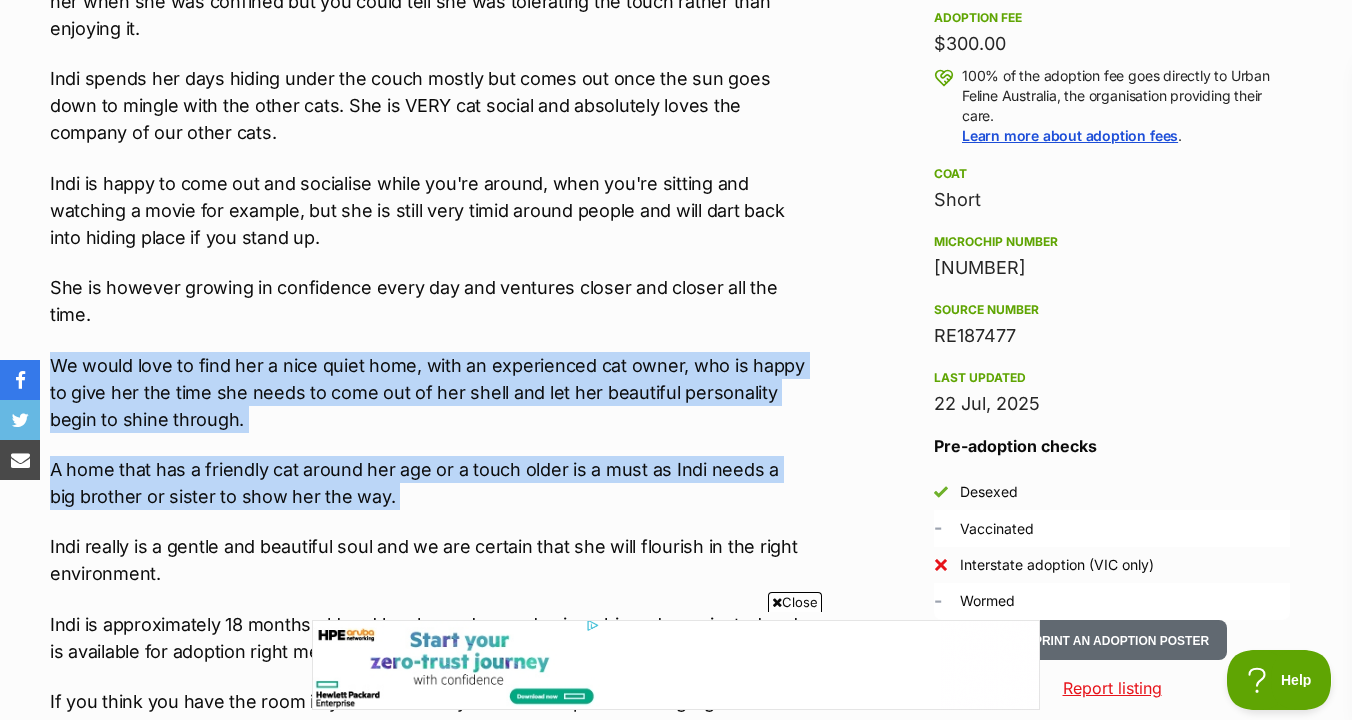 drag, startPoint x: 819, startPoint y: 309, endPoint x: 820, endPoint y: 517, distance: 208.00241 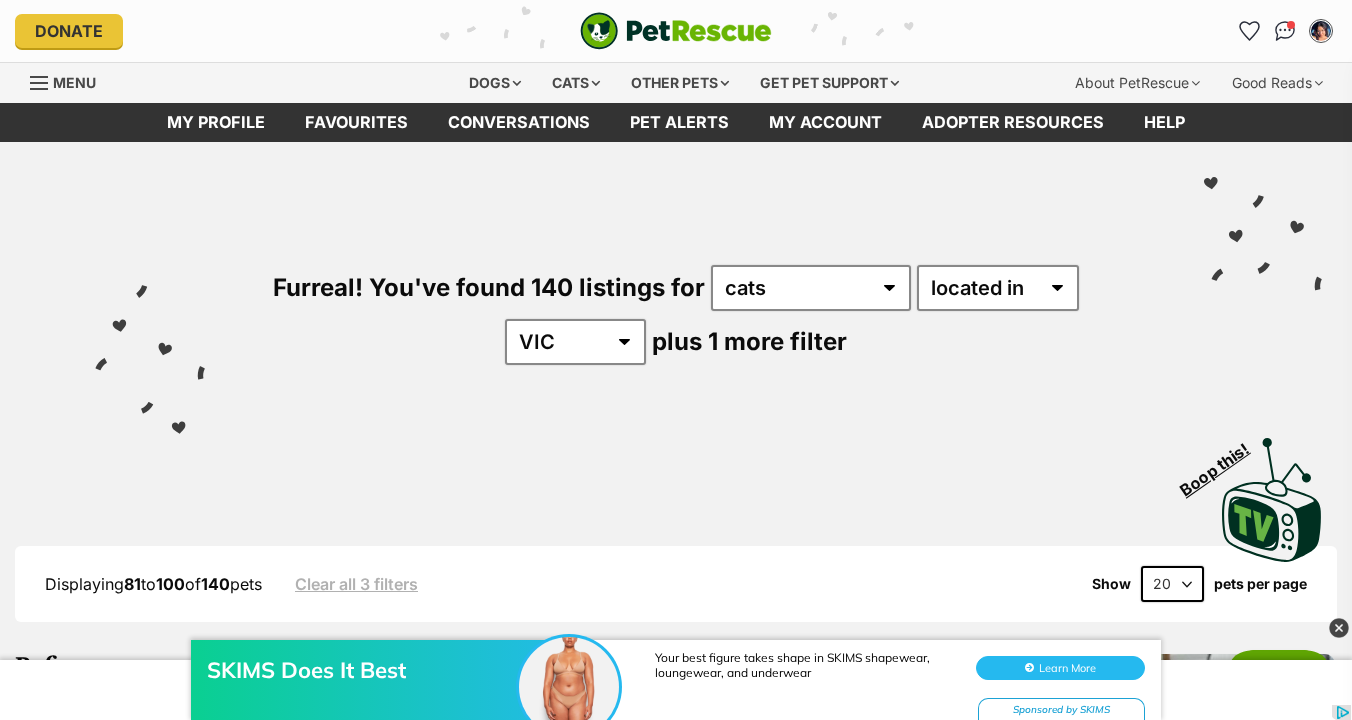 scroll, scrollTop: 0, scrollLeft: 0, axis: both 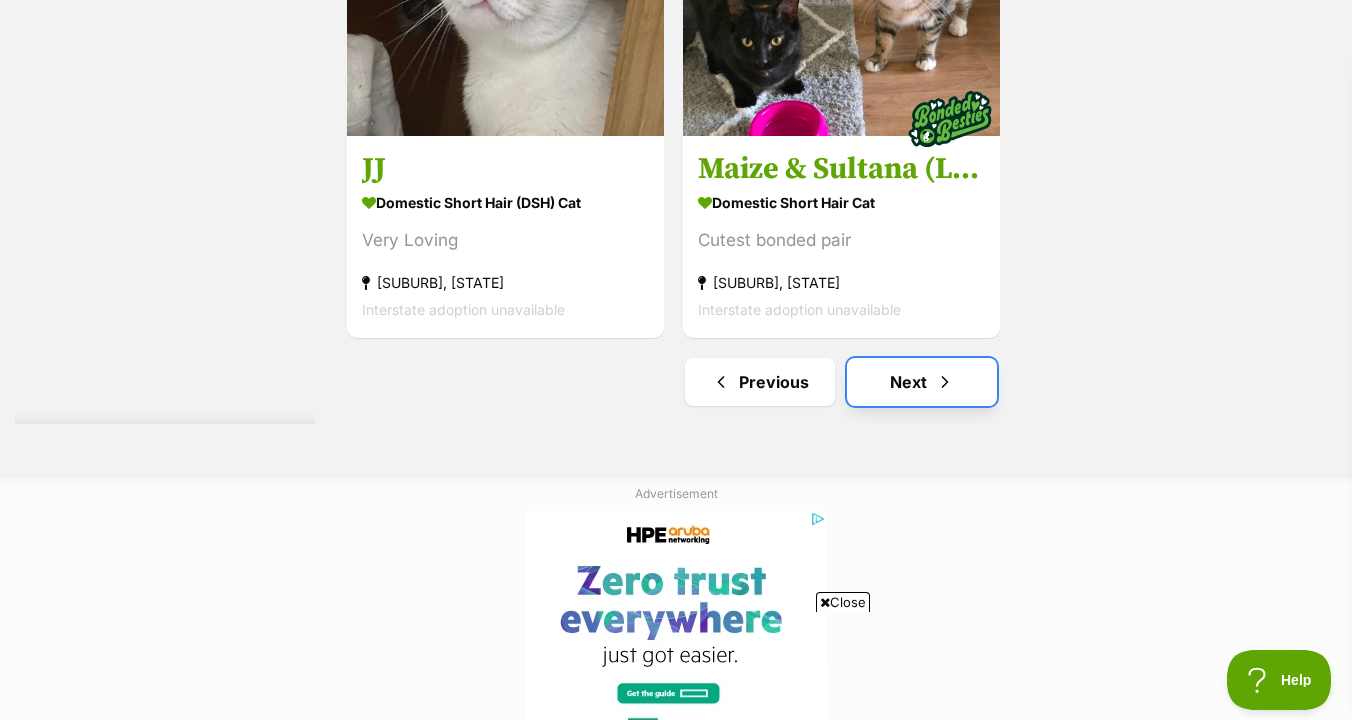 click on "Next" at bounding box center [922, 382] 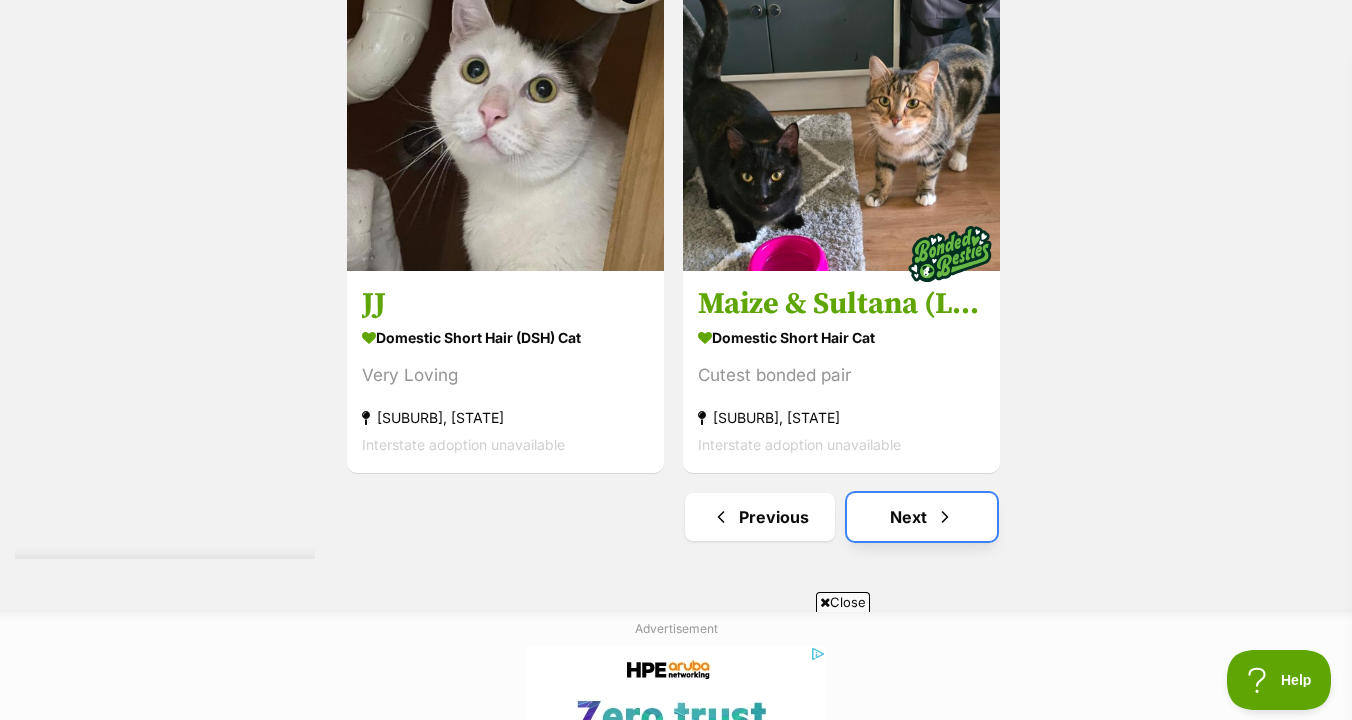 scroll, scrollTop: 4659, scrollLeft: 0, axis: vertical 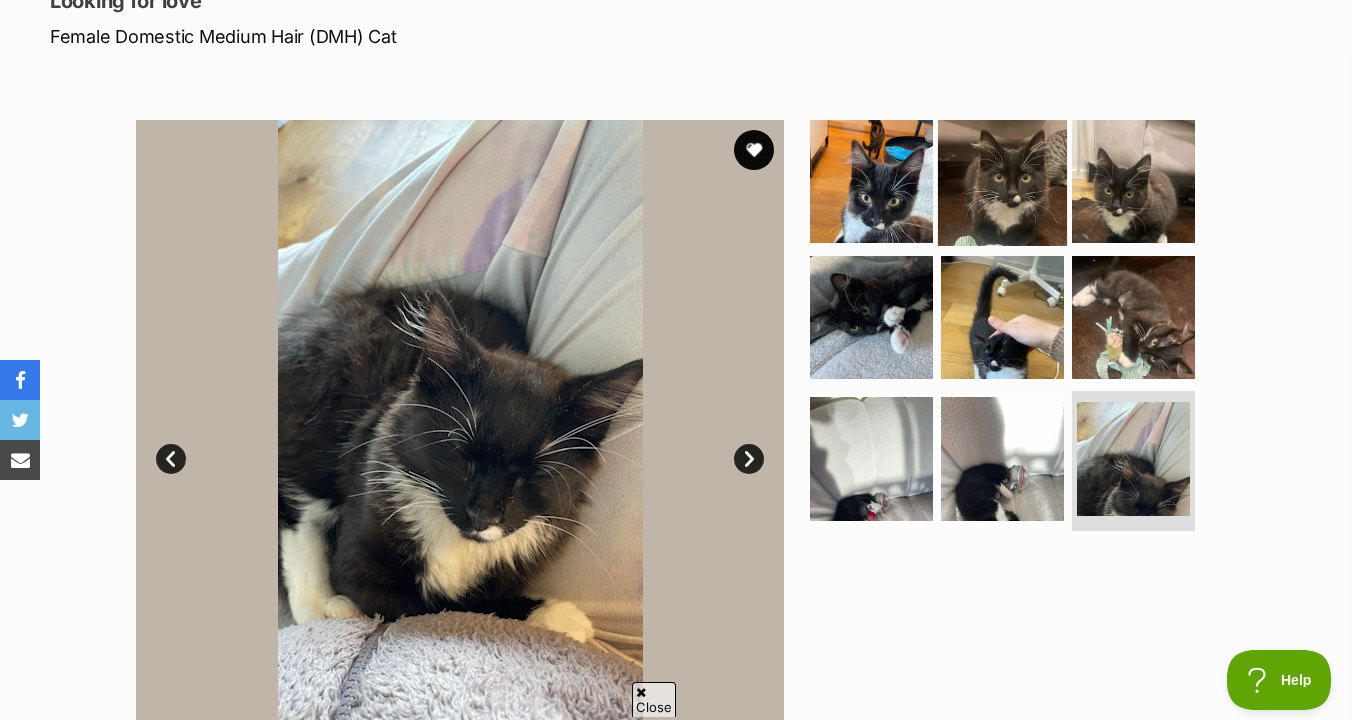 click at bounding box center (1002, 181) 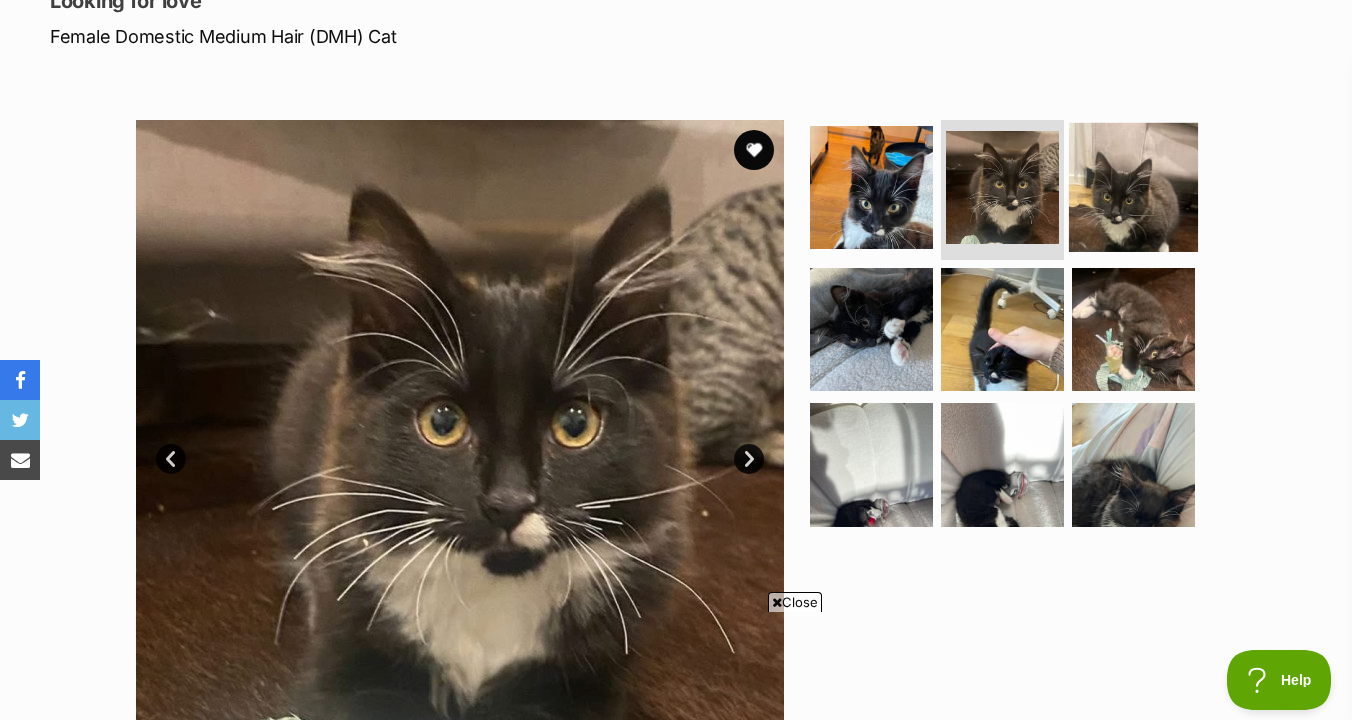 click at bounding box center (1133, 187) 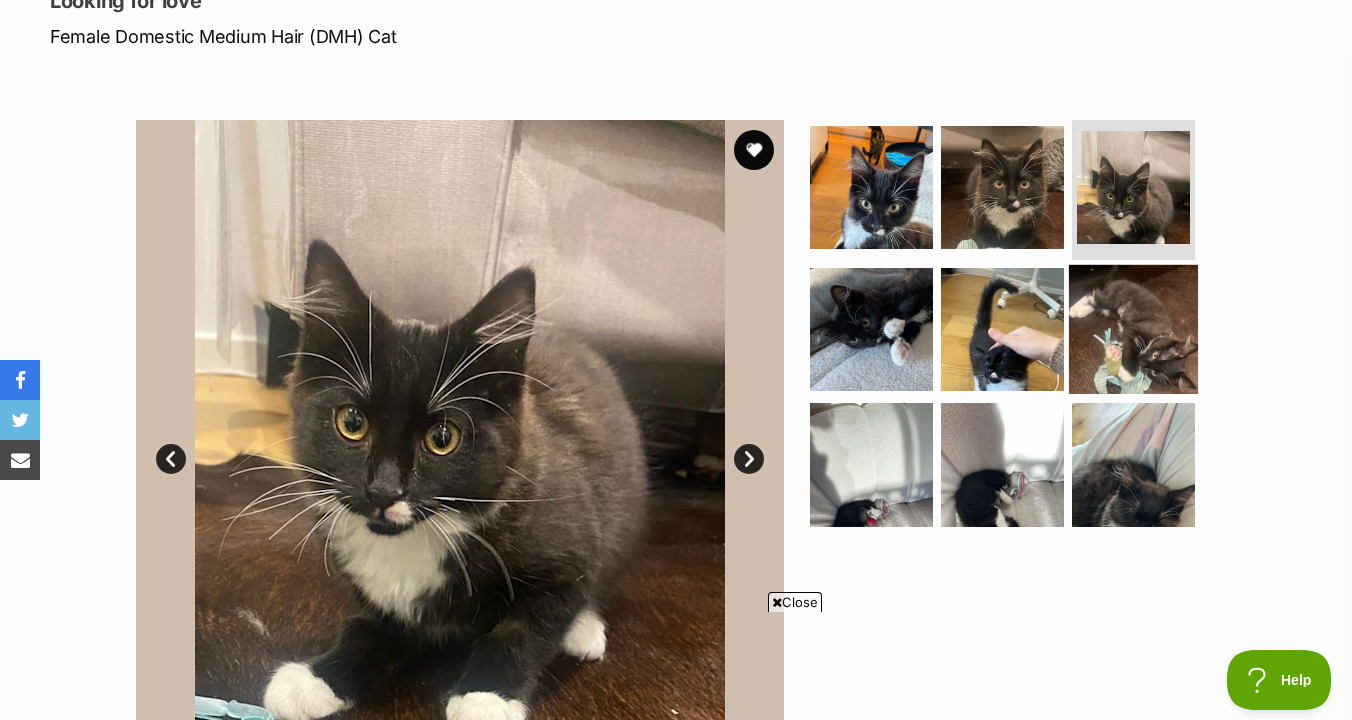 click at bounding box center [1133, 328] 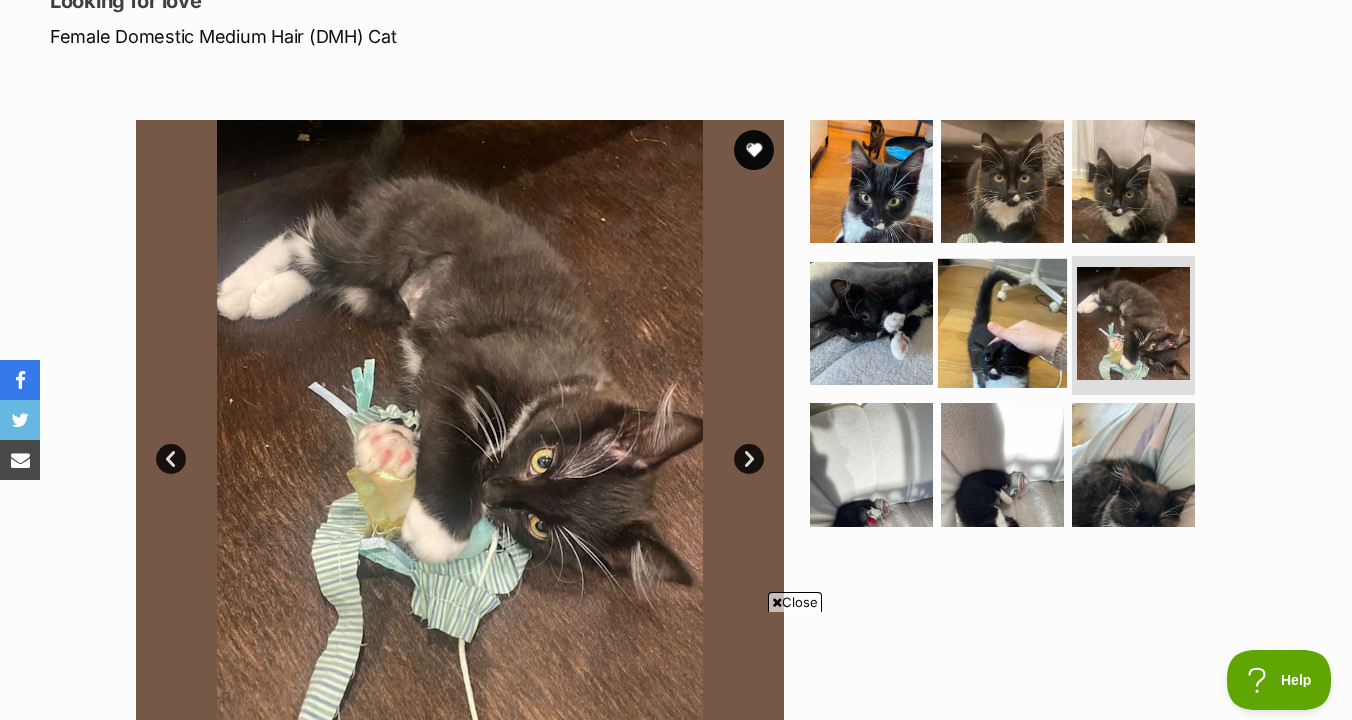 click at bounding box center [1002, 322] 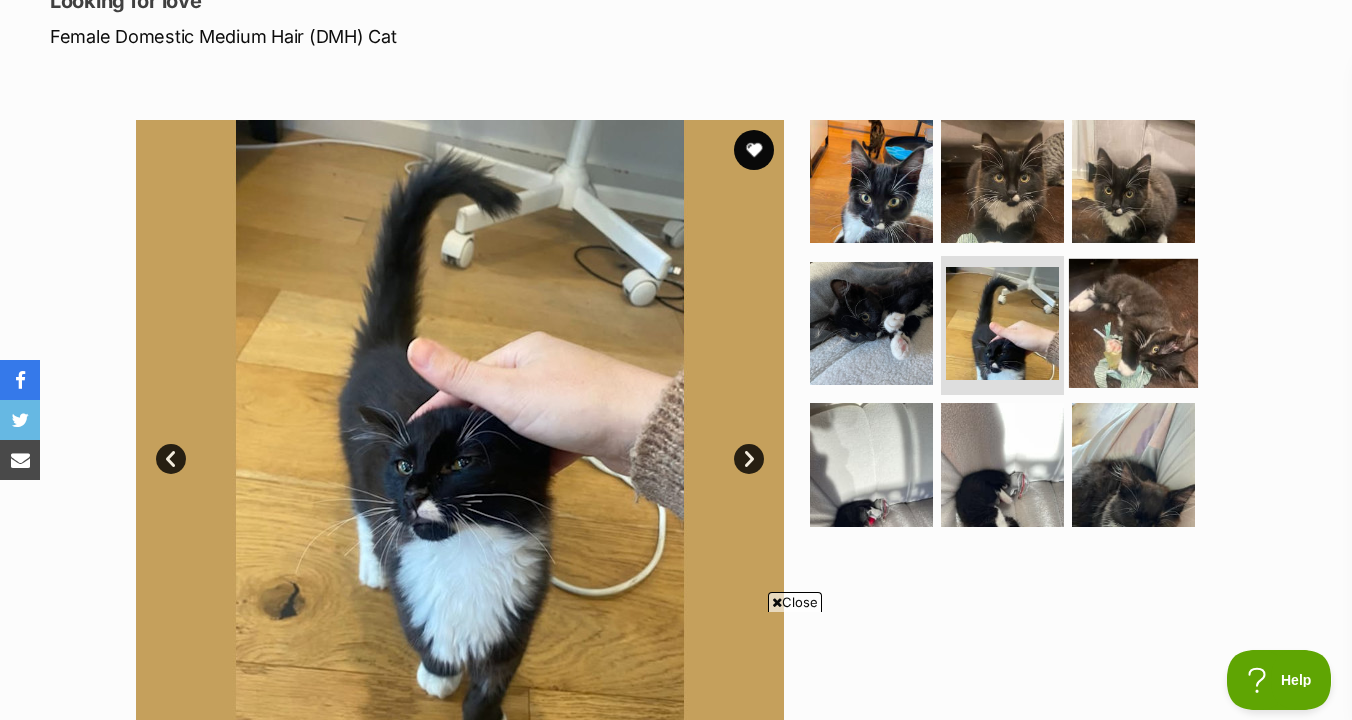 click at bounding box center (1133, 322) 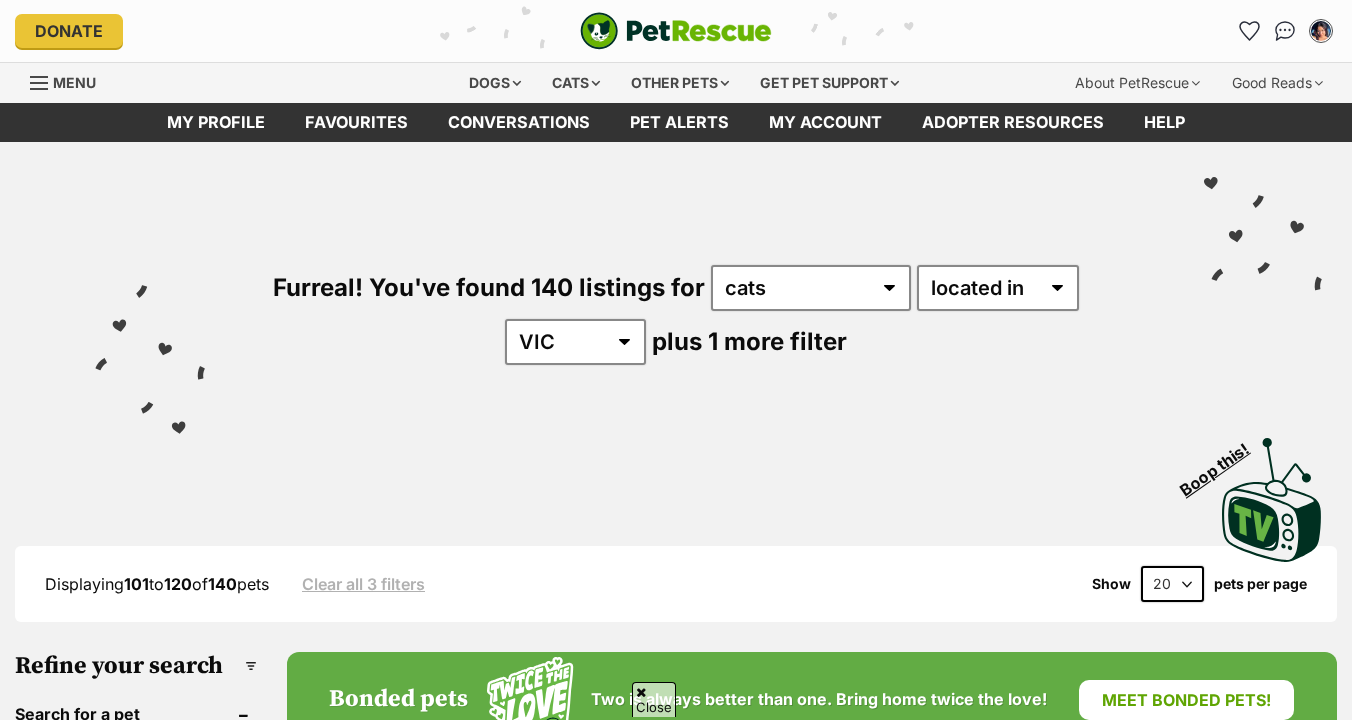 scroll, scrollTop: 512, scrollLeft: 0, axis: vertical 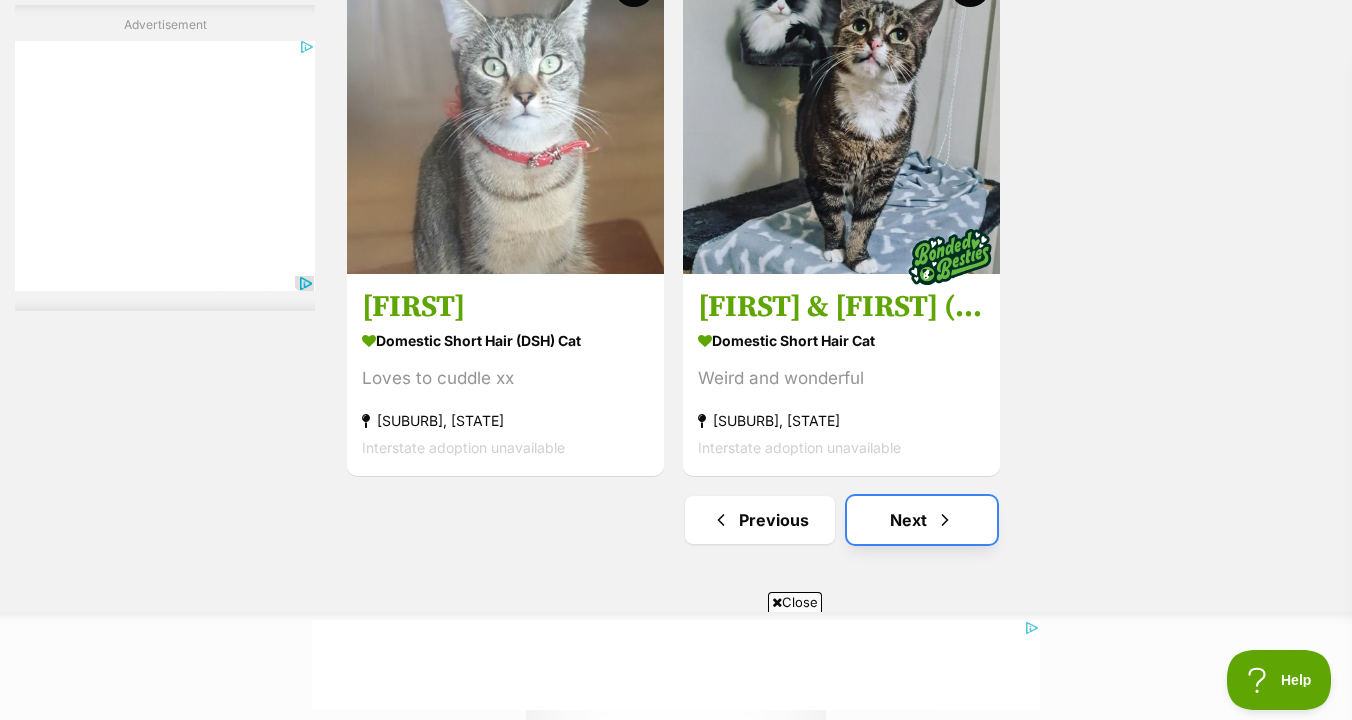 click on "Next" at bounding box center [922, 520] 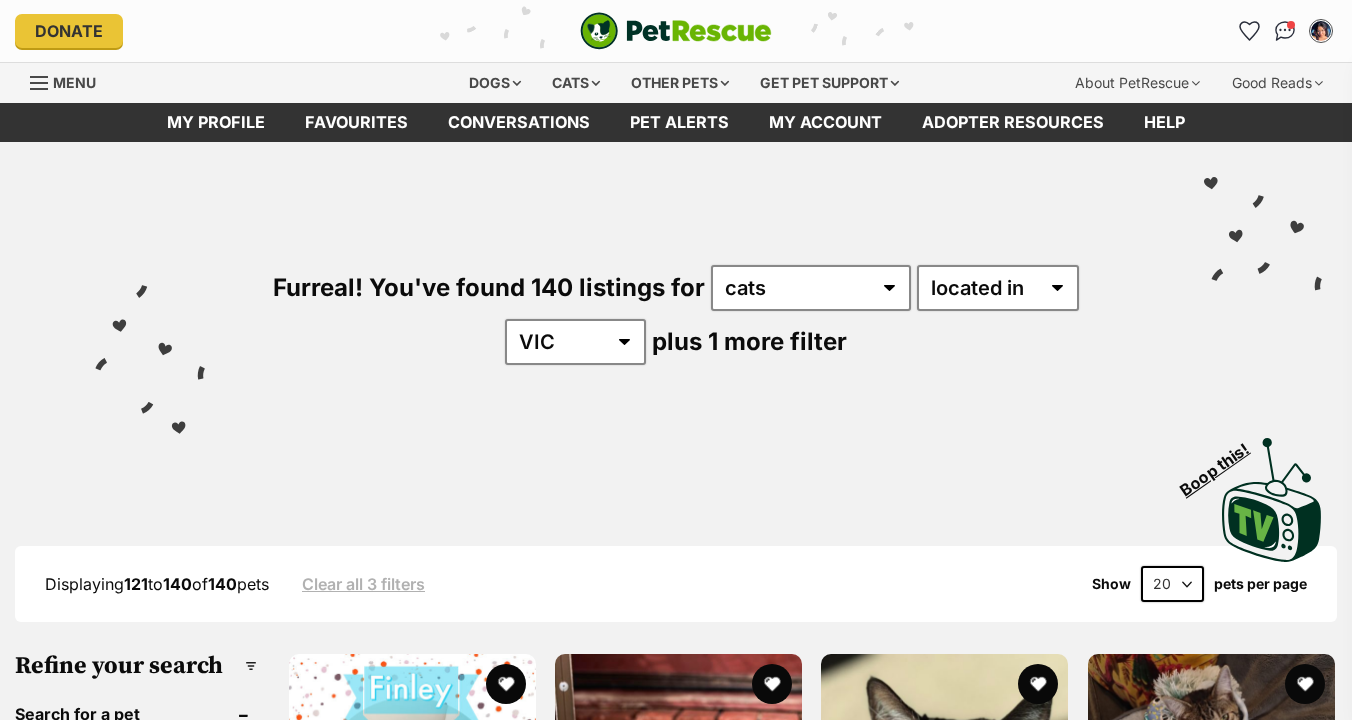 scroll, scrollTop: 410, scrollLeft: 0, axis: vertical 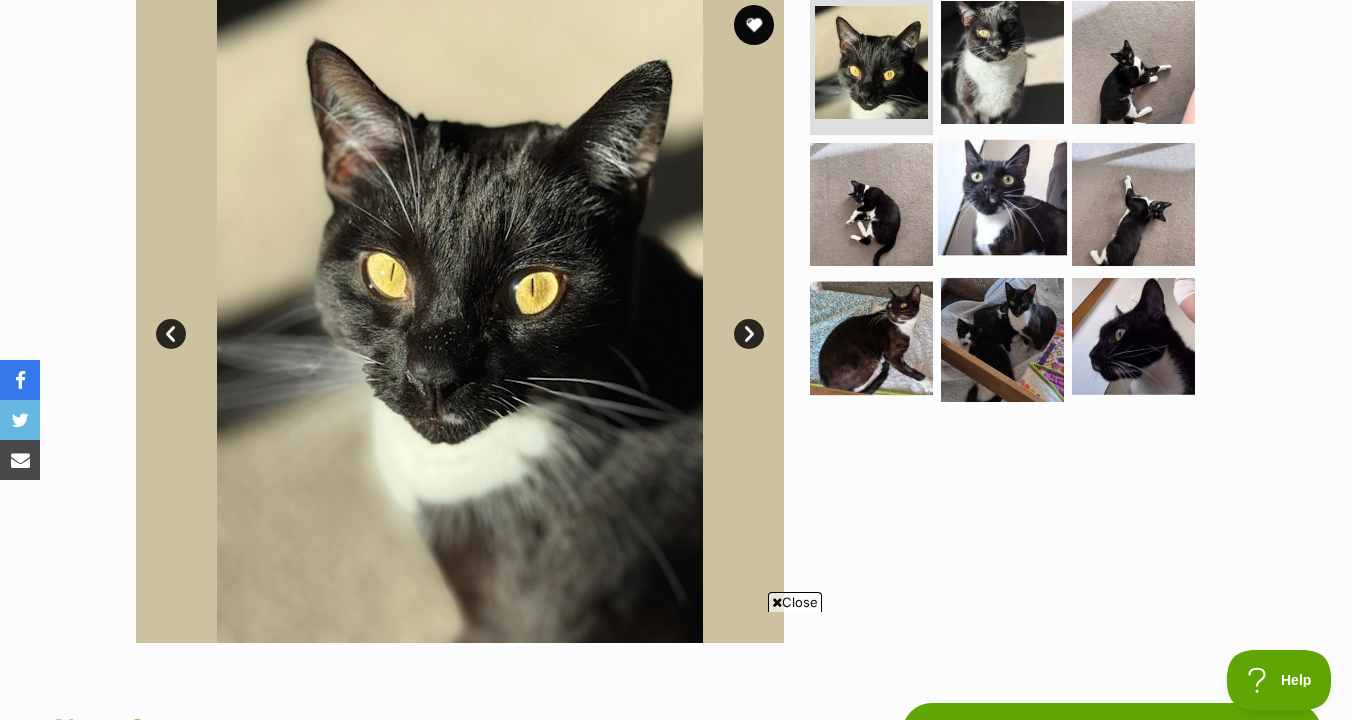 click at bounding box center [1002, 203] 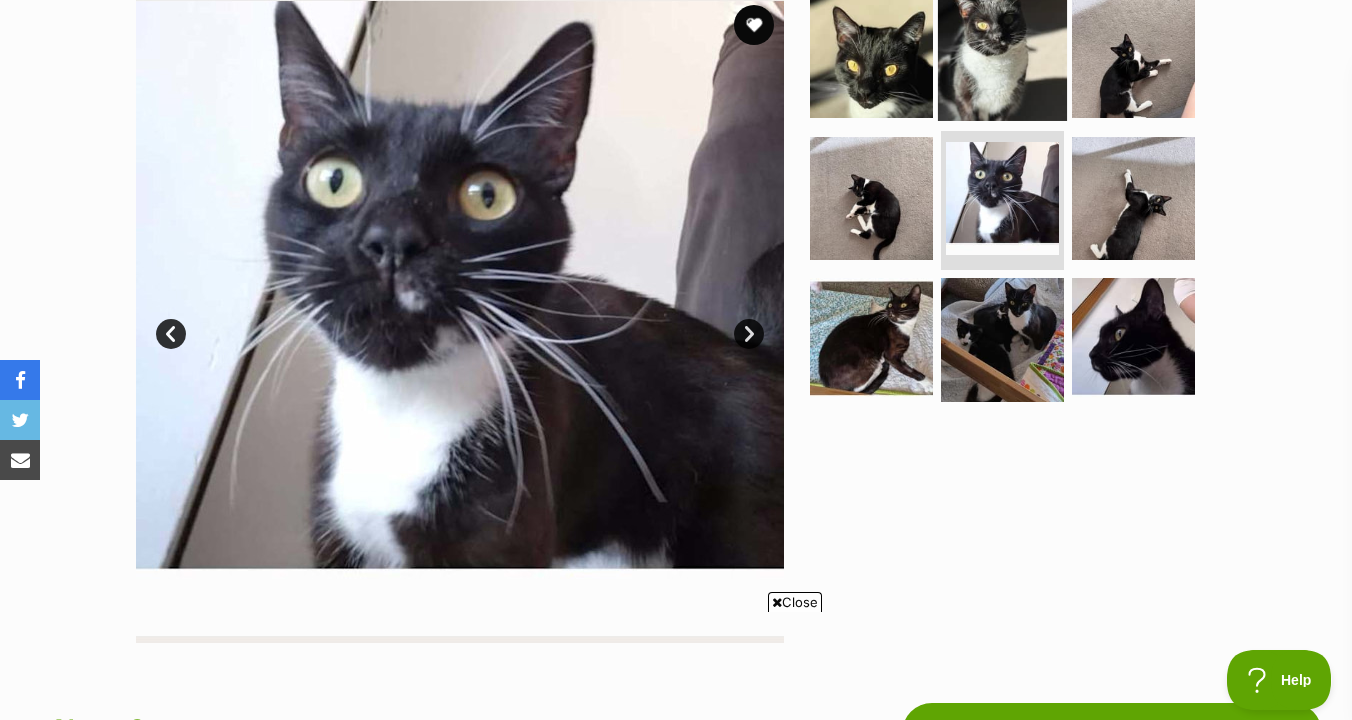 click at bounding box center (1002, 56) 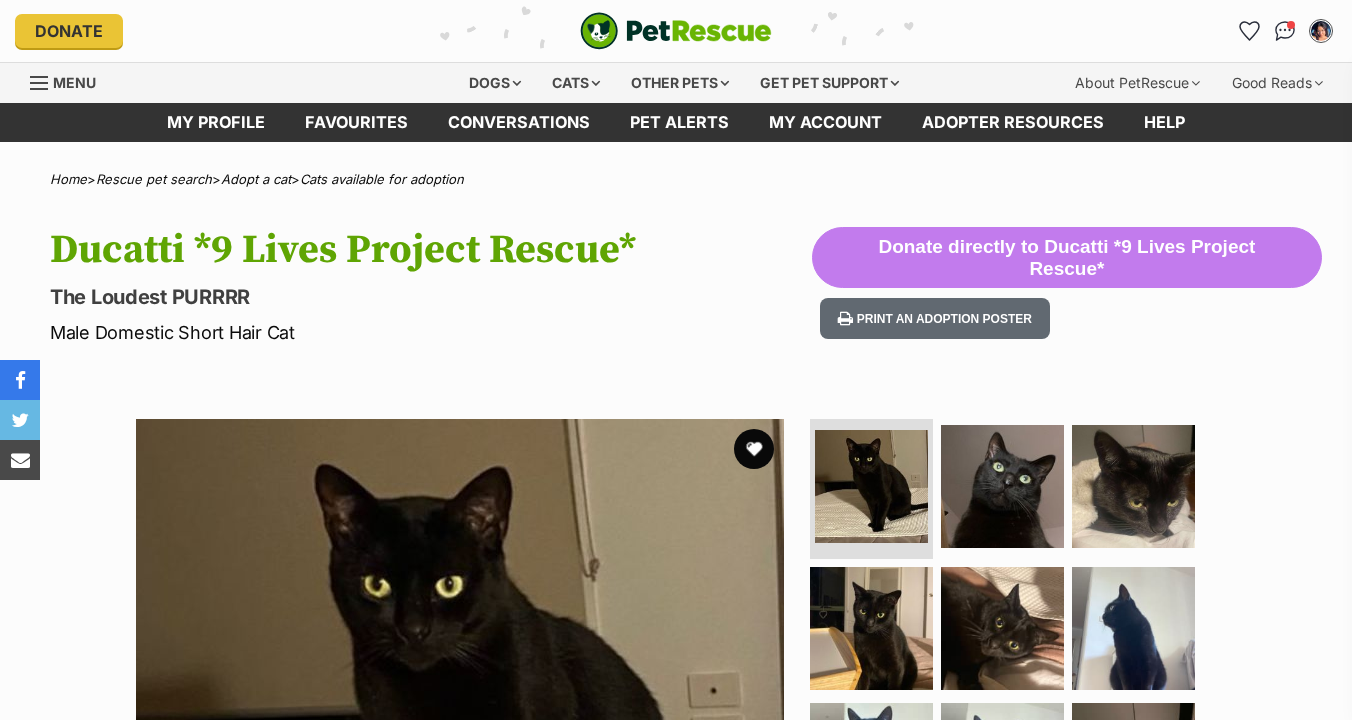 scroll, scrollTop: 0, scrollLeft: 0, axis: both 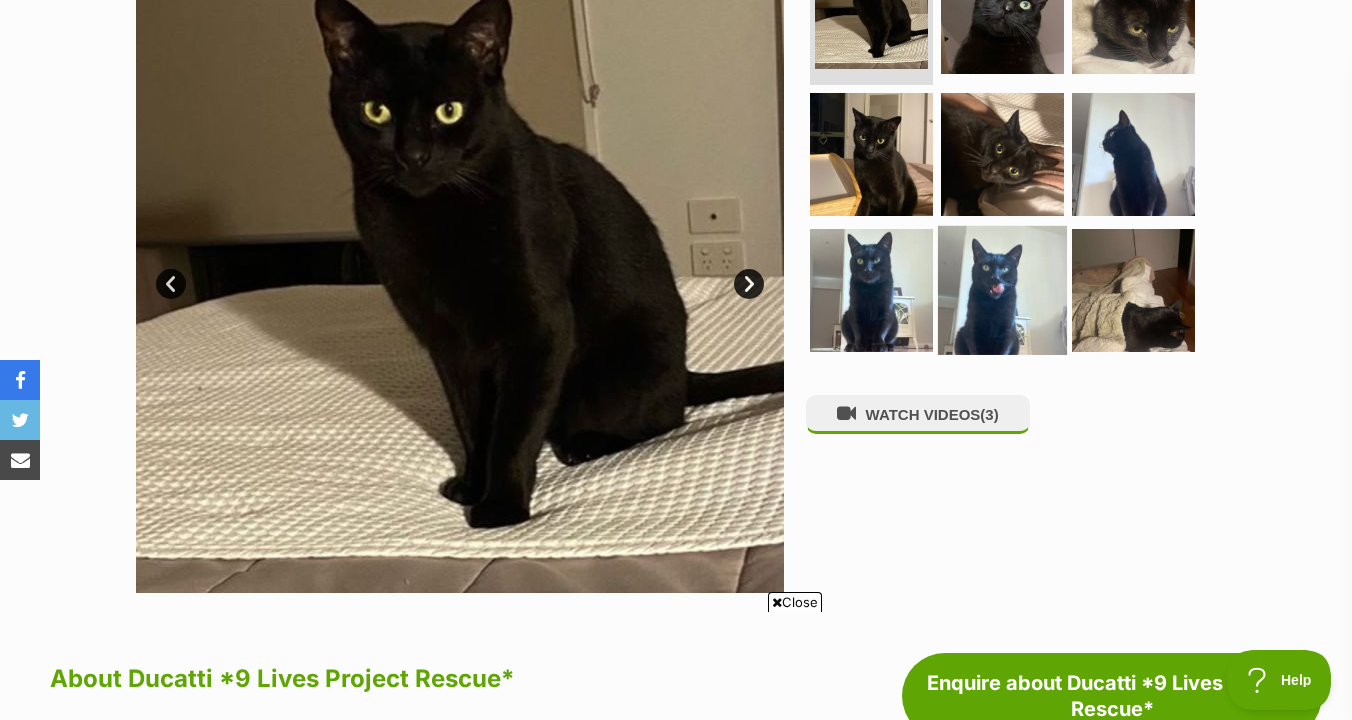click at bounding box center [1002, 290] 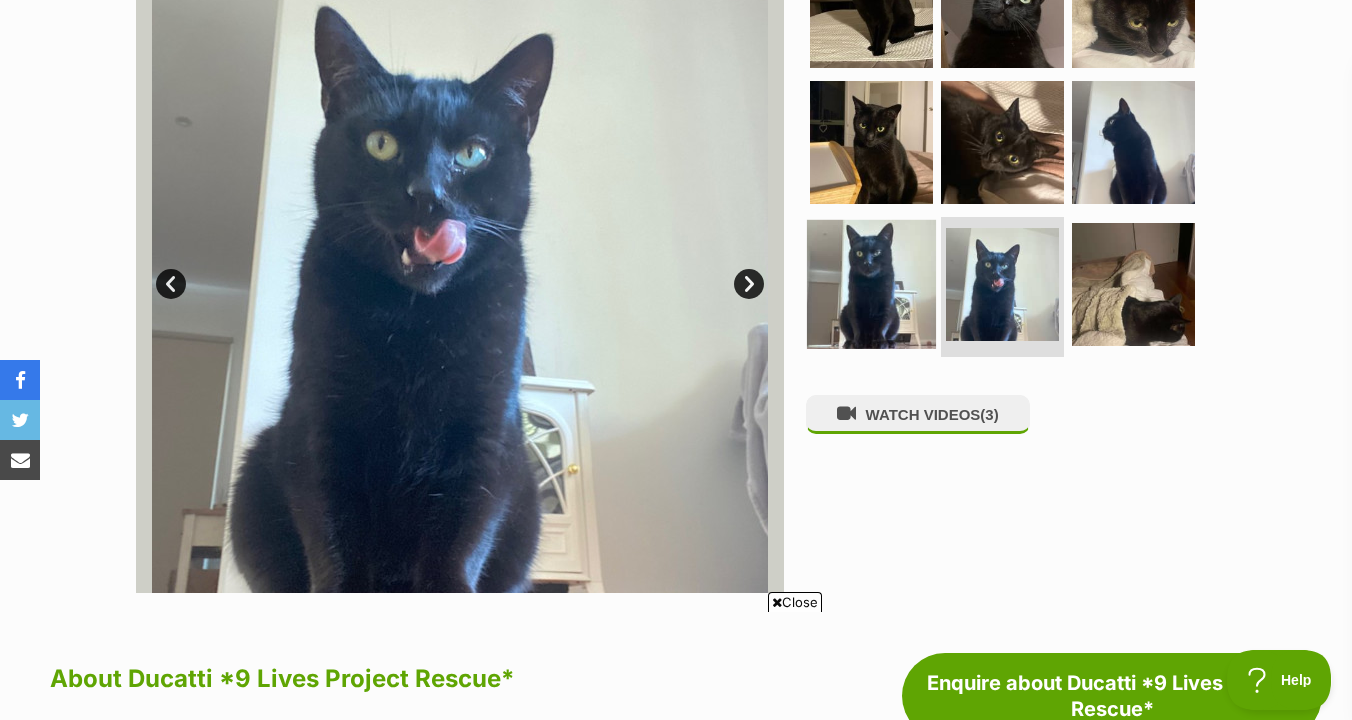 click at bounding box center [871, 284] 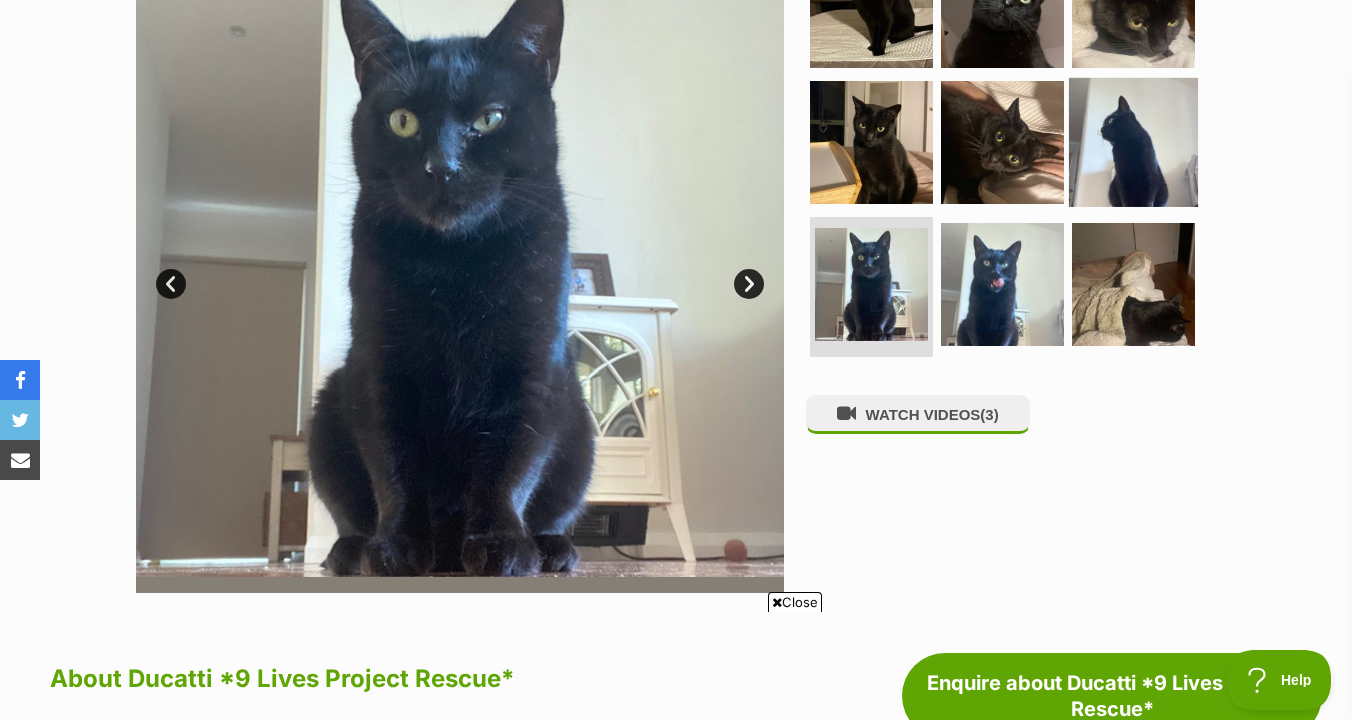 click at bounding box center (1133, 142) 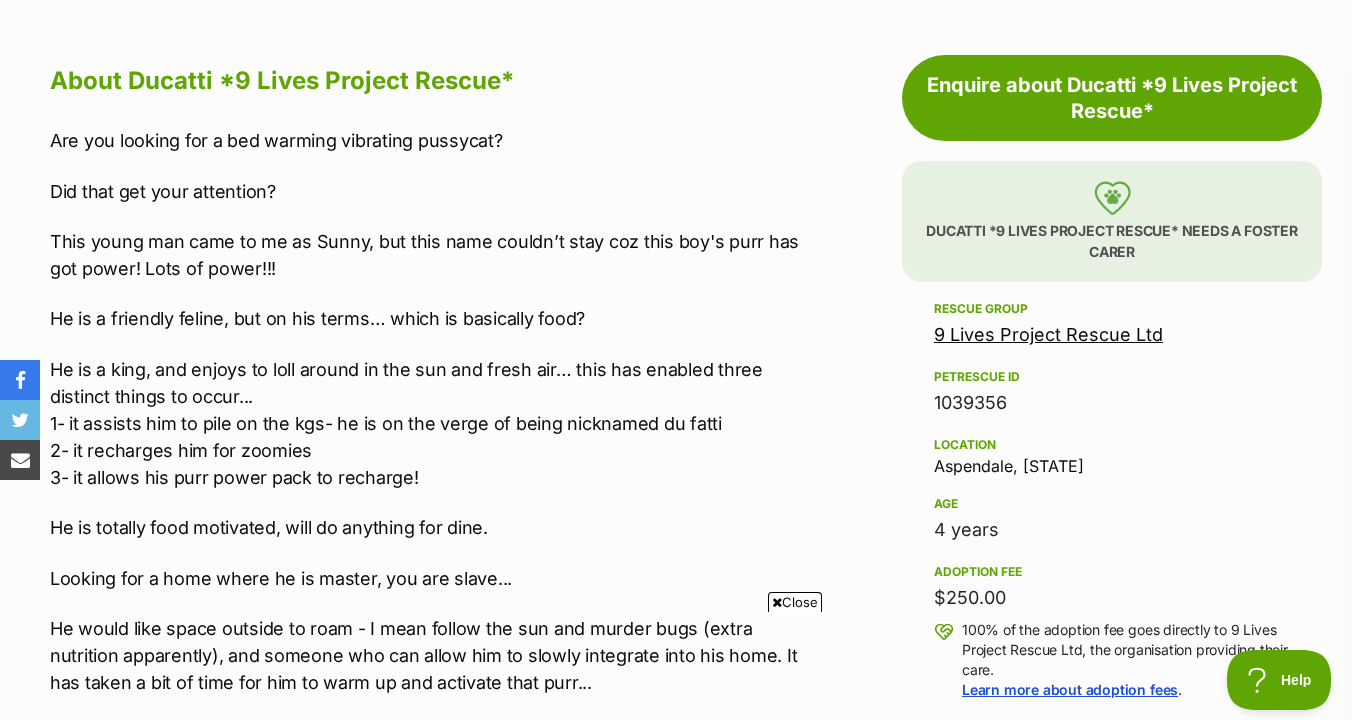 scroll, scrollTop: 1075, scrollLeft: 0, axis: vertical 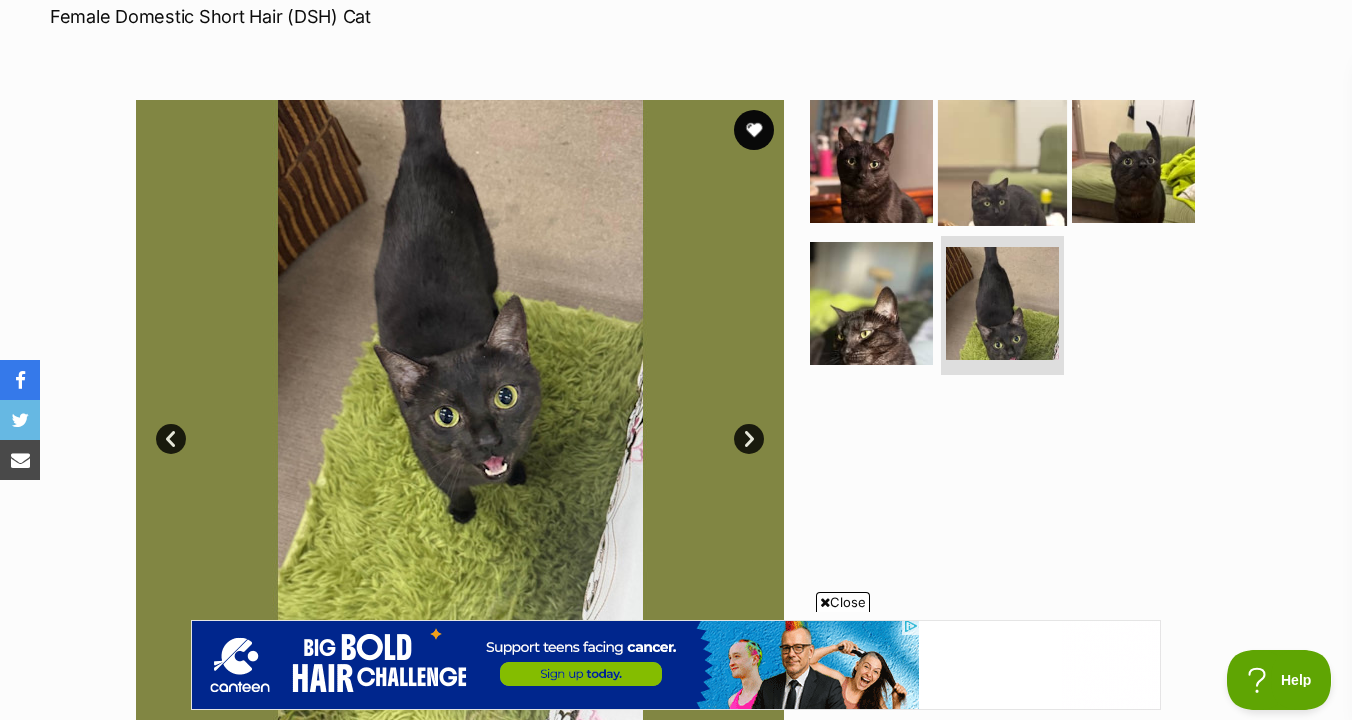 click at bounding box center [1002, 161] 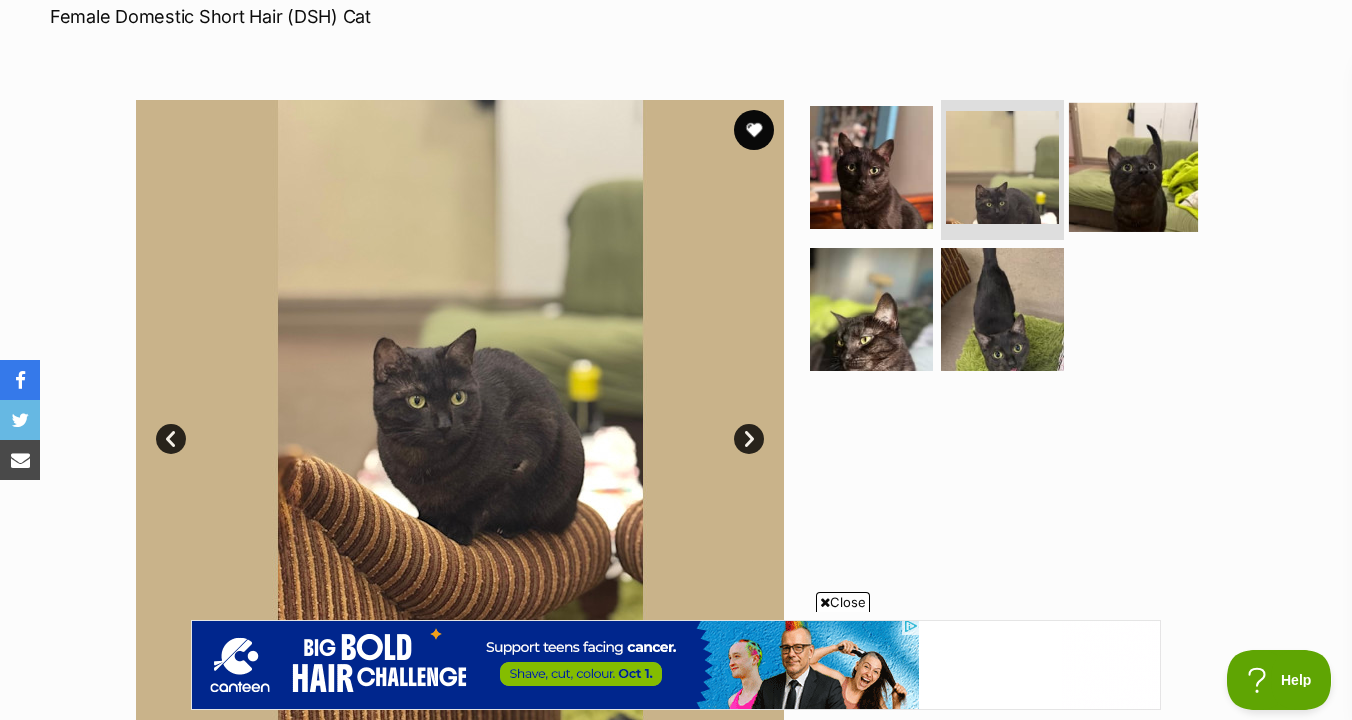 click at bounding box center [1133, 167] 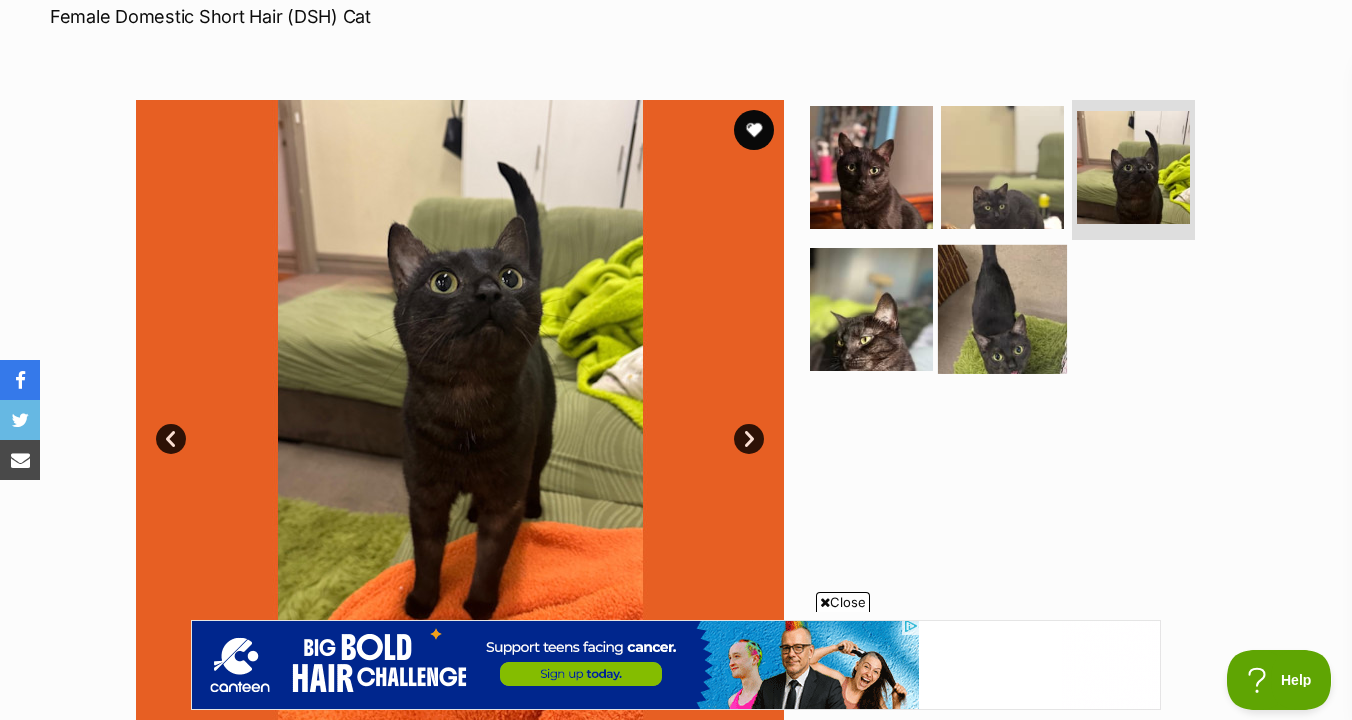 click at bounding box center (1002, 308) 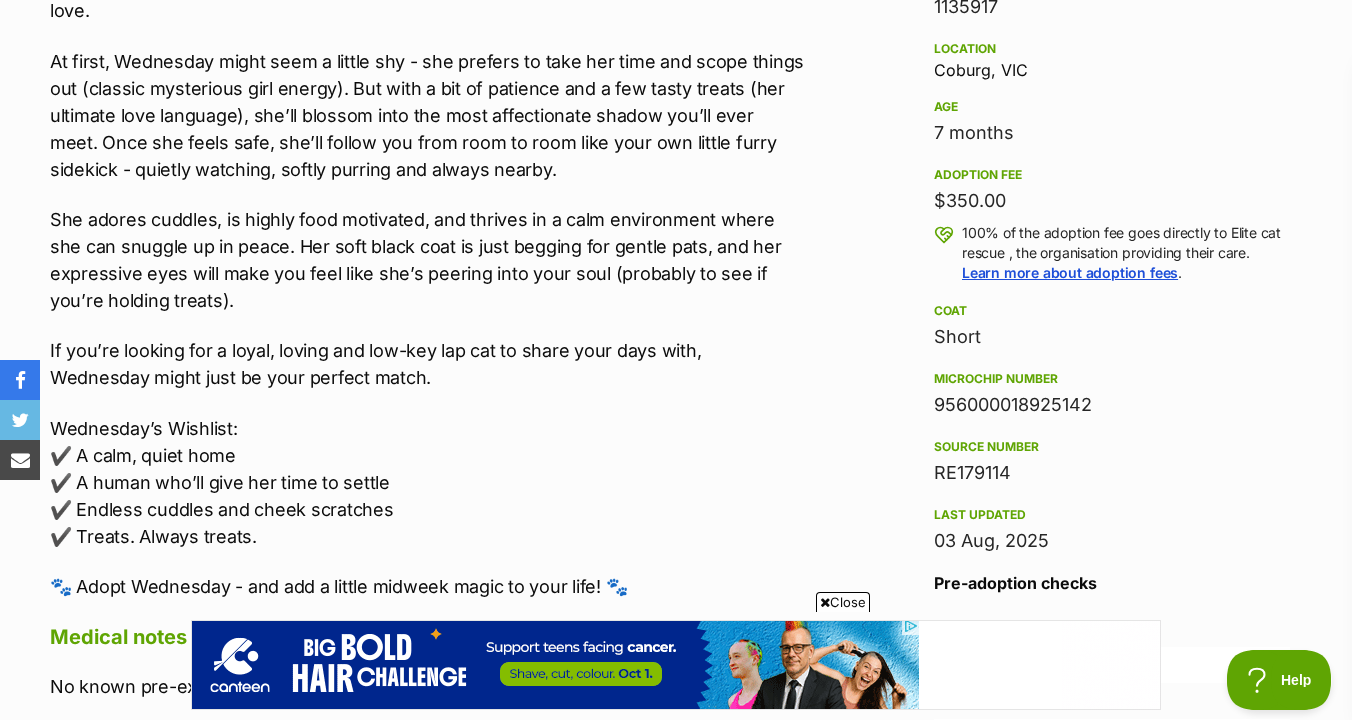 scroll, scrollTop: 1293, scrollLeft: 0, axis: vertical 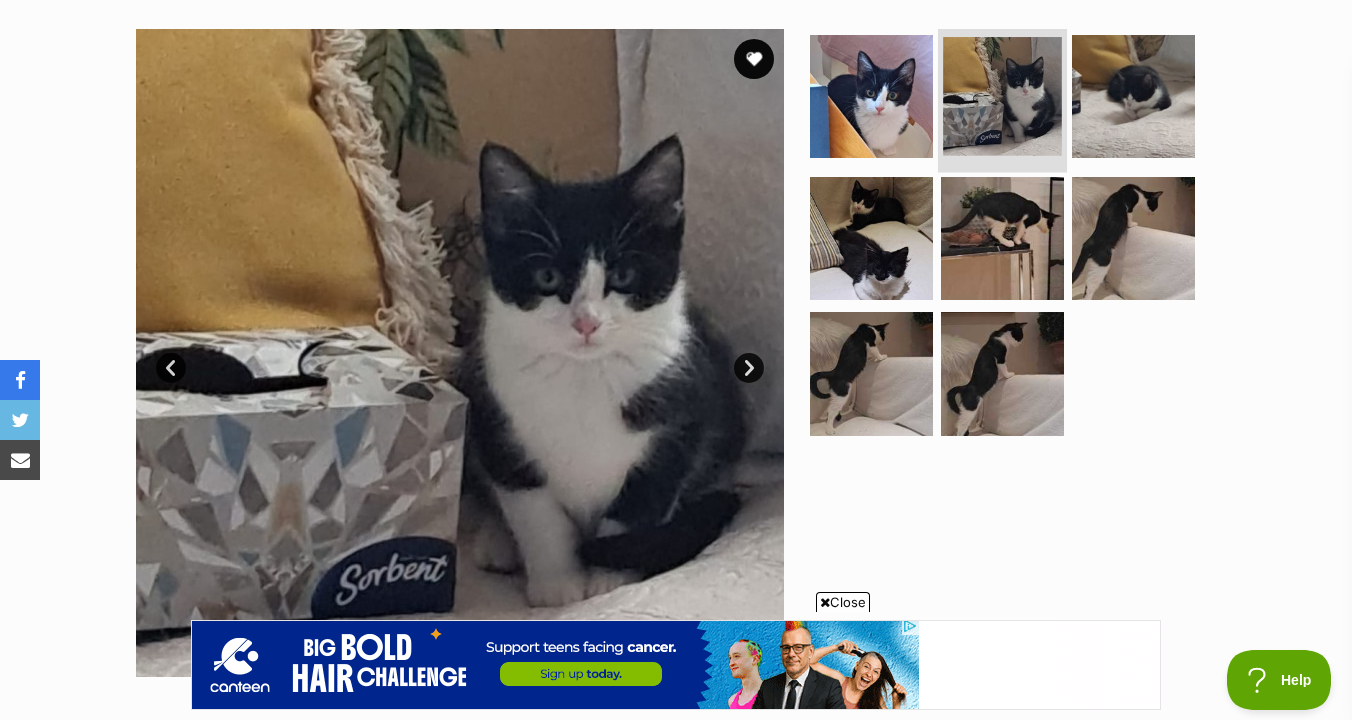 click at bounding box center [1002, 96] 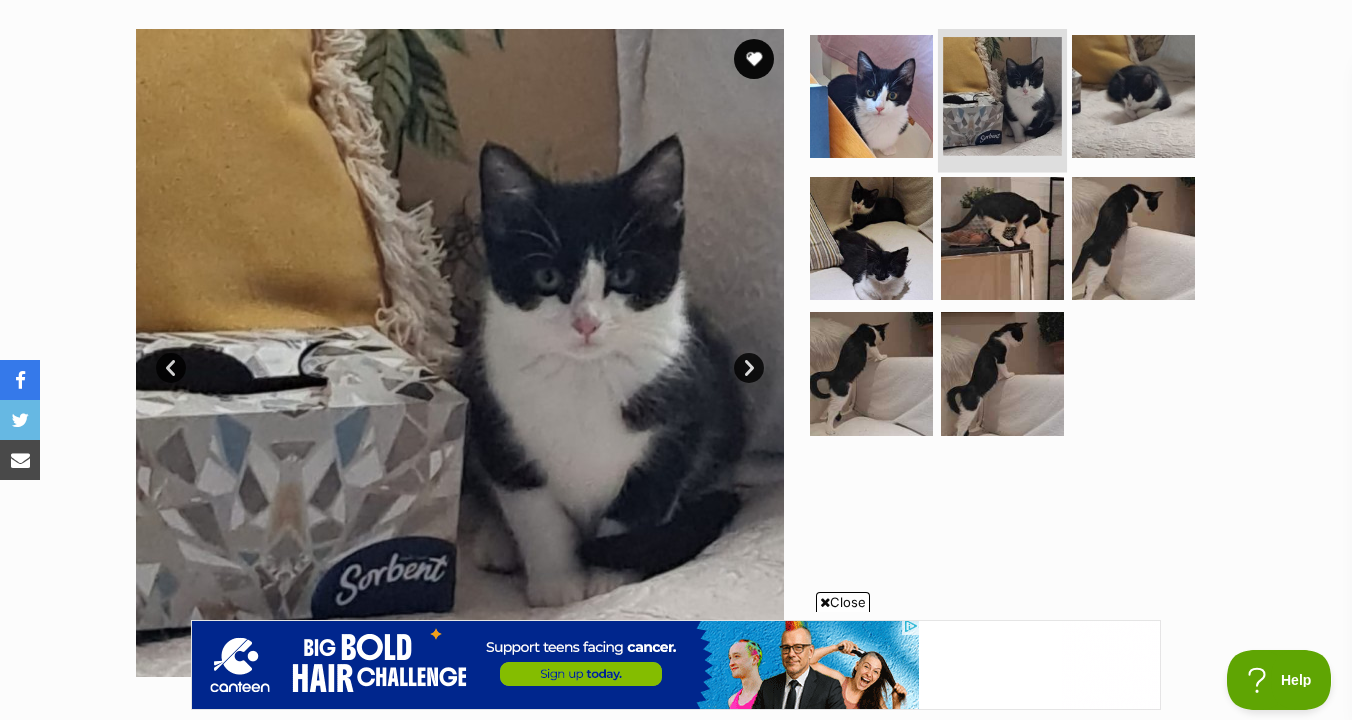 click at bounding box center (1002, 96) 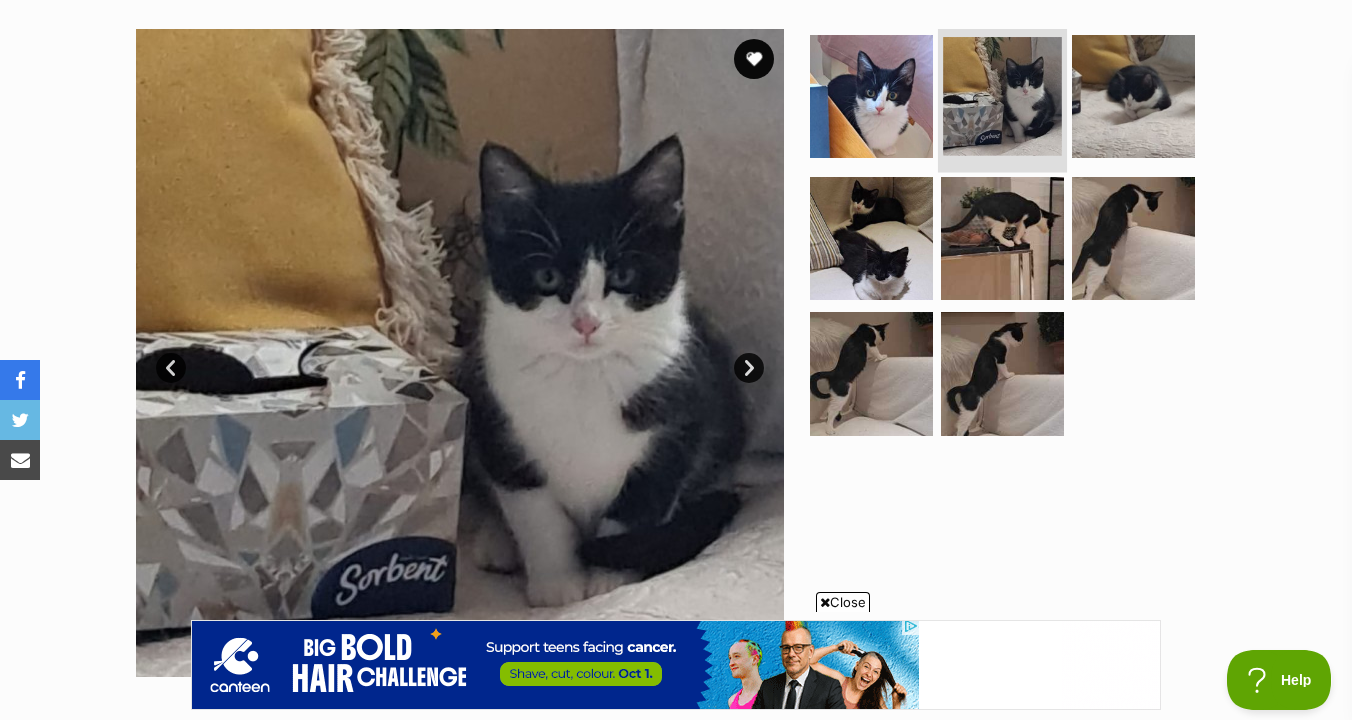 click at bounding box center (1002, 96) 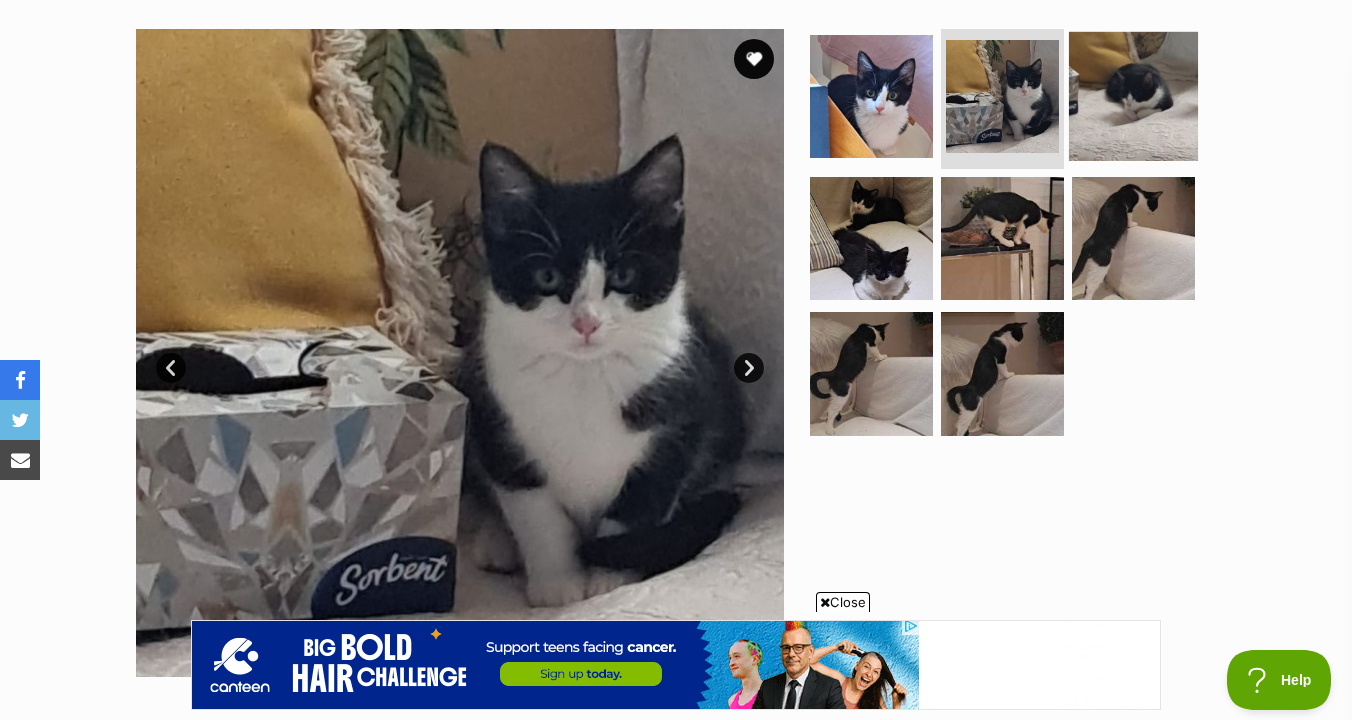 click at bounding box center (1133, 96) 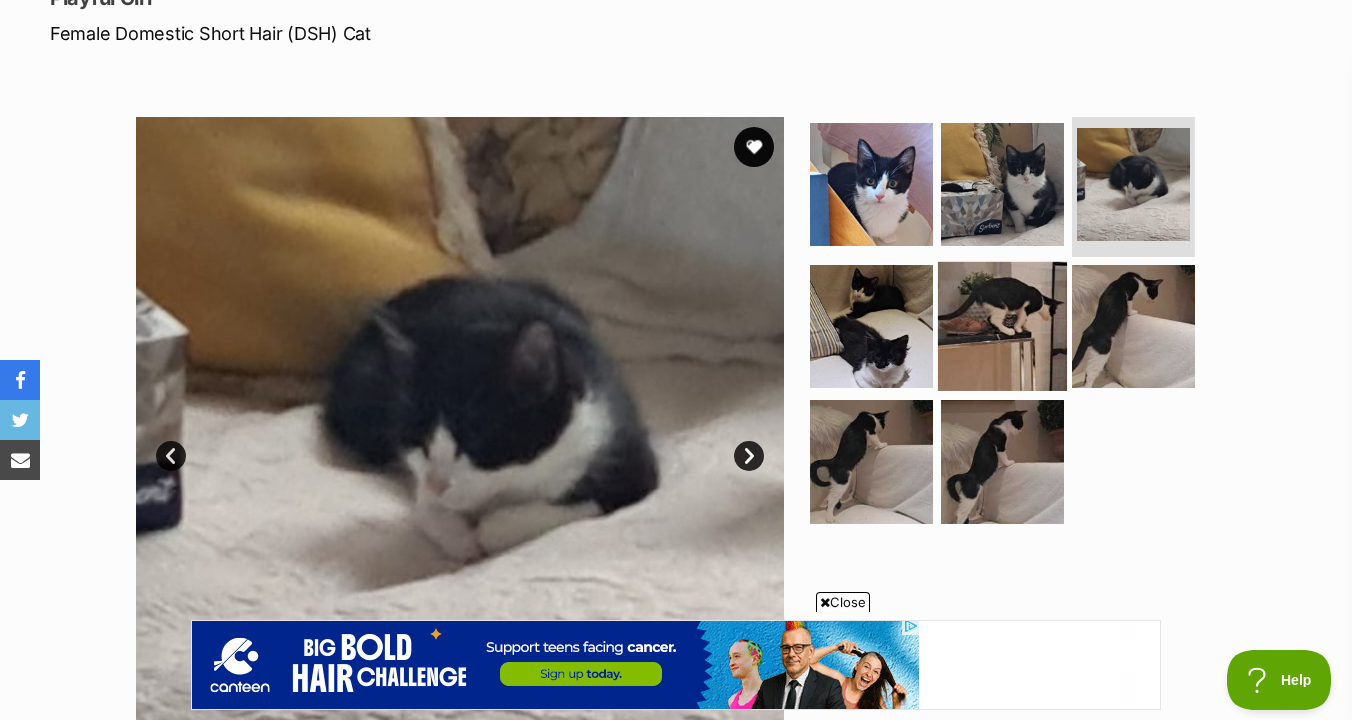 scroll, scrollTop: 276, scrollLeft: 0, axis: vertical 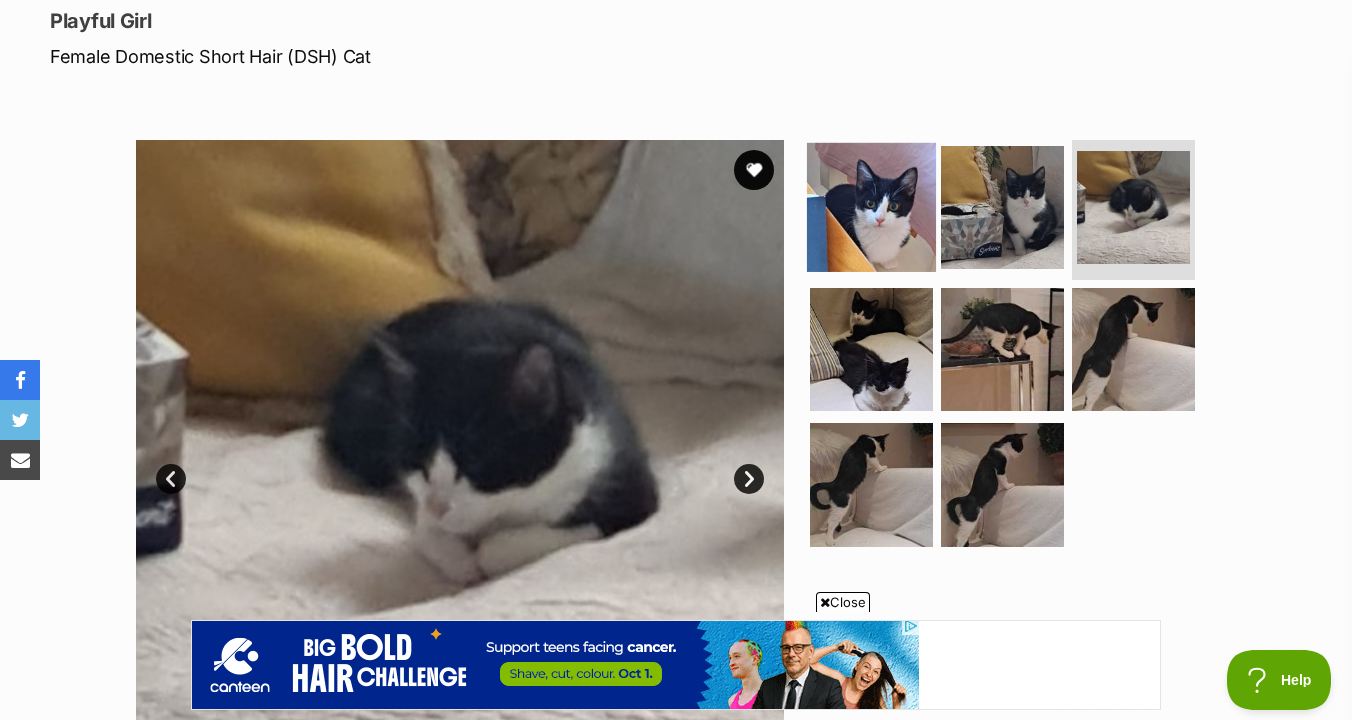 click at bounding box center [871, 207] 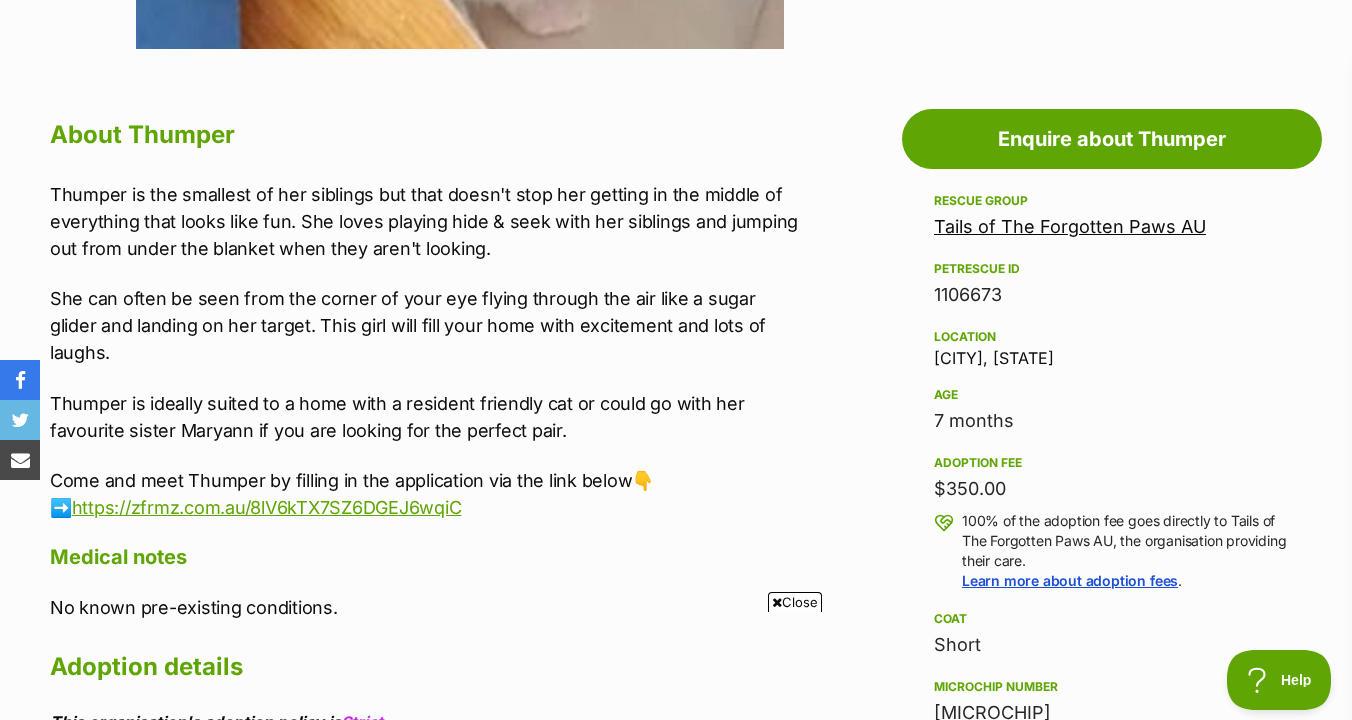 scroll, scrollTop: 1023, scrollLeft: 0, axis: vertical 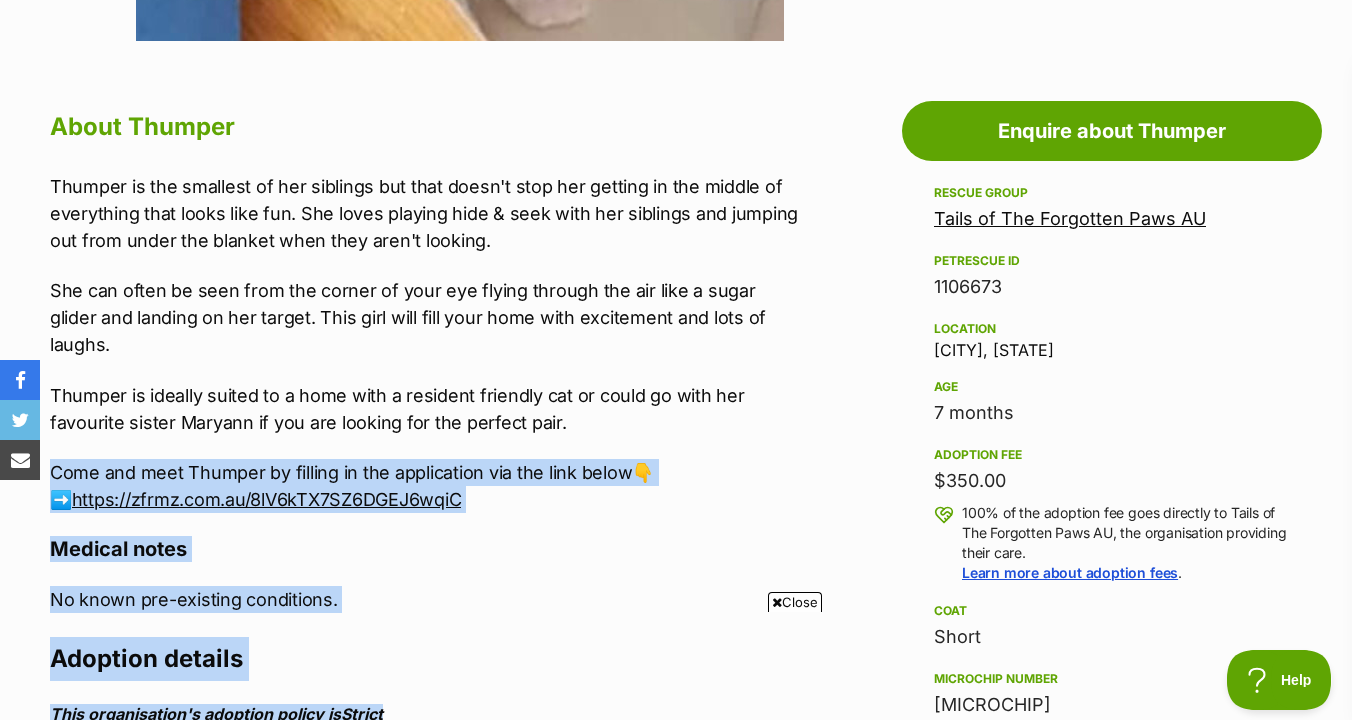 drag, startPoint x: 859, startPoint y: 114, endPoint x: 834, endPoint y: 410, distance: 297.05386 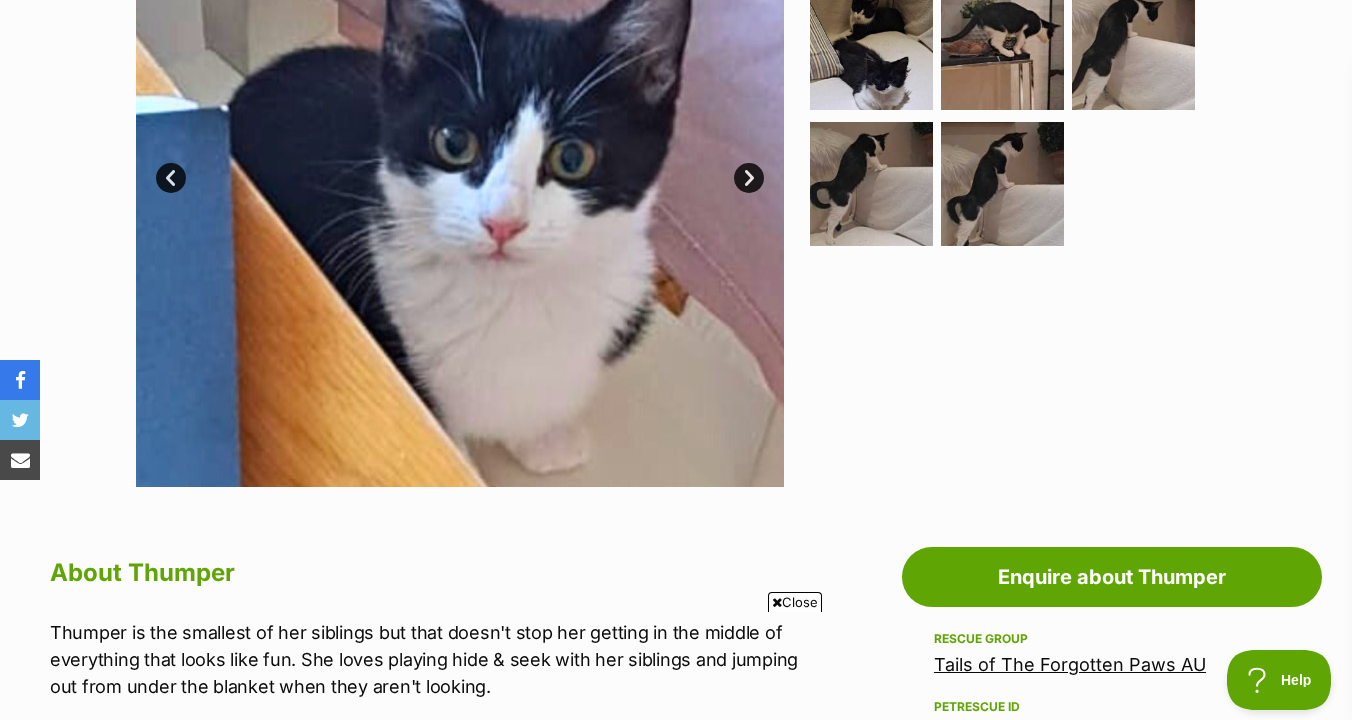 scroll, scrollTop: 468, scrollLeft: 0, axis: vertical 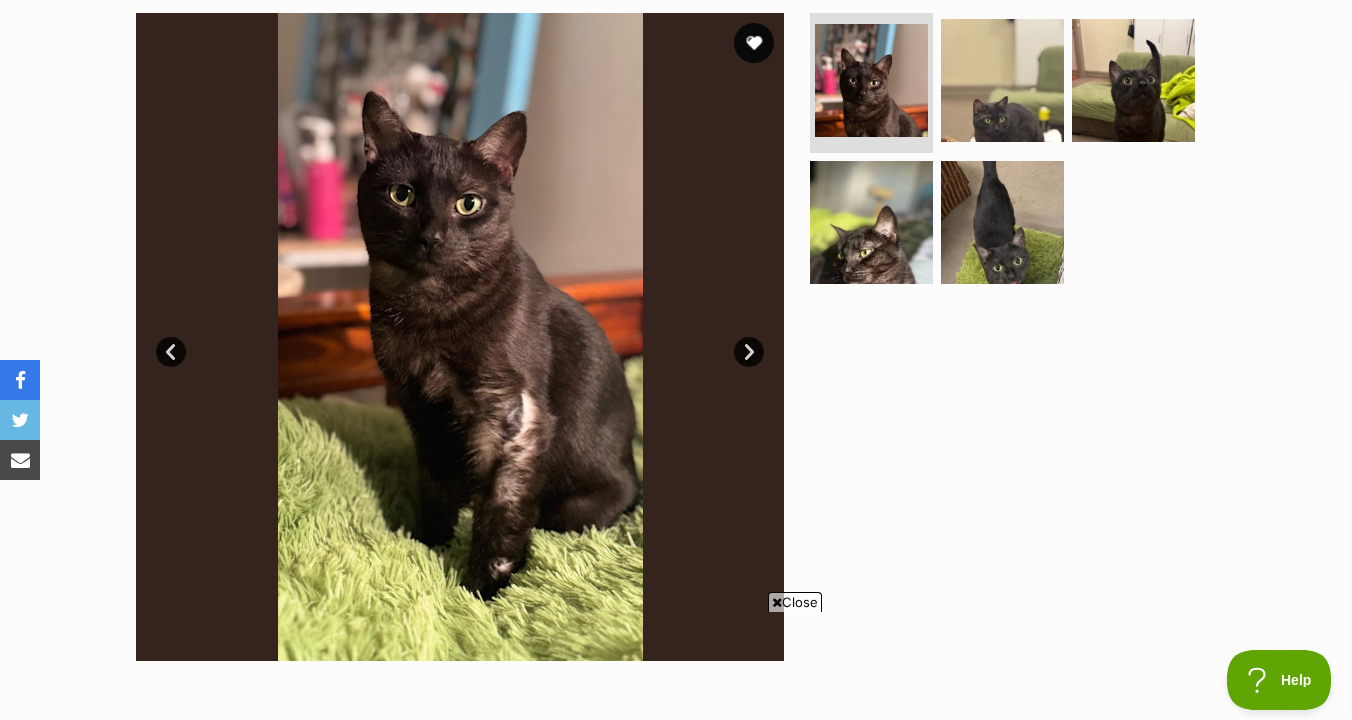 click at bounding box center [1011, 155] 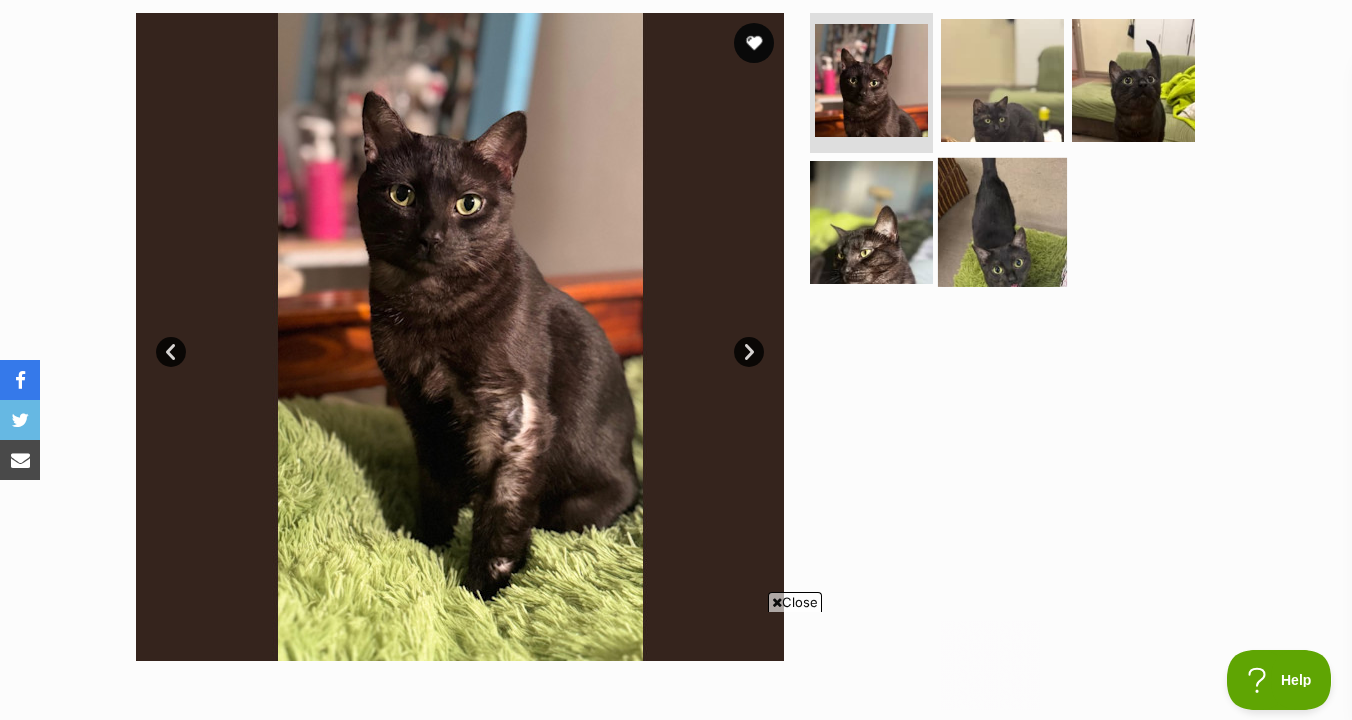 click at bounding box center (1002, 221) 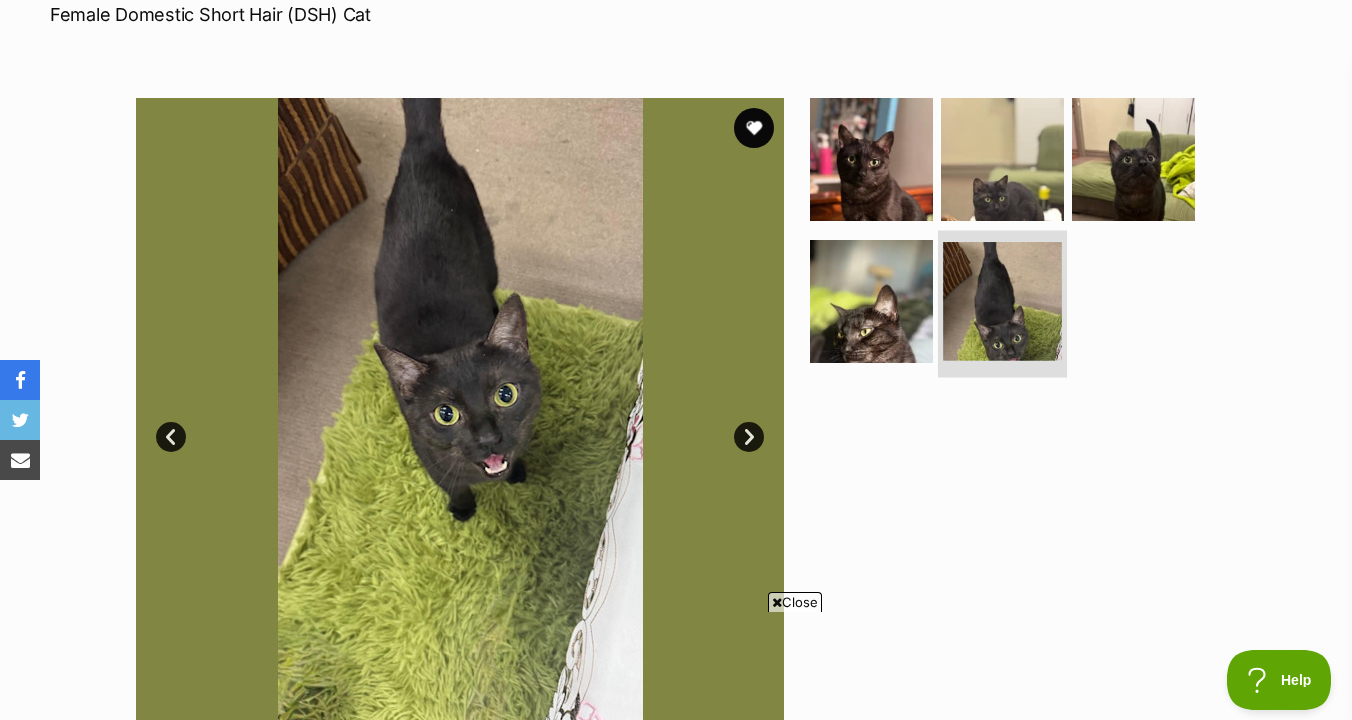 scroll, scrollTop: 336, scrollLeft: 0, axis: vertical 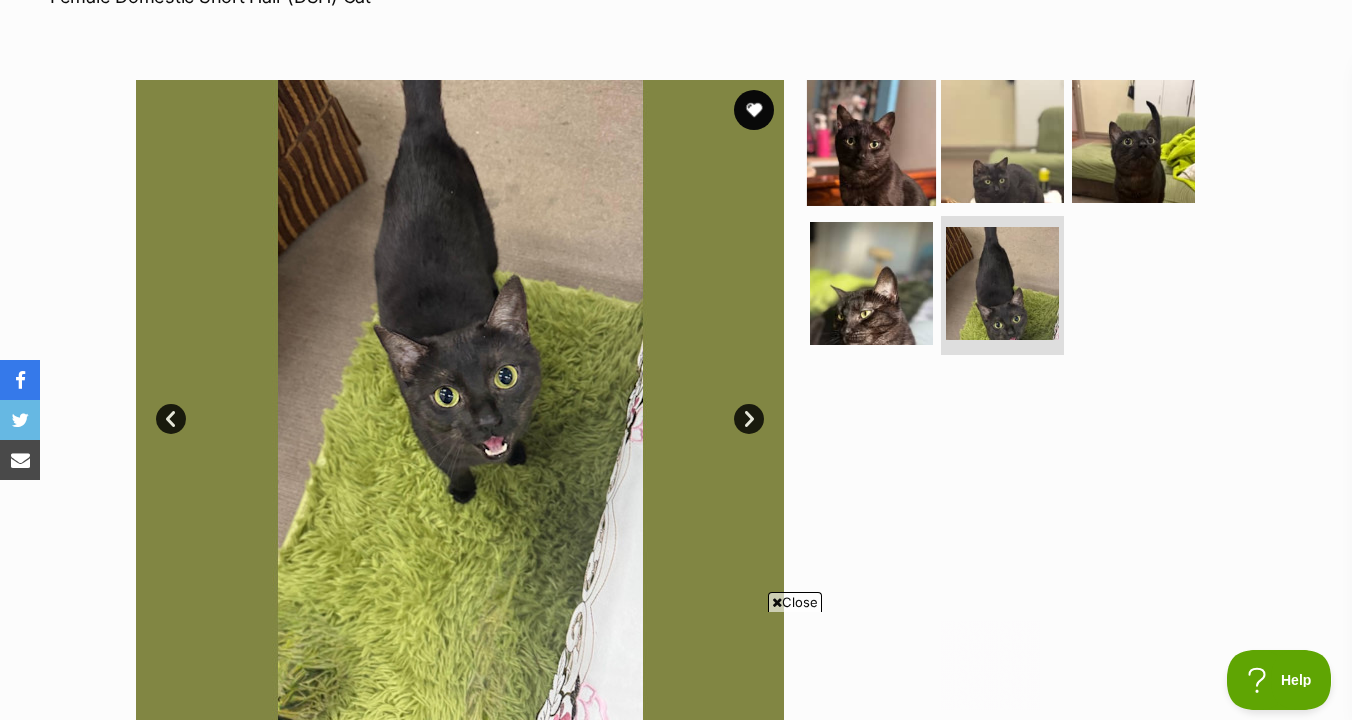 click at bounding box center (871, 141) 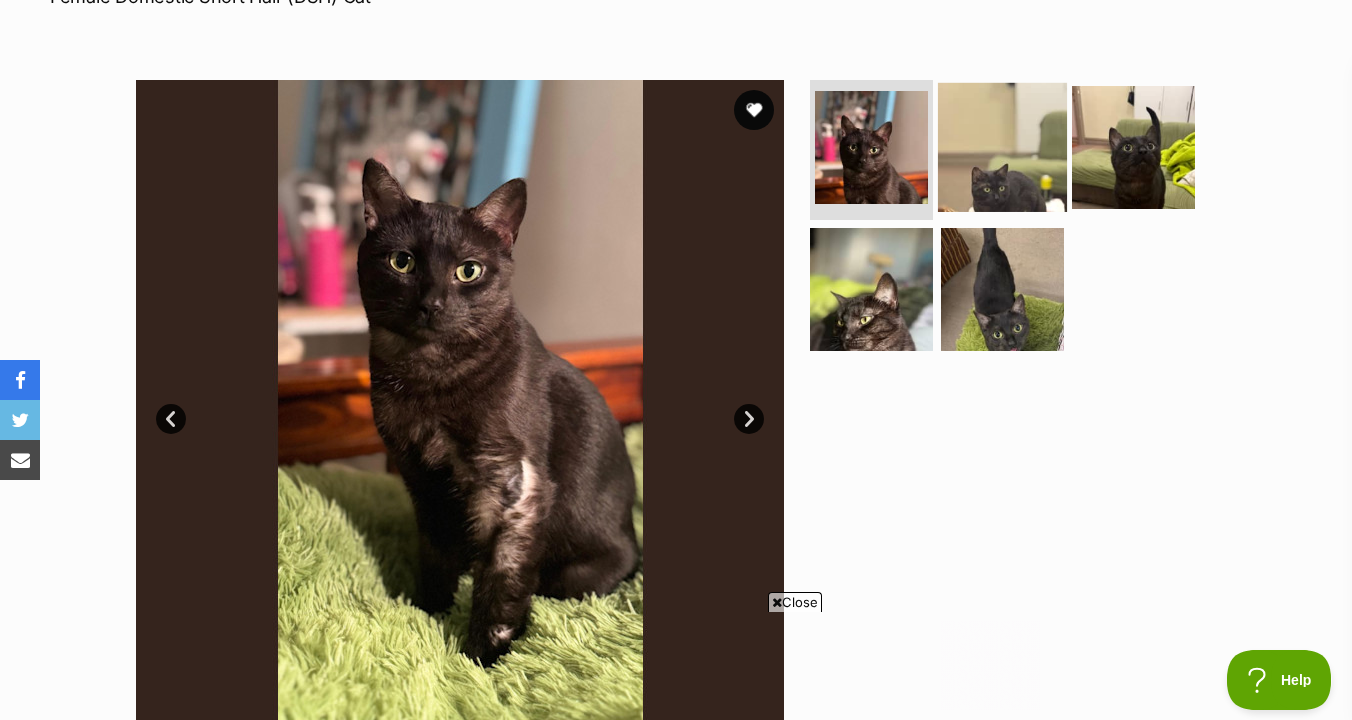 click at bounding box center [1002, 147] 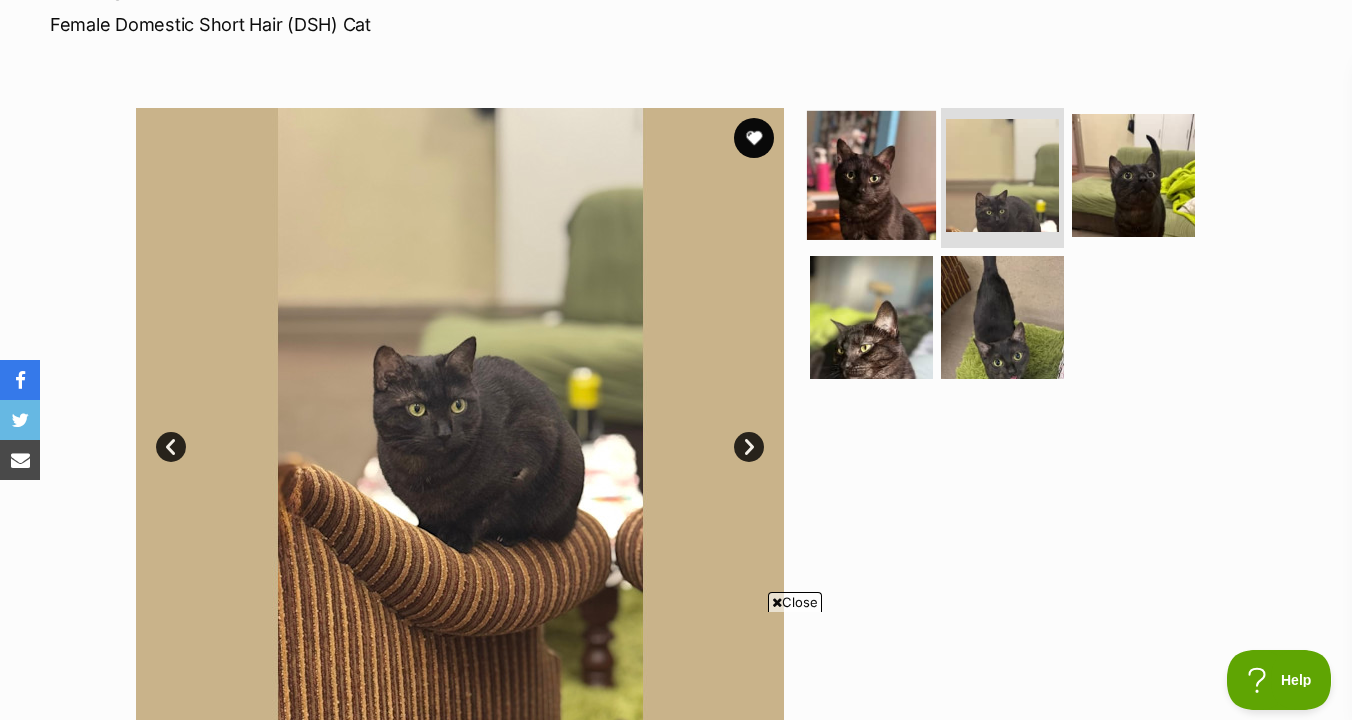 scroll, scrollTop: 283, scrollLeft: 0, axis: vertical 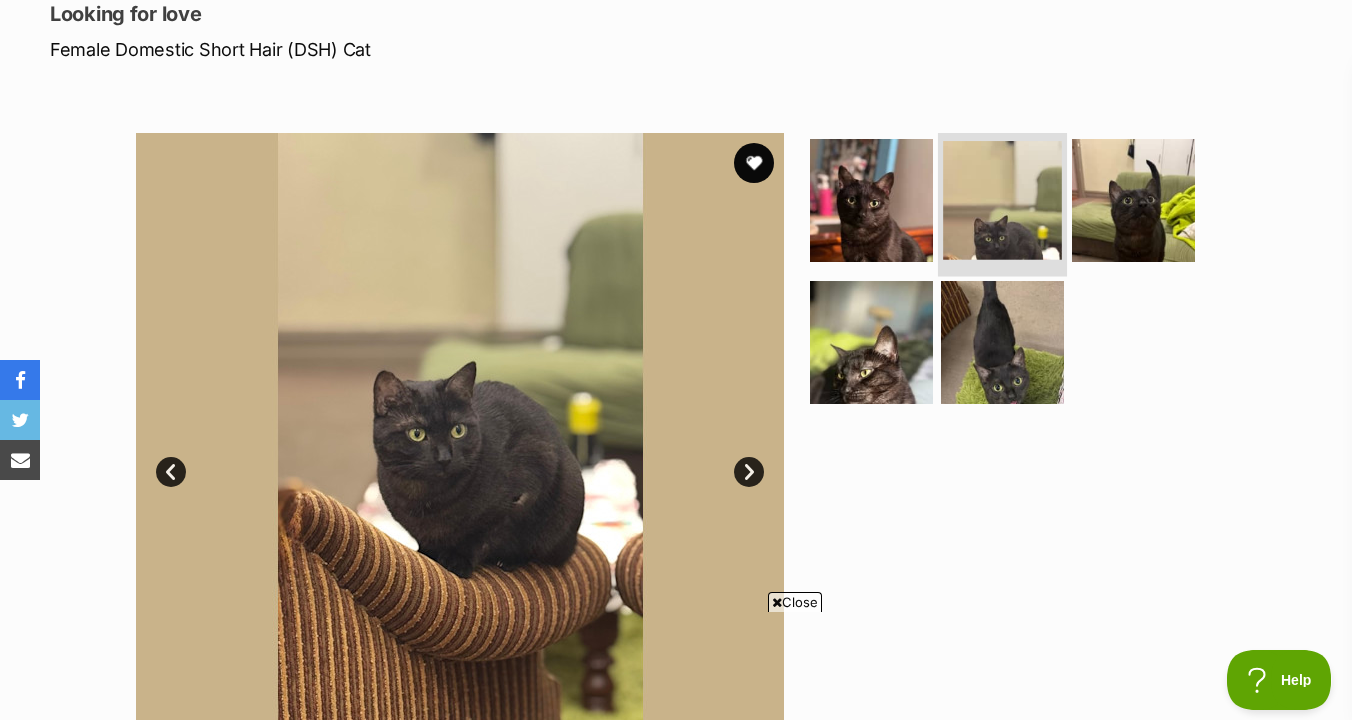 click at bounding box center [1002, 200] 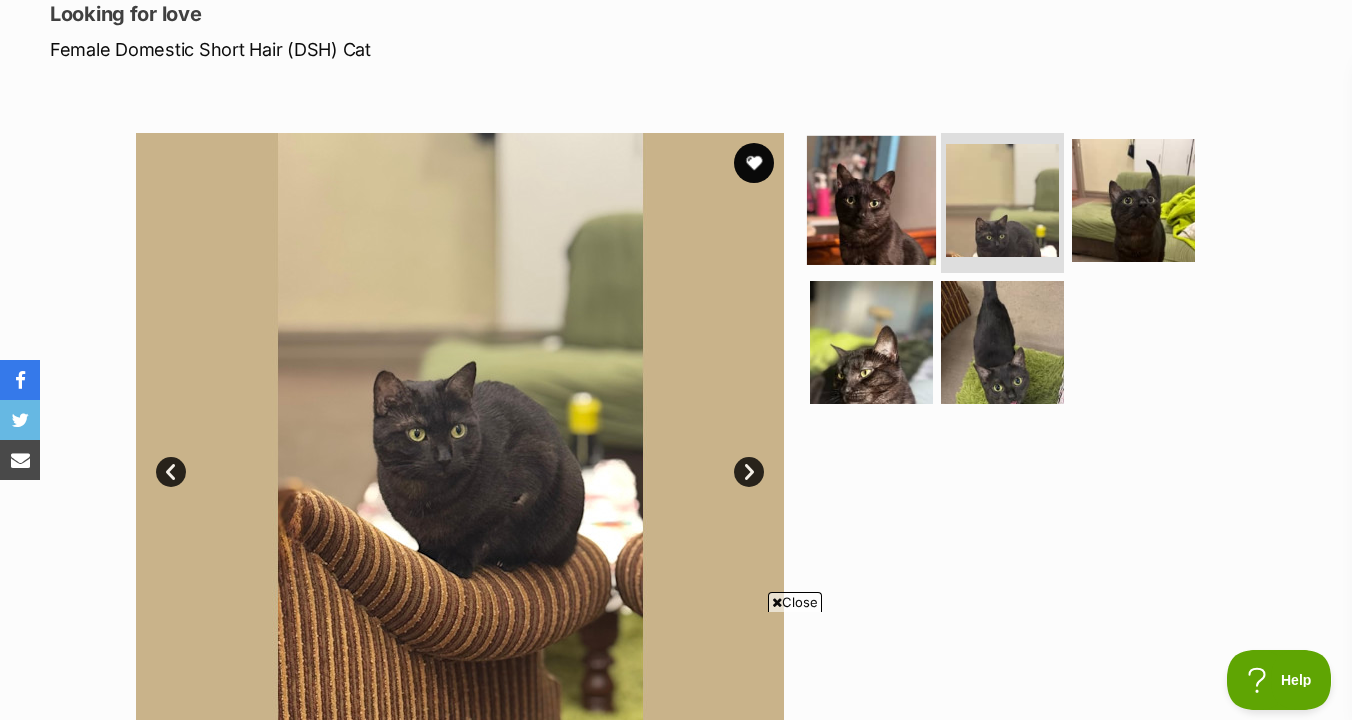 click at bounding box center (871, 200) 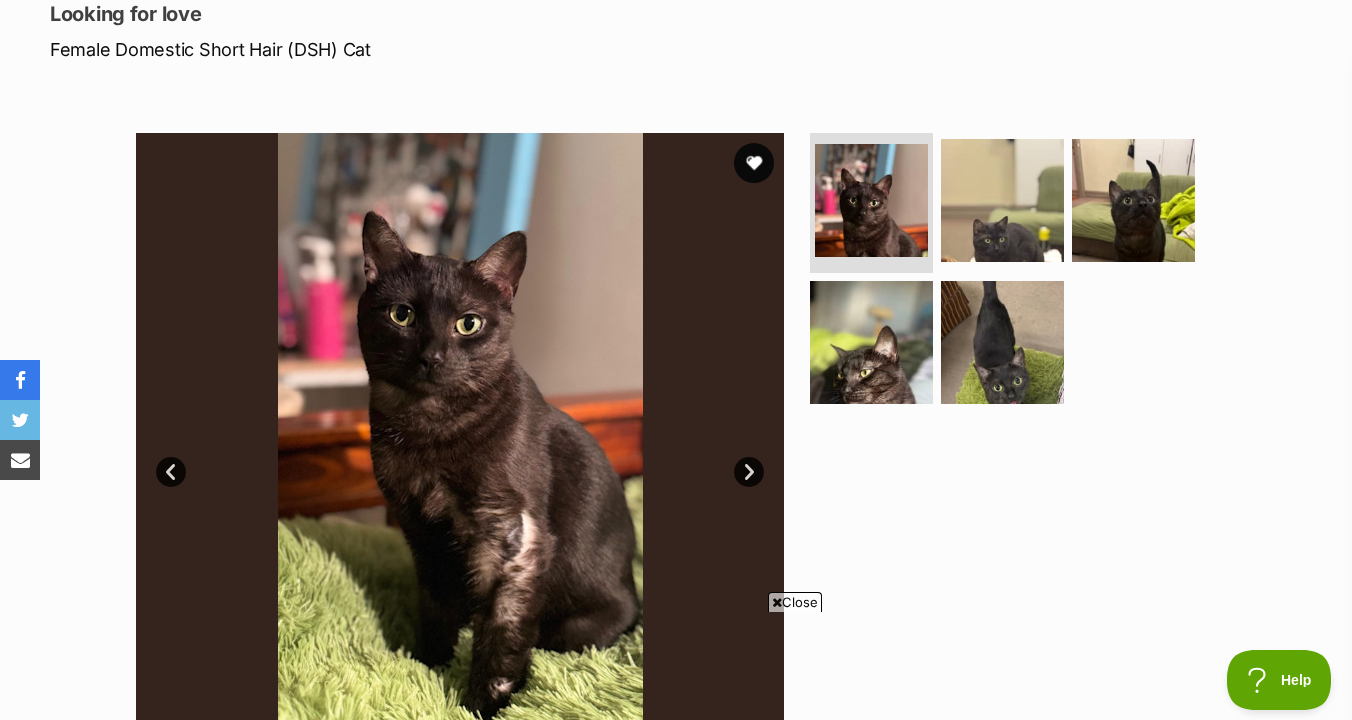 click on "Next" at bounding box center (749, 472) 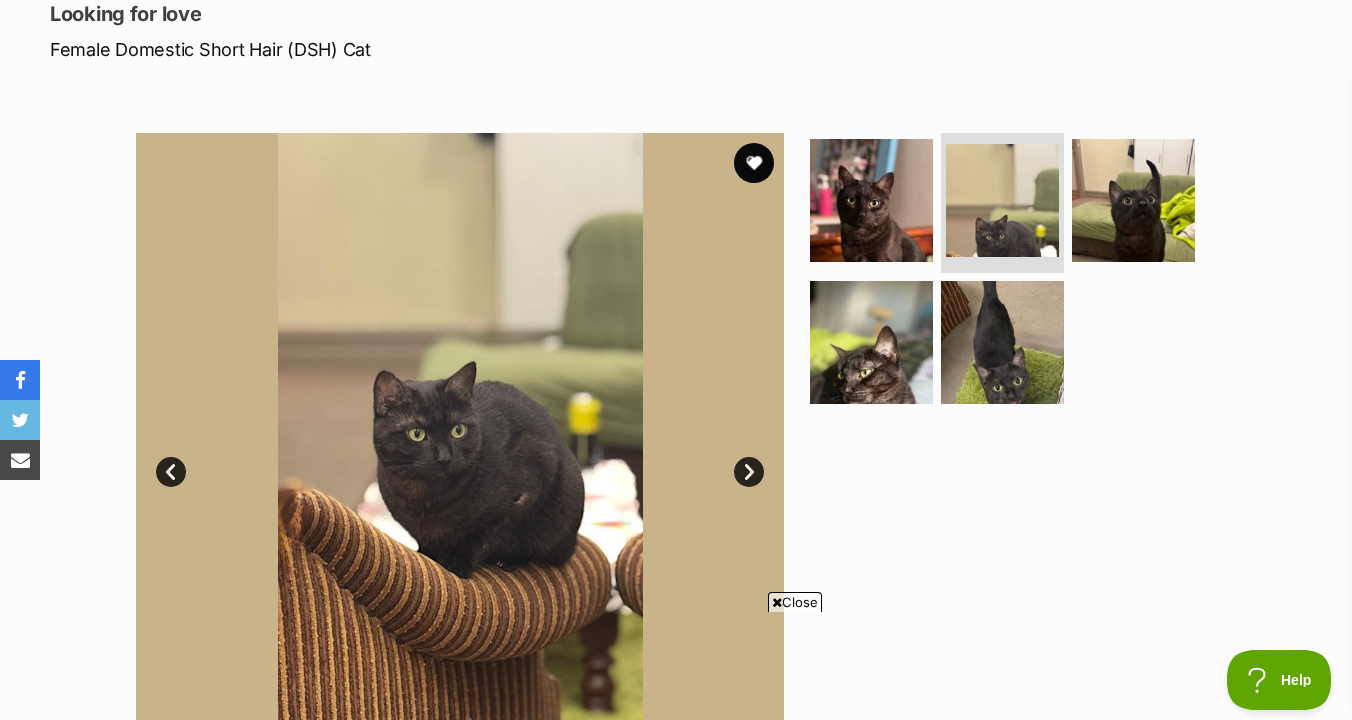 click on "Next" at bounding box center [749, 472] 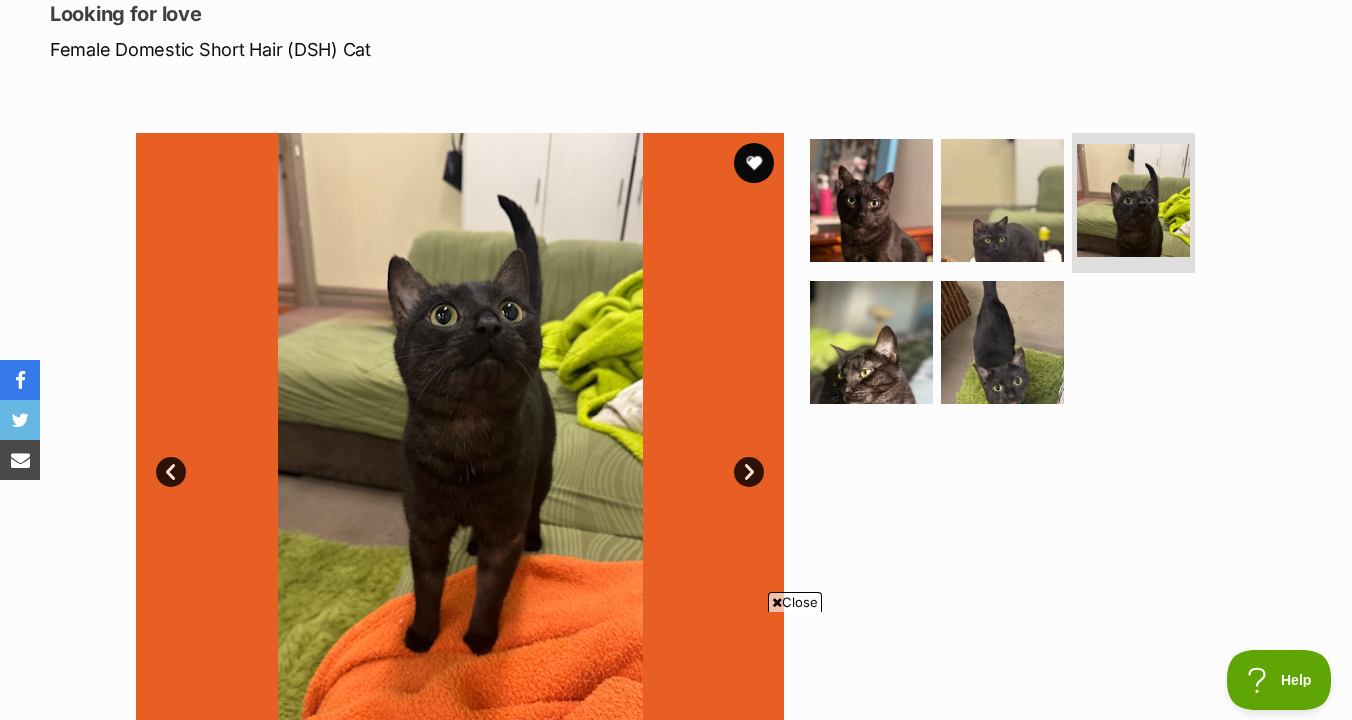 click on "Next" at bounding box center [749, 472] 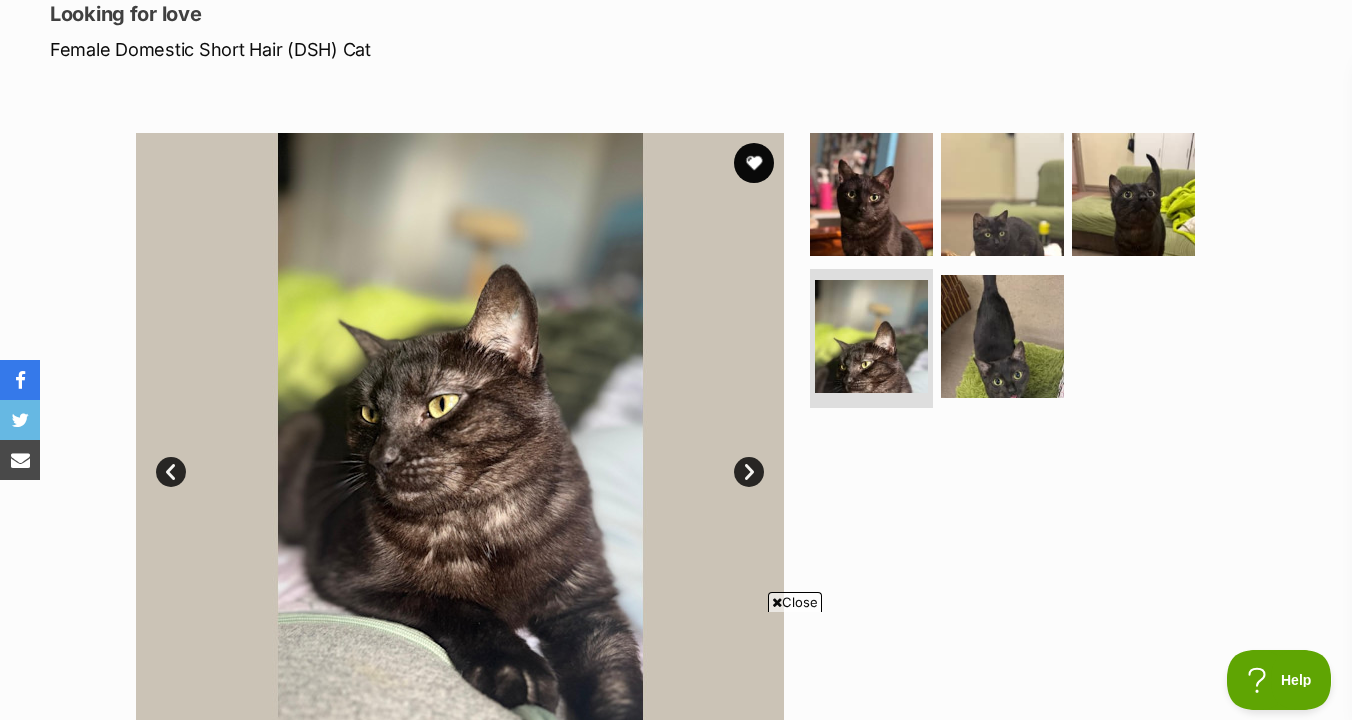 click on "Next" at bounding box center [749, 472] 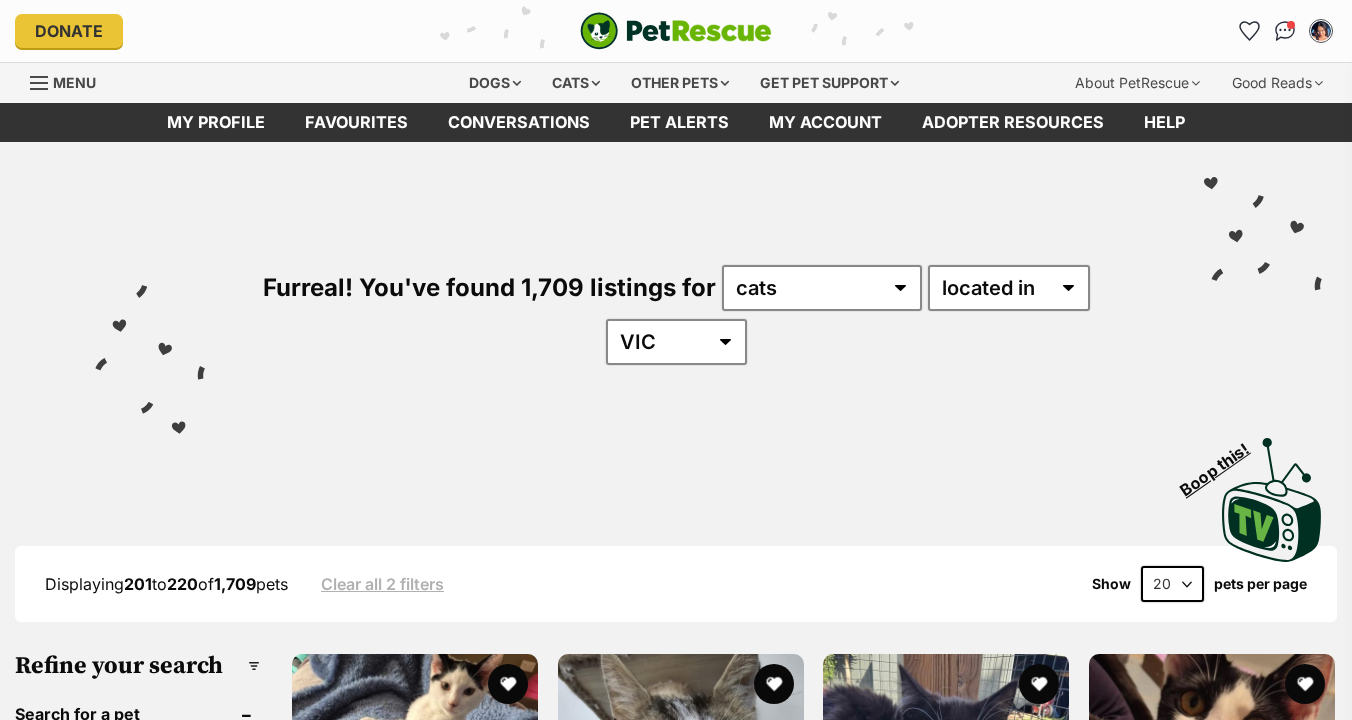 scroll, scrollTop: 47, scrollLeft: 0, axis: vertical 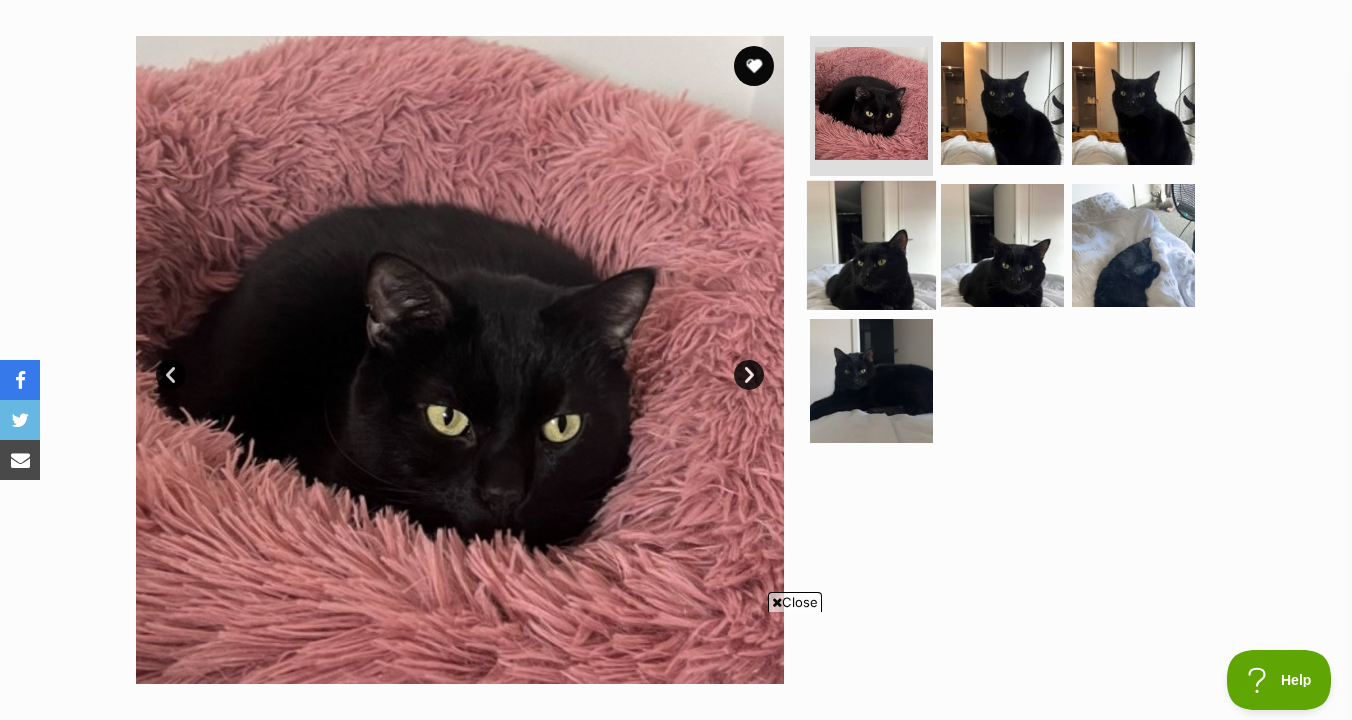 click at bounding box center [871, 244] 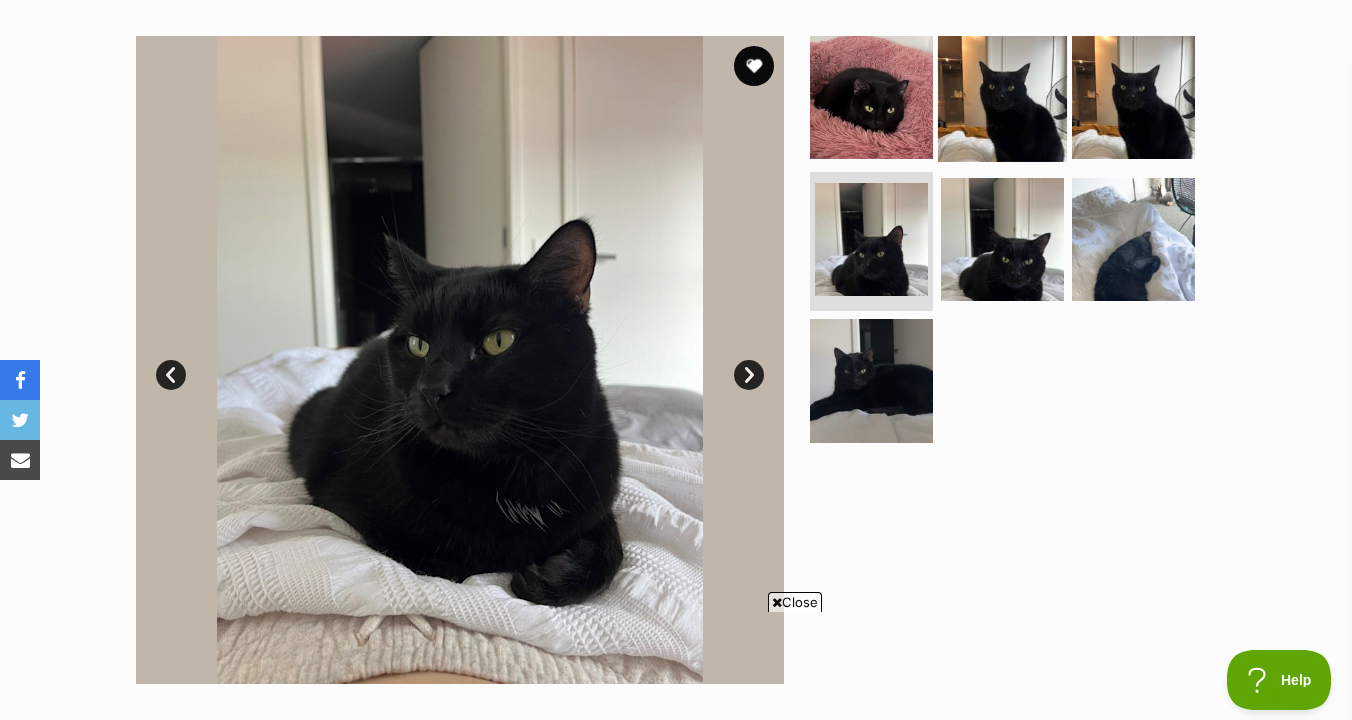 click at bounding box center [1002, 97] 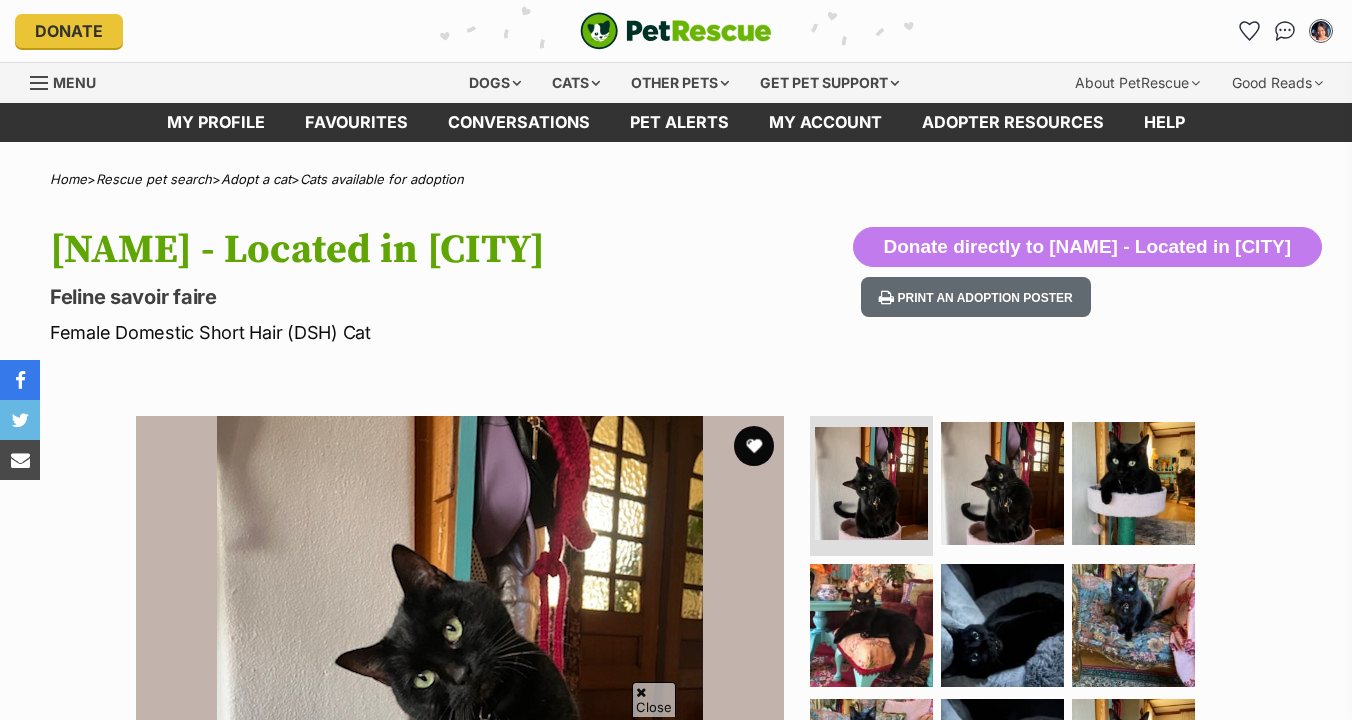 scroll, scrollTop: 370, scrollLeft: 0, axis: vertical 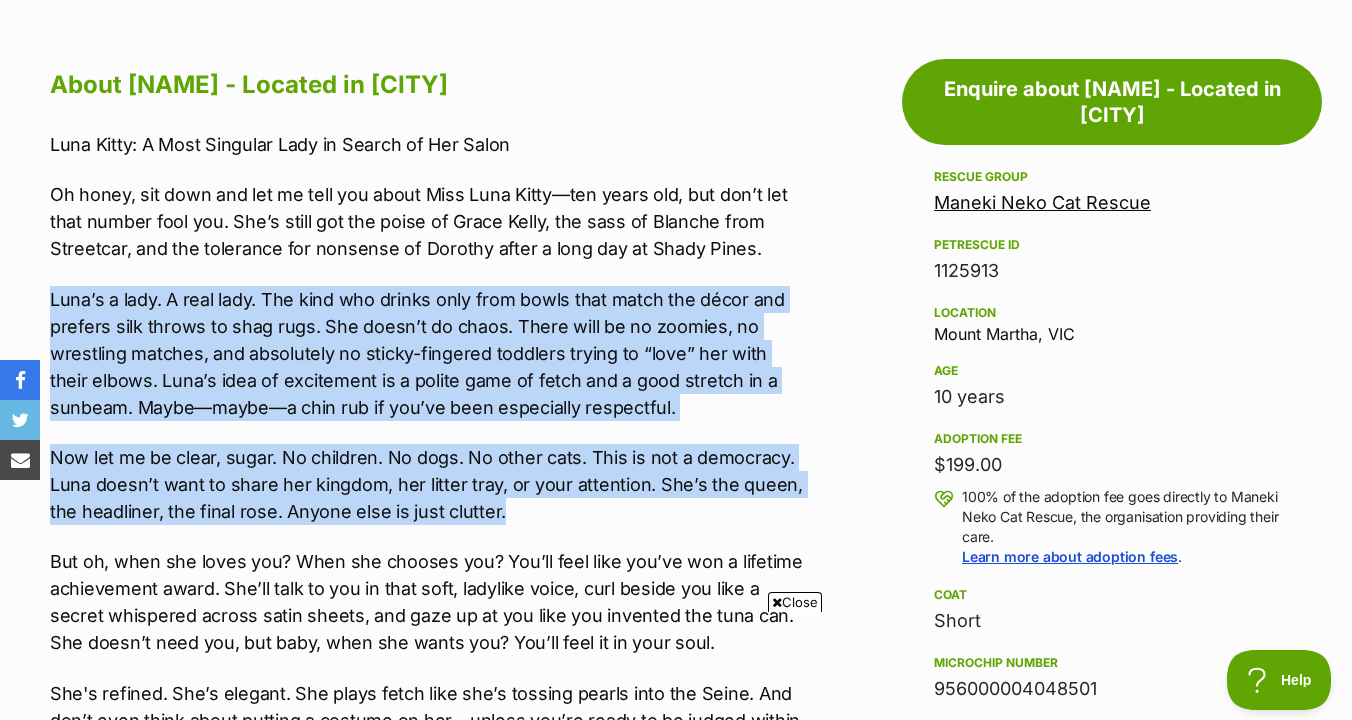 drag, startPoint x: 774, startPoint y: 524, endPoint x: 783, endPoint y: 274, distance: 250.16194 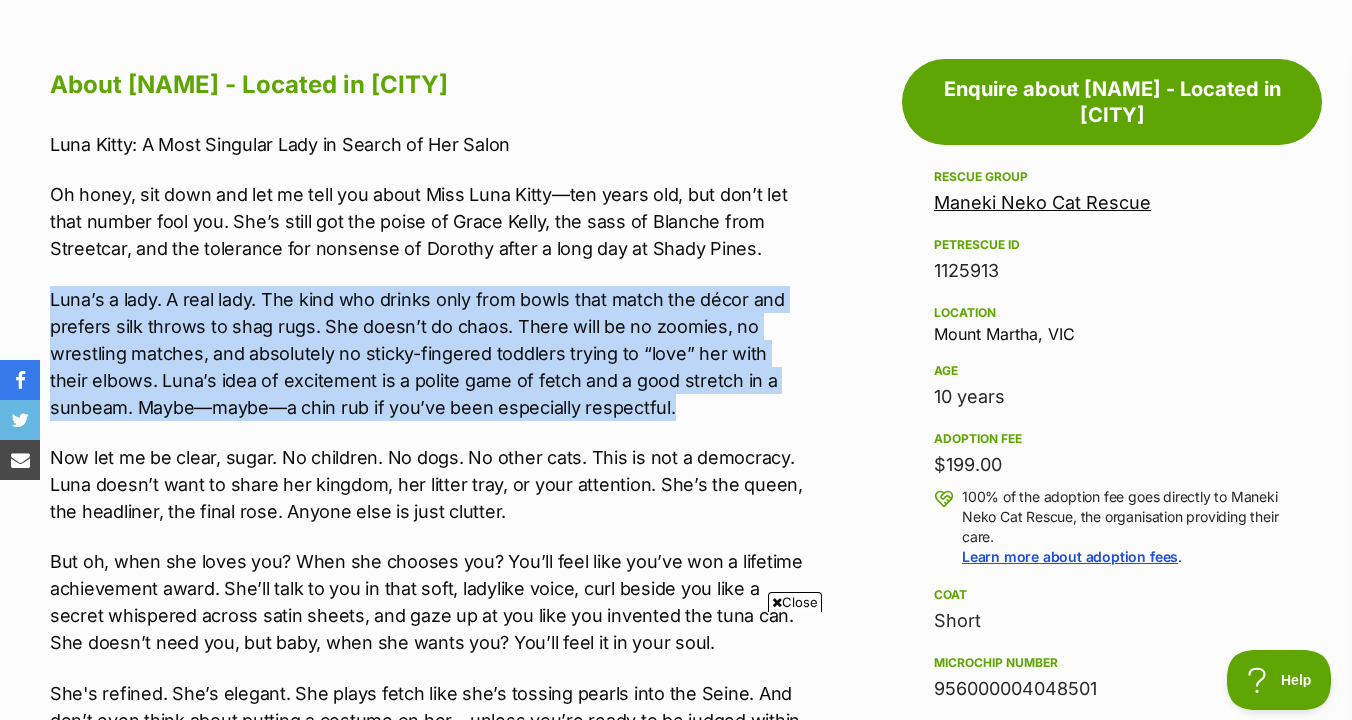 drag, startPoint x: 783, startPoint y: 268, endPoint x: 779, endPoint y: 421, distance: 153.05228 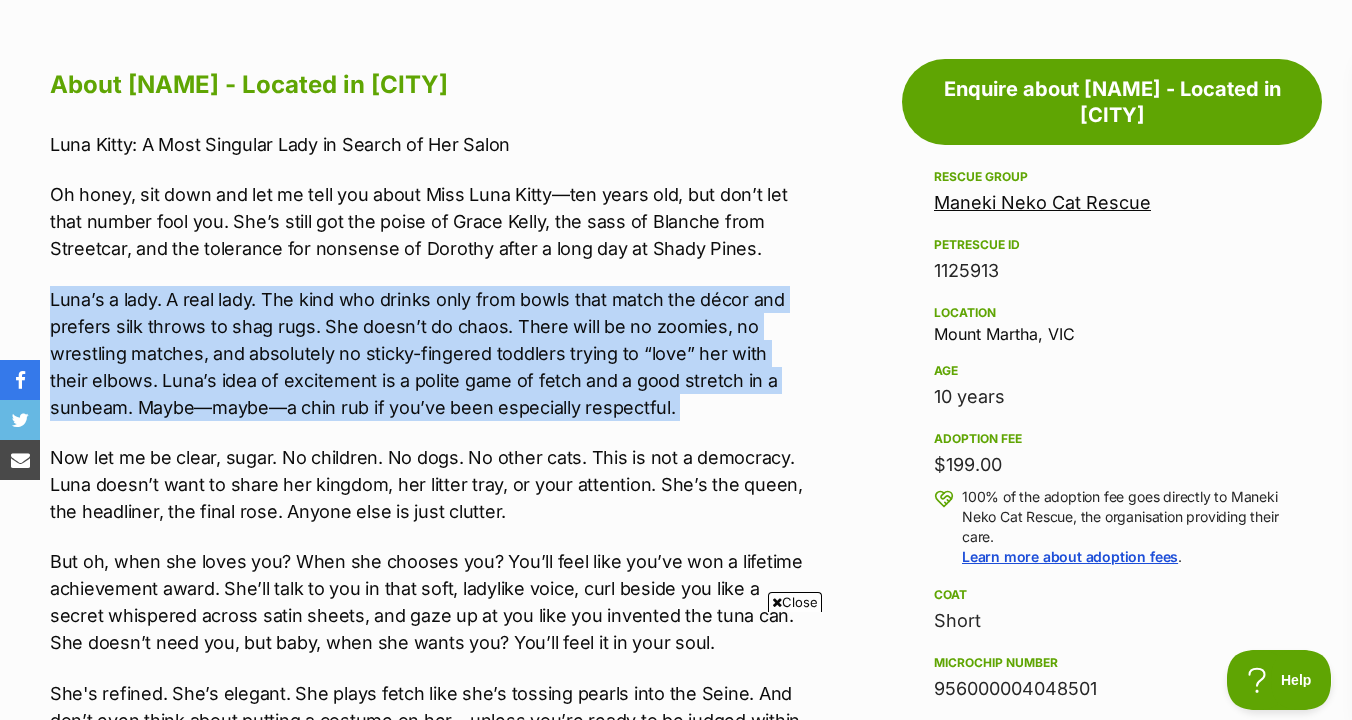 drag, startPoint x: 778, startPoint y: 421, endPoint x: 778, endPoint y: 284, distance: 137 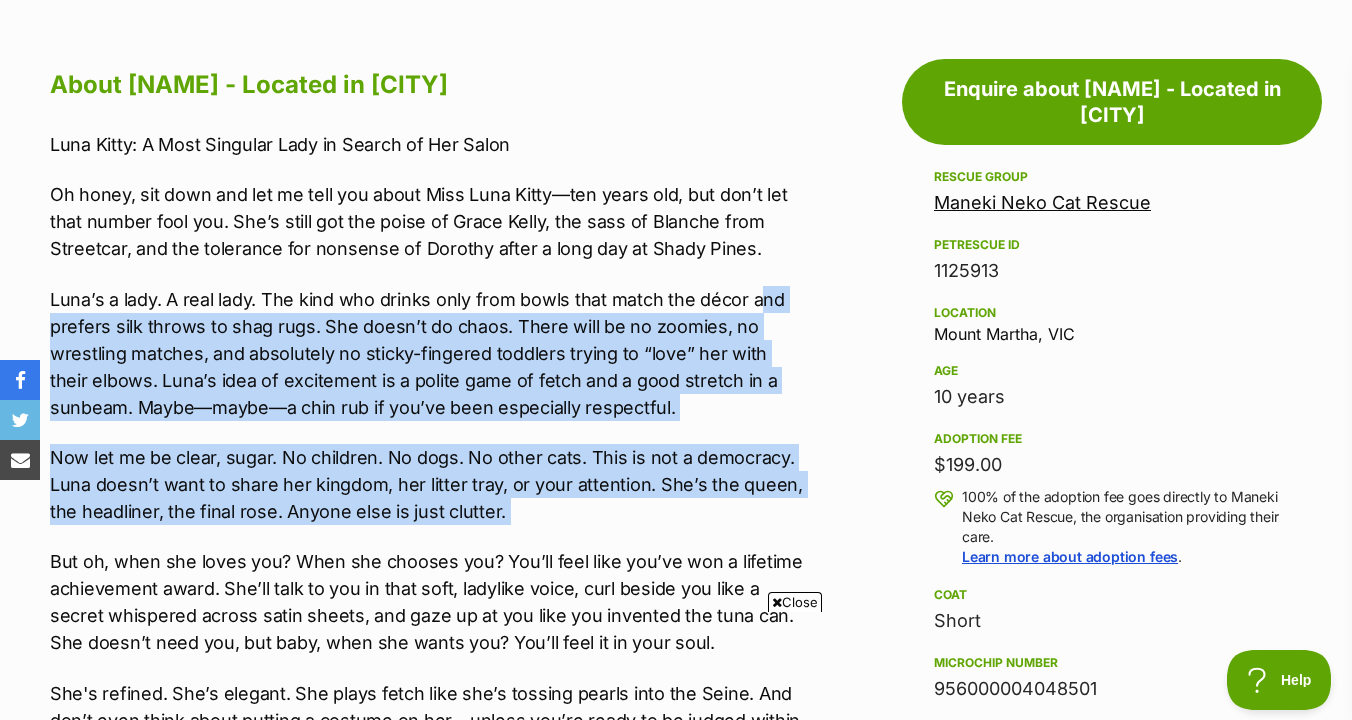 drag, startPoint x: 745, startPoint y: 541, endPoint x: 761, endPoint y: 291, distance: 250.51147 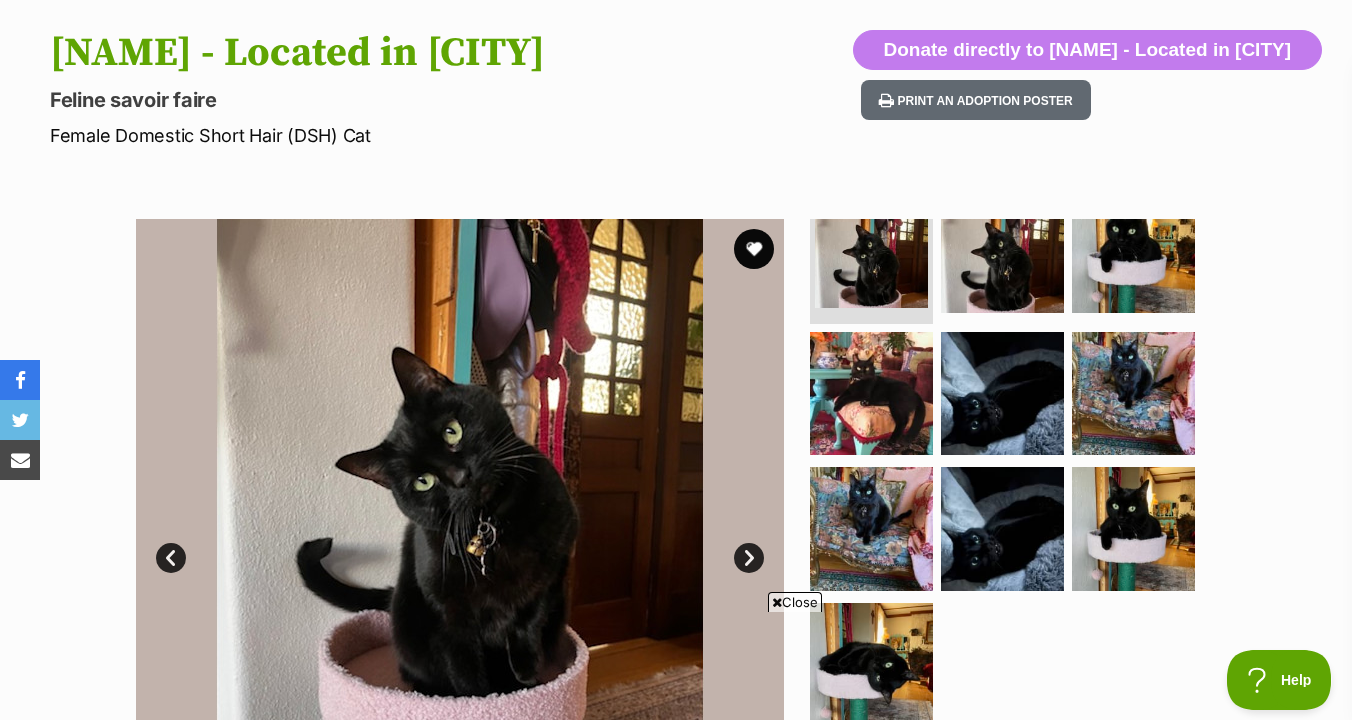 scroll, scrollTop: 231, scrollLeft: 0, axis: vertical 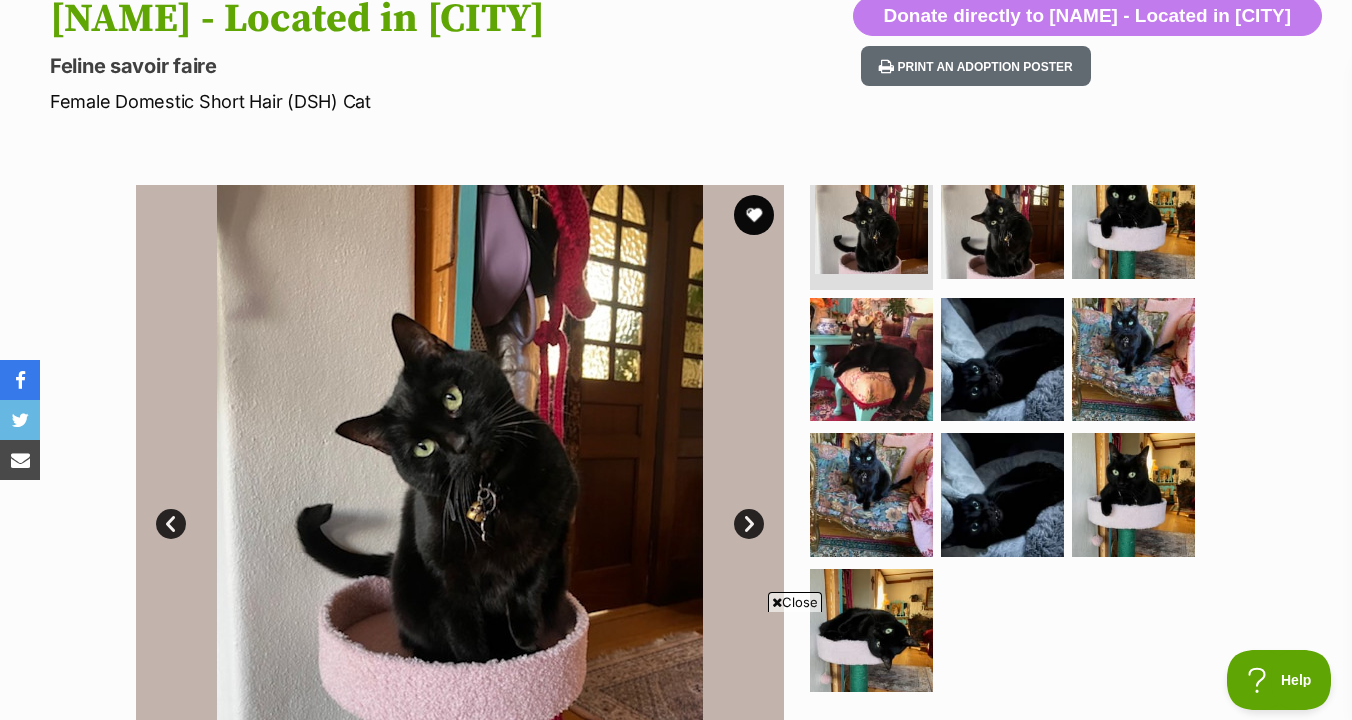 click on "Next" at bounding box center [749, 524] 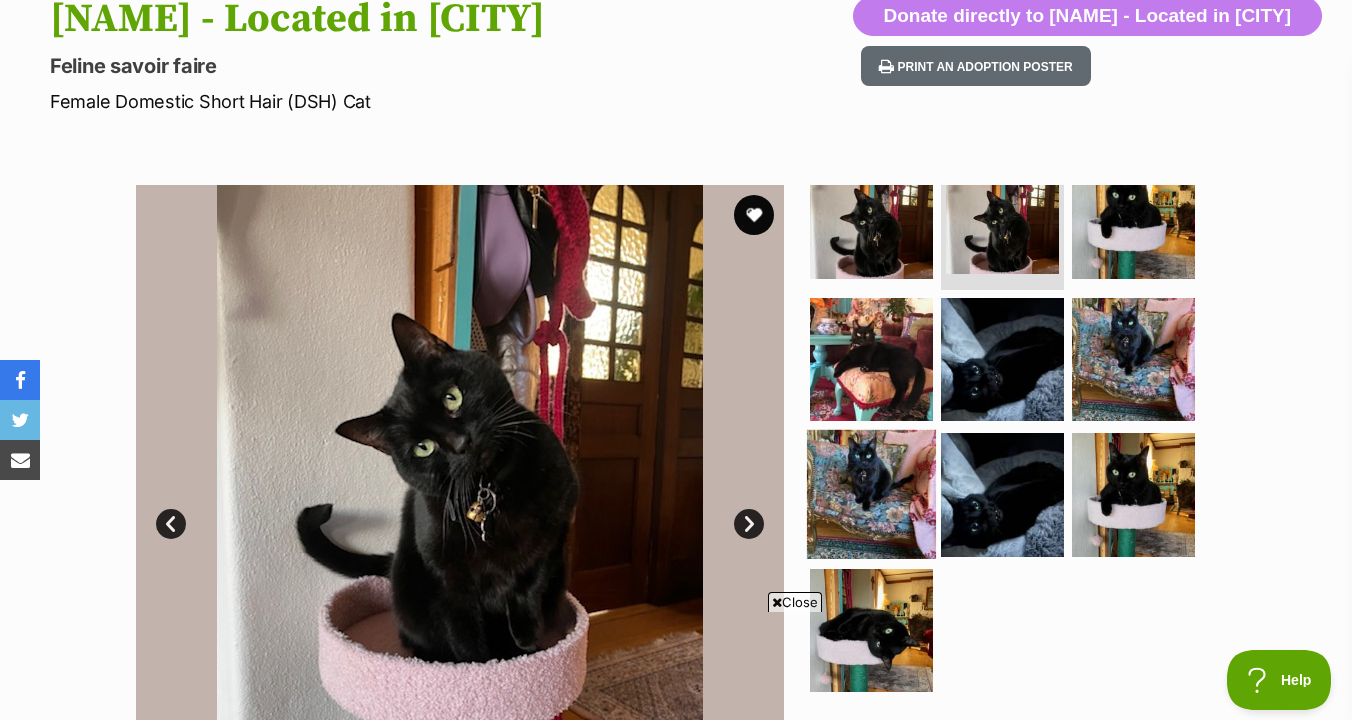 click at bounding box center [871, 494] 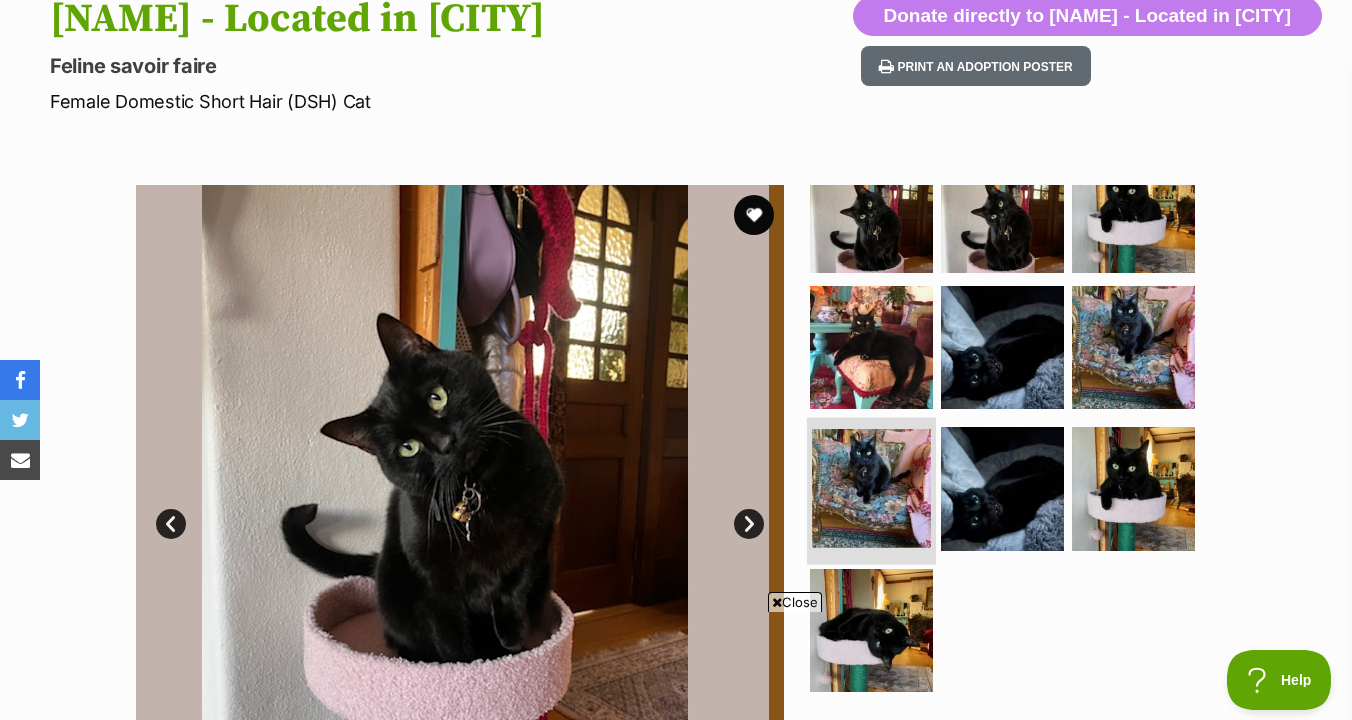 scroll, scrollTop: 29, scrollLeft: 0, axis: vertical 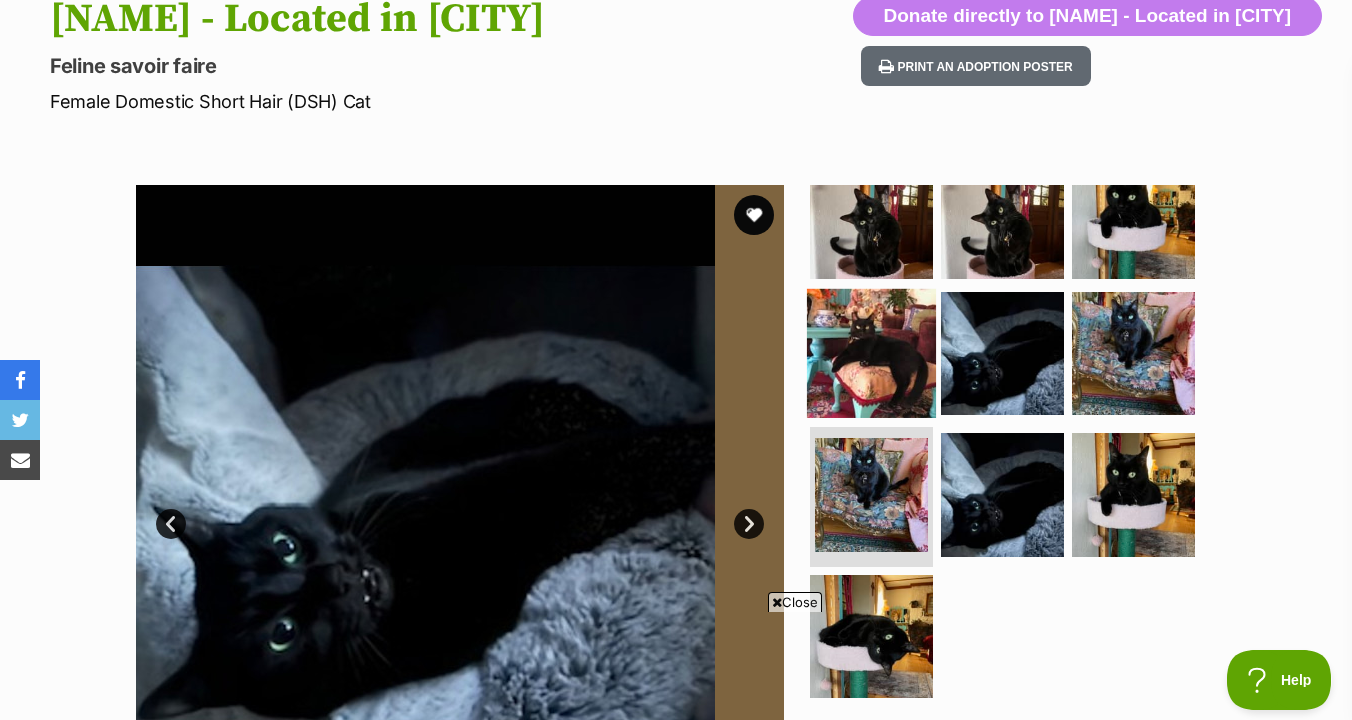 click at bounding box center (871, 352) 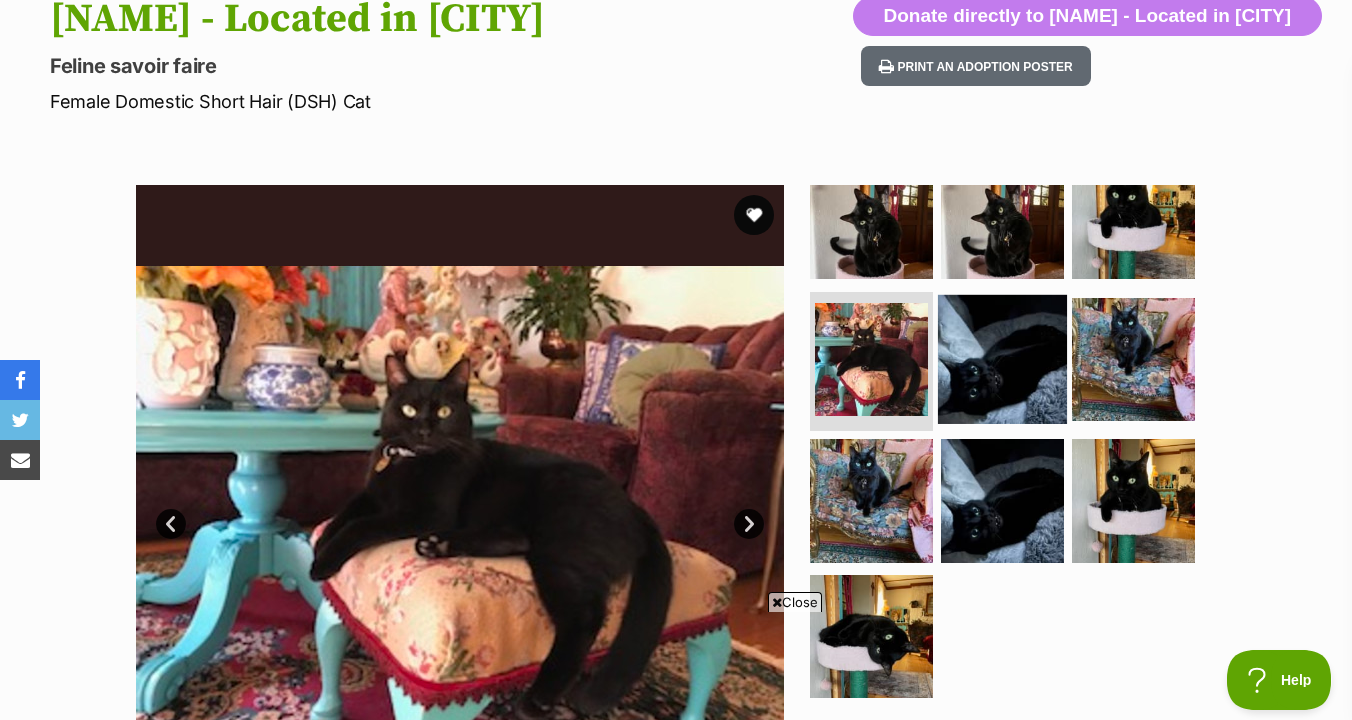 click at bounding box center [1002, 358] 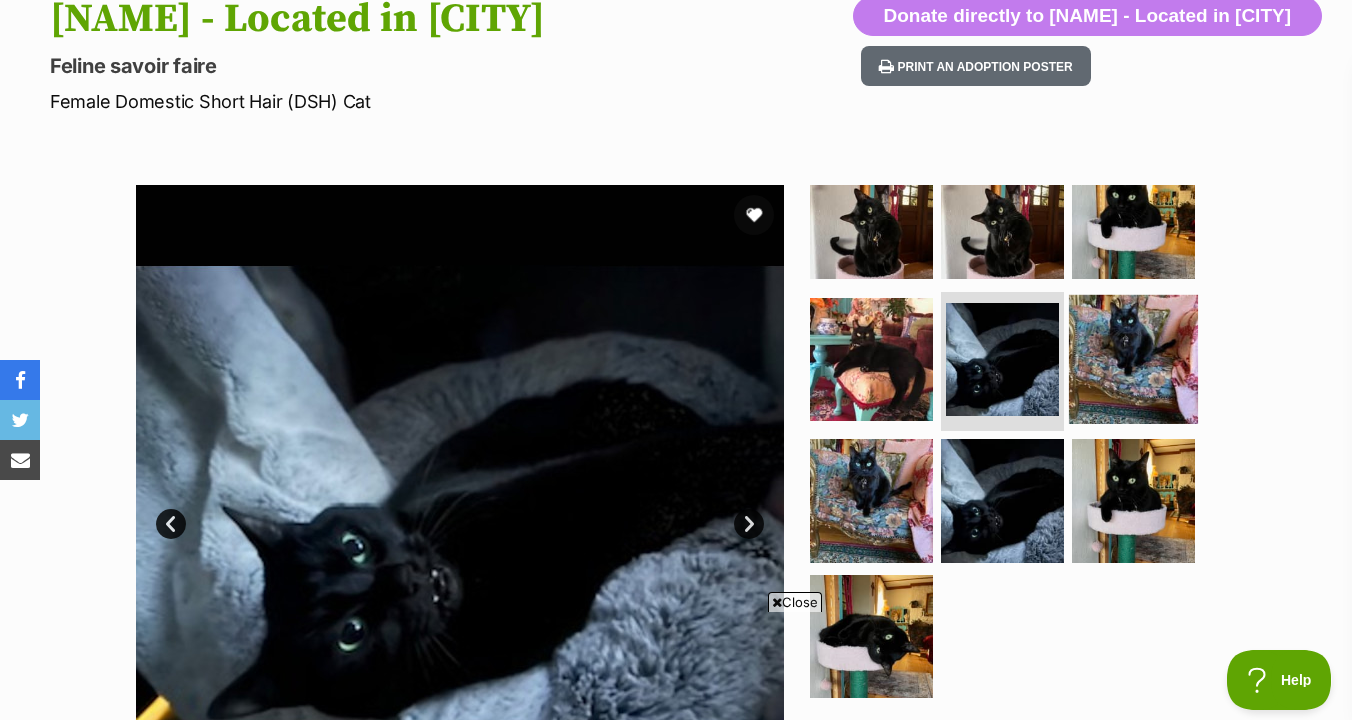 click at bounding box center [1133, 358] 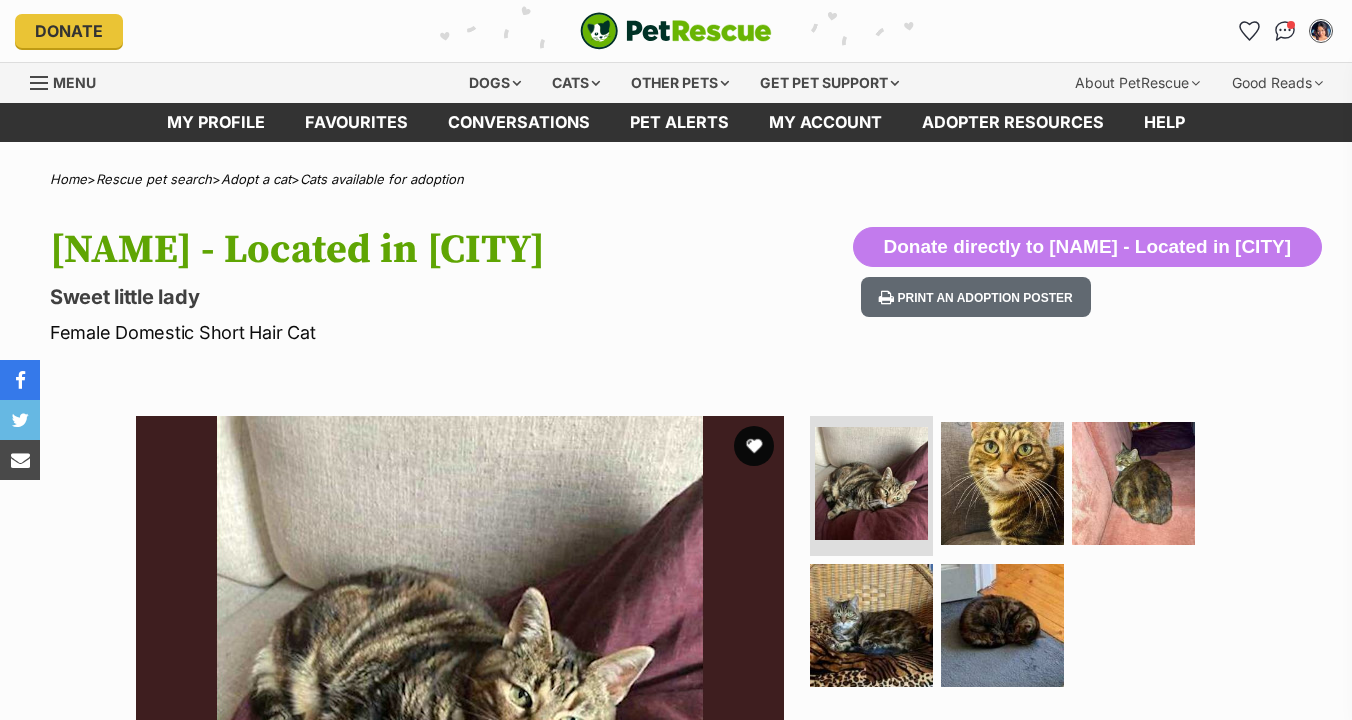 scroll, scrollTop: 200, scrollLeft: 0, axis: vertical 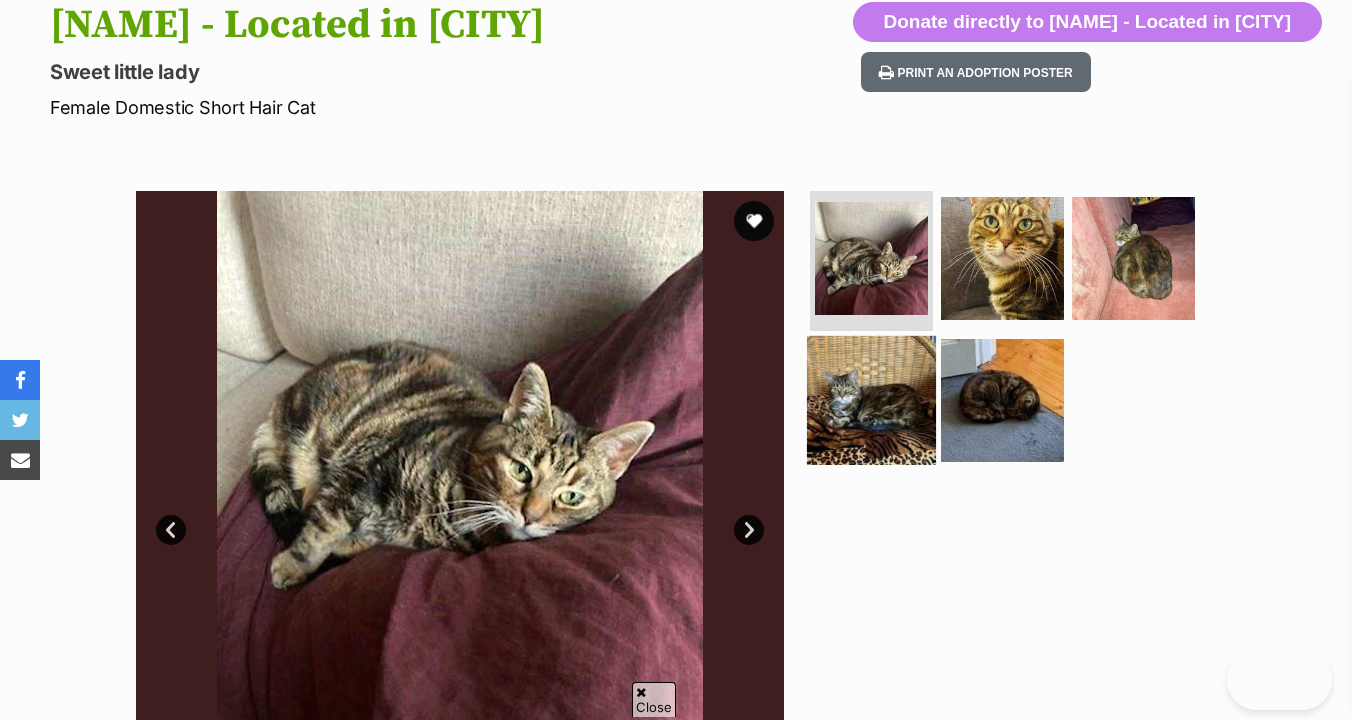 click at bounding box center (871, 399) 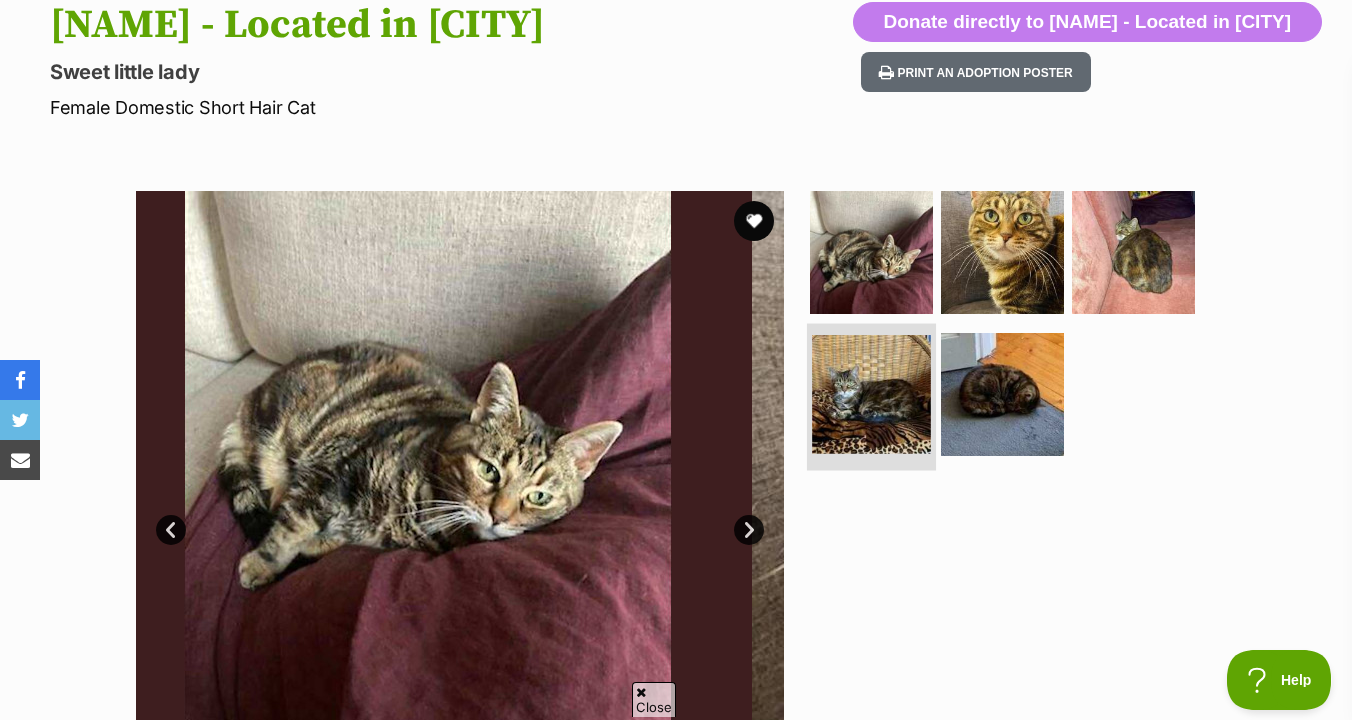 scroll, scrollTop: 0, scrollLeft: 0, axis: both 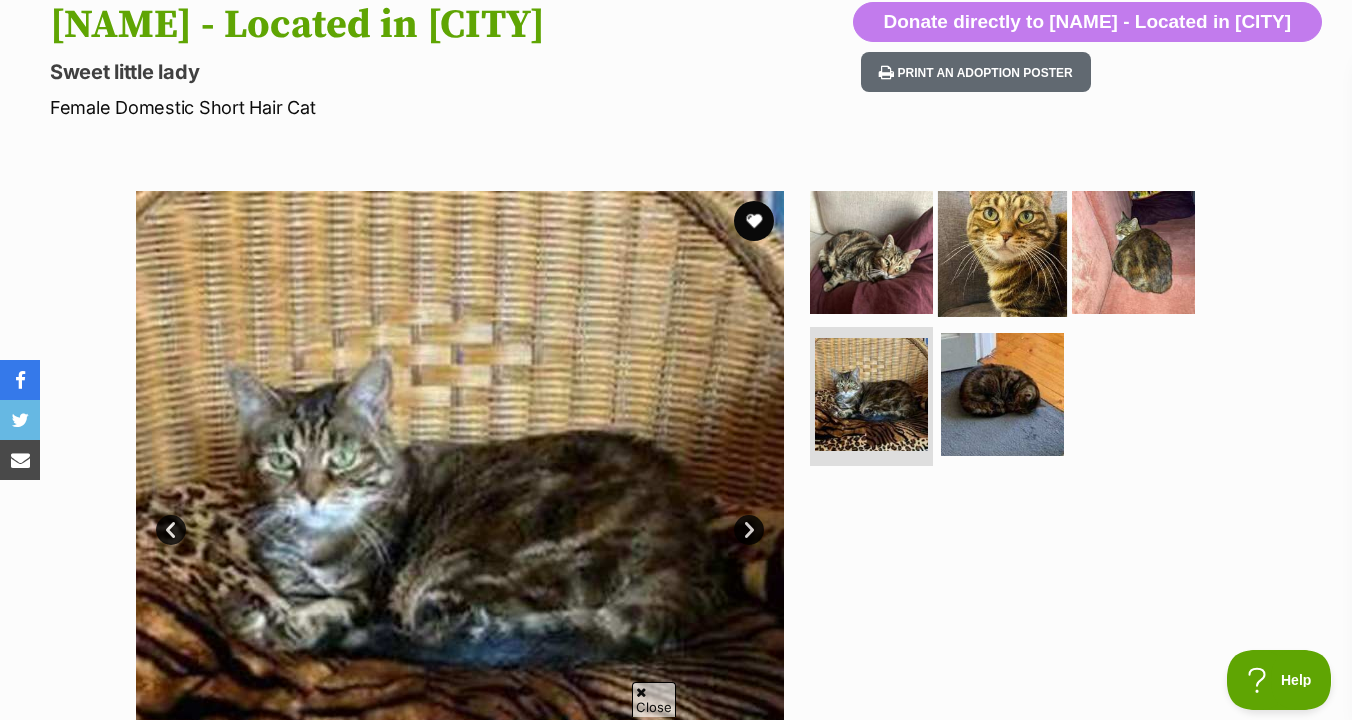 click at bounding box center (1002, 252) 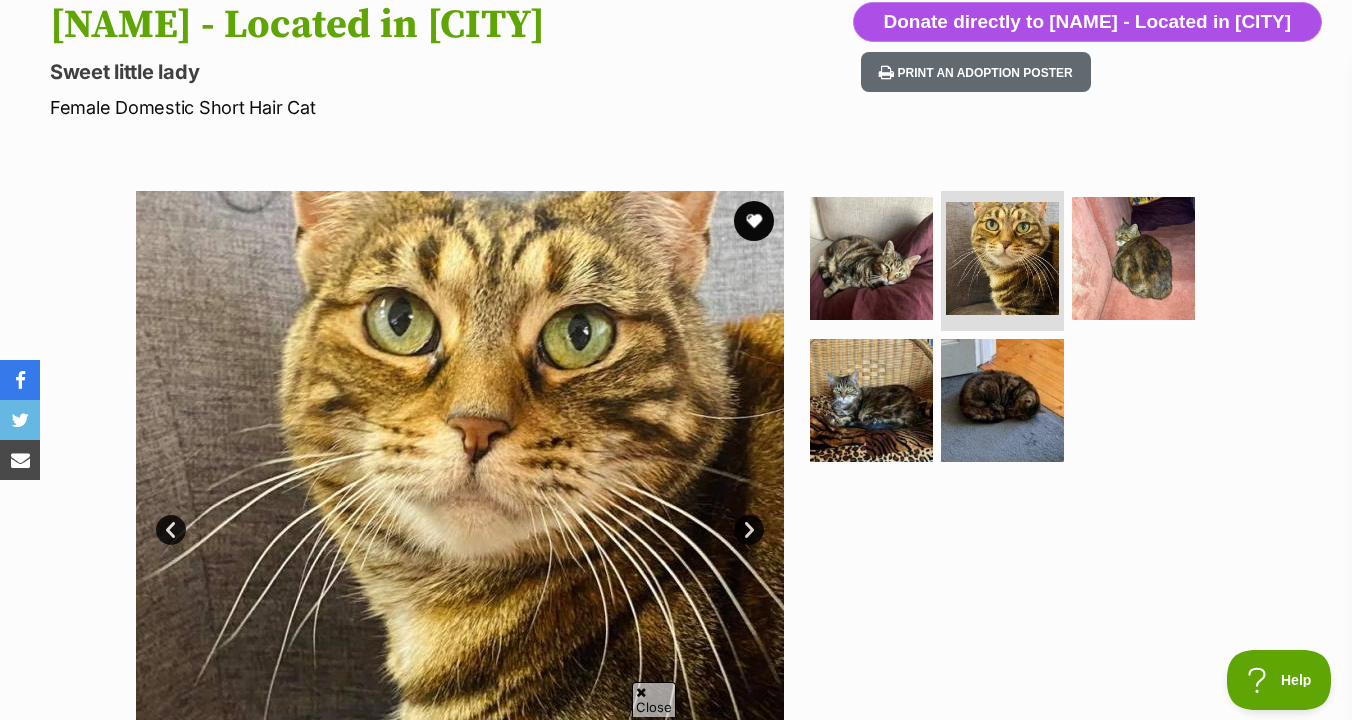 scroll, scrollTop: 0, scrollLeft: 0, axis: both 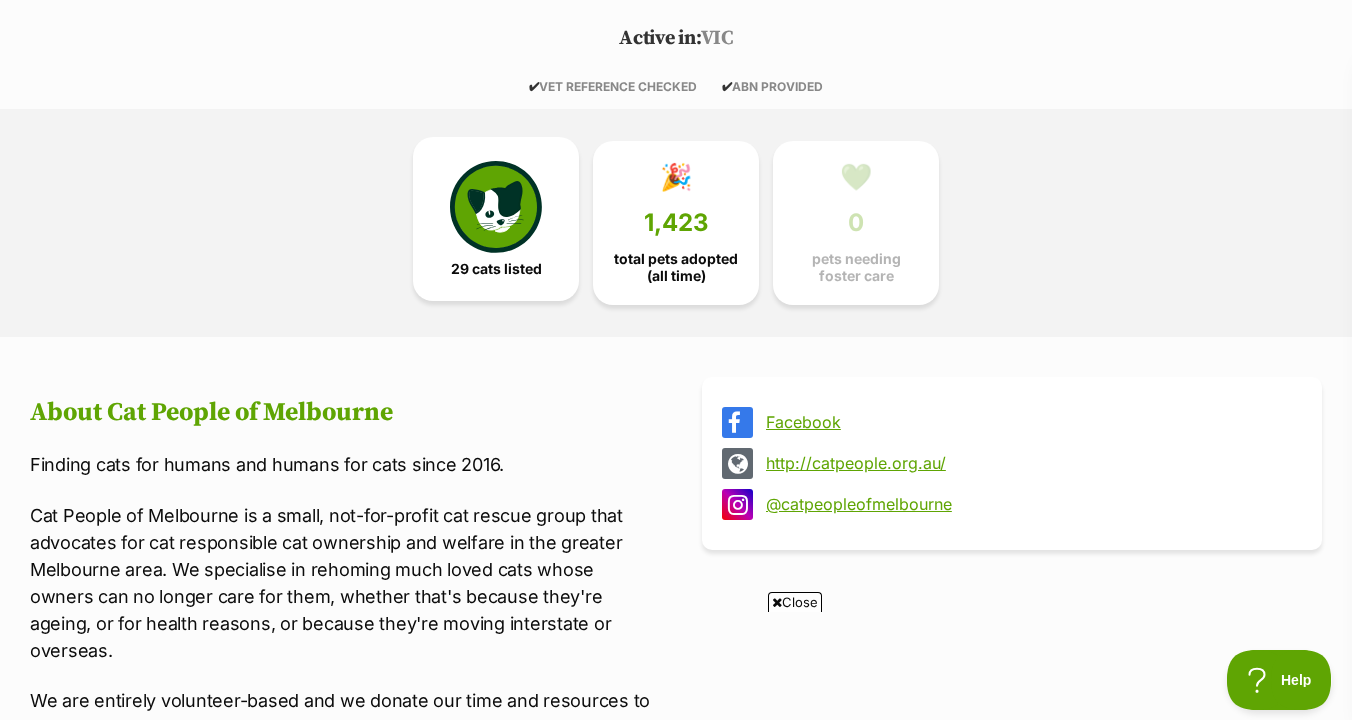 click on "29 cats listed" at bounding box center (496, 269) 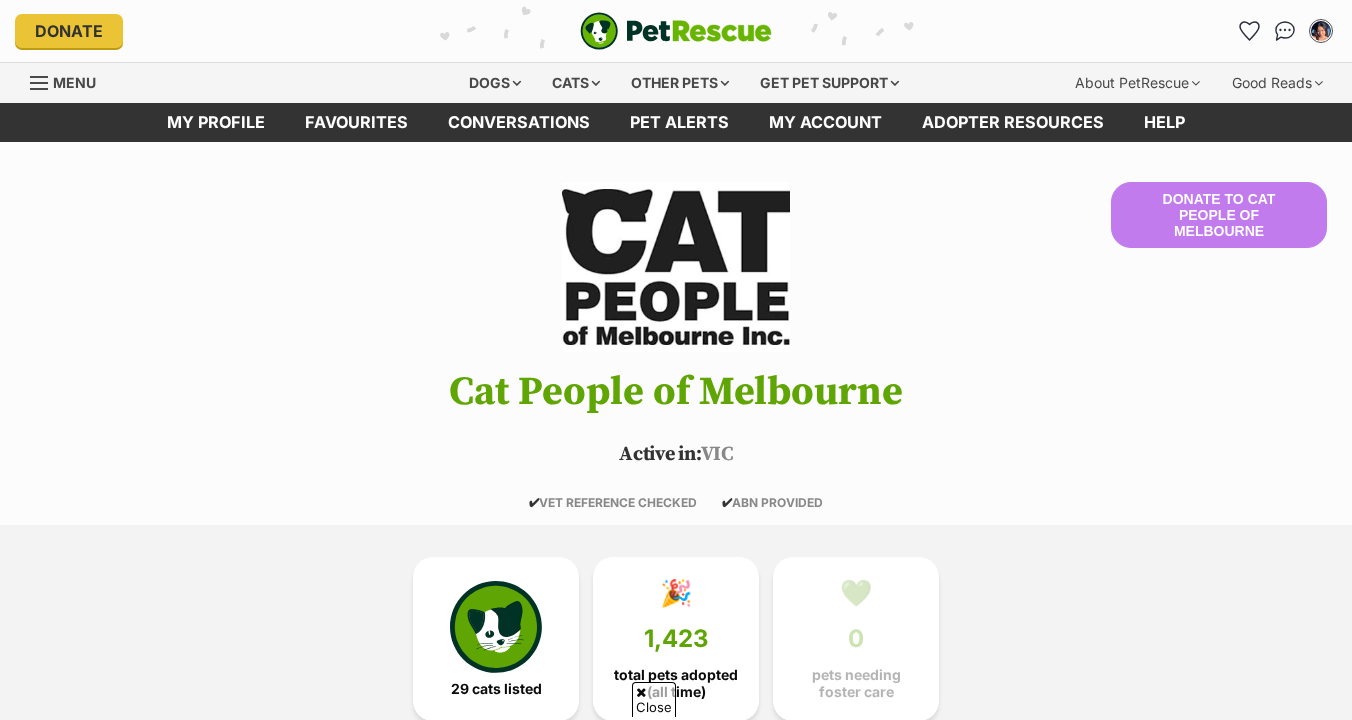 scroll, scrollTop: 1169, scrollLeft: 0, axis: vertical 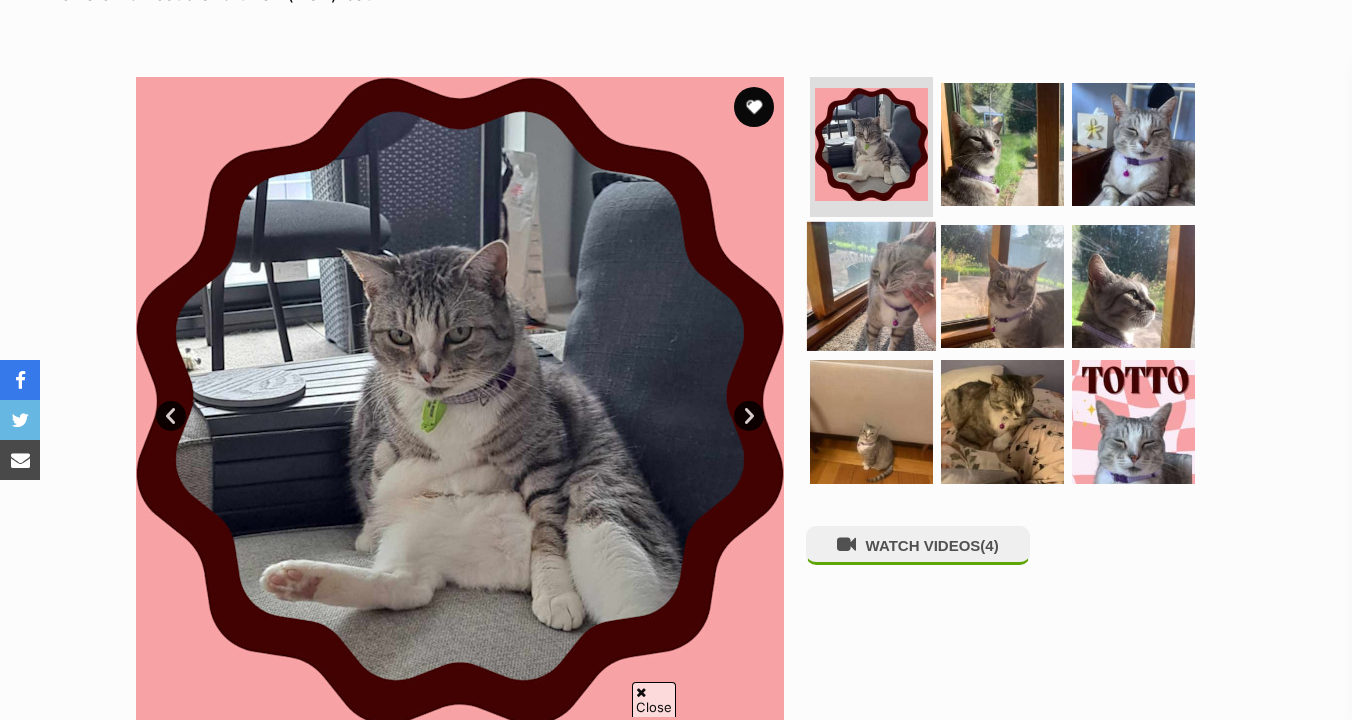 click at bounding box center [871, 285] 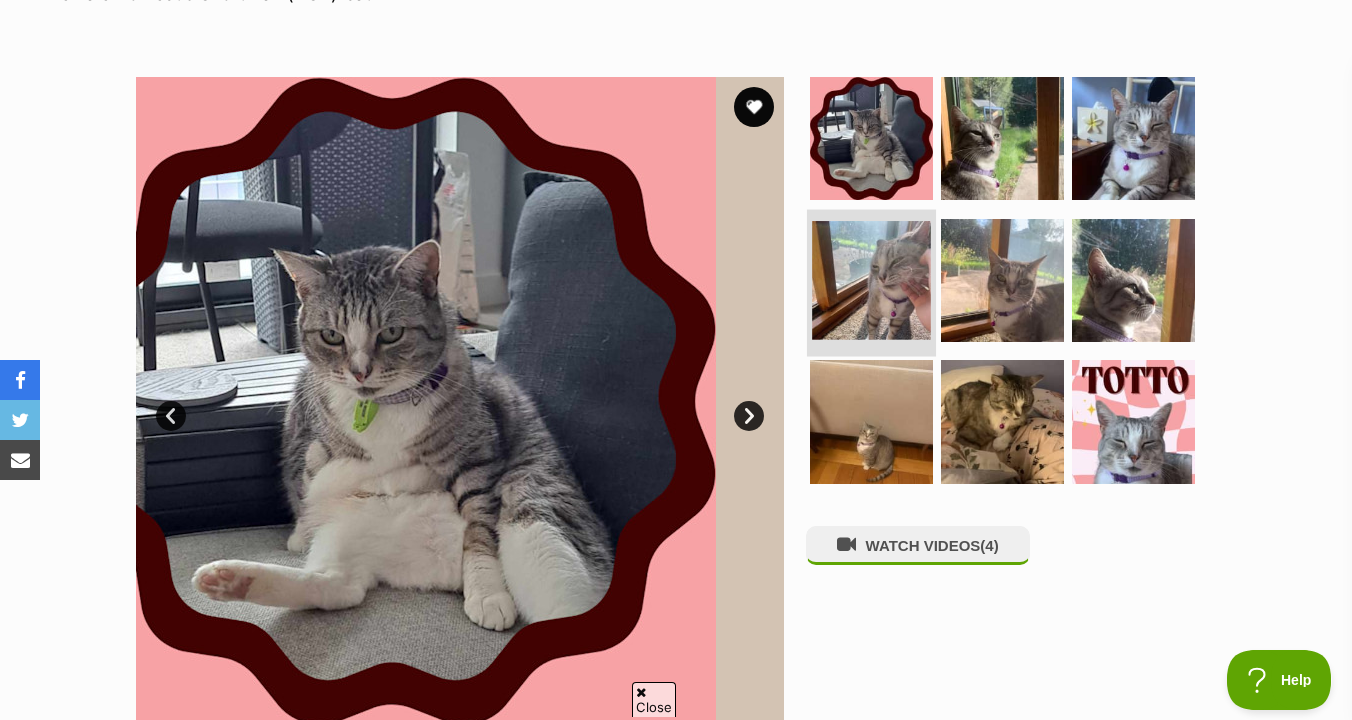 scroll, scrollTop: 0, scrollLeft: 0, axis: both 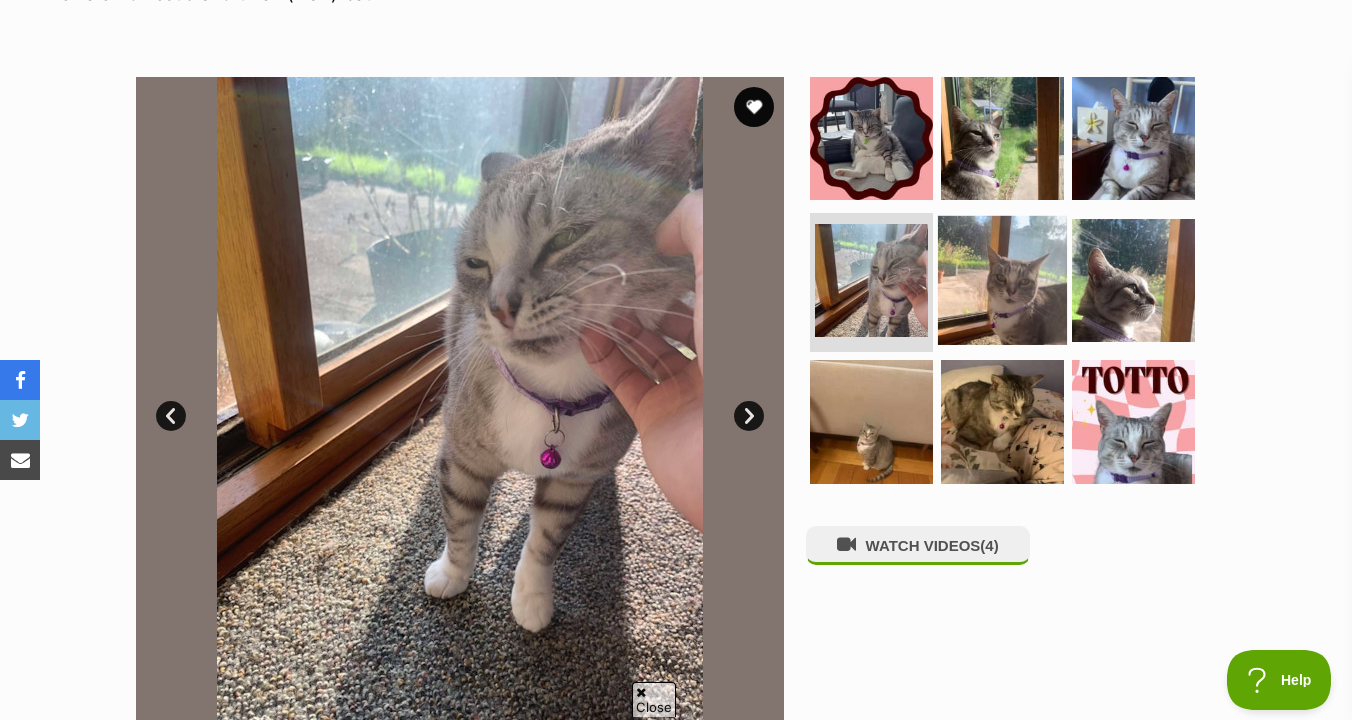 click at bounding box center [1002, 279] 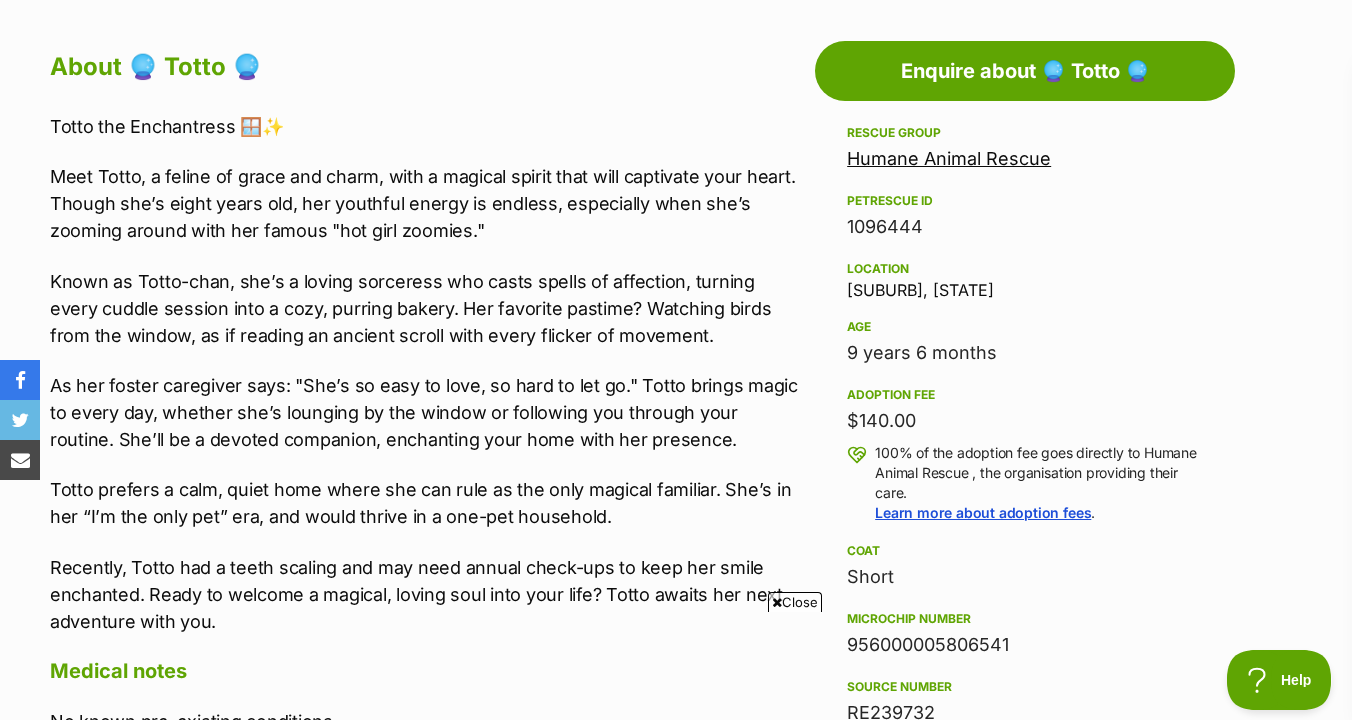 scroll, scrollTop: 0, scrollLeft: 0, axis: both 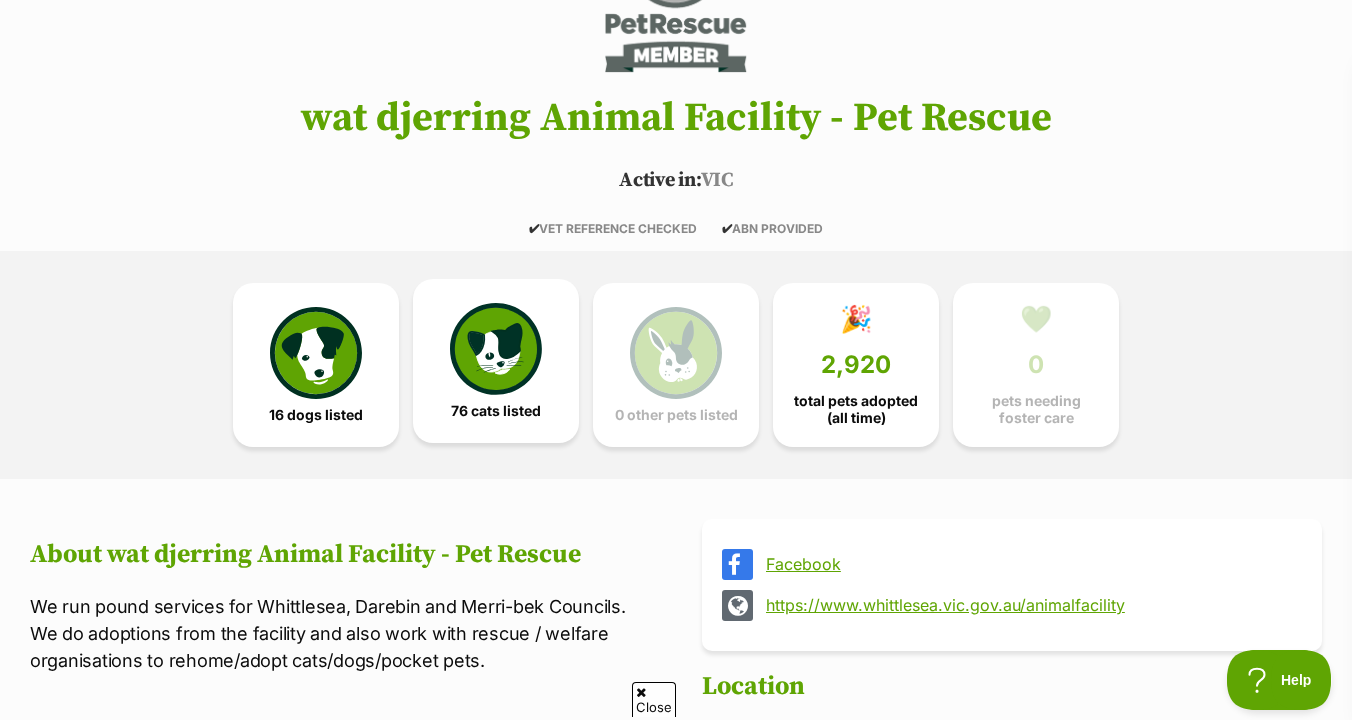 click on "76 cats listed" at bounding box center (496, 361) 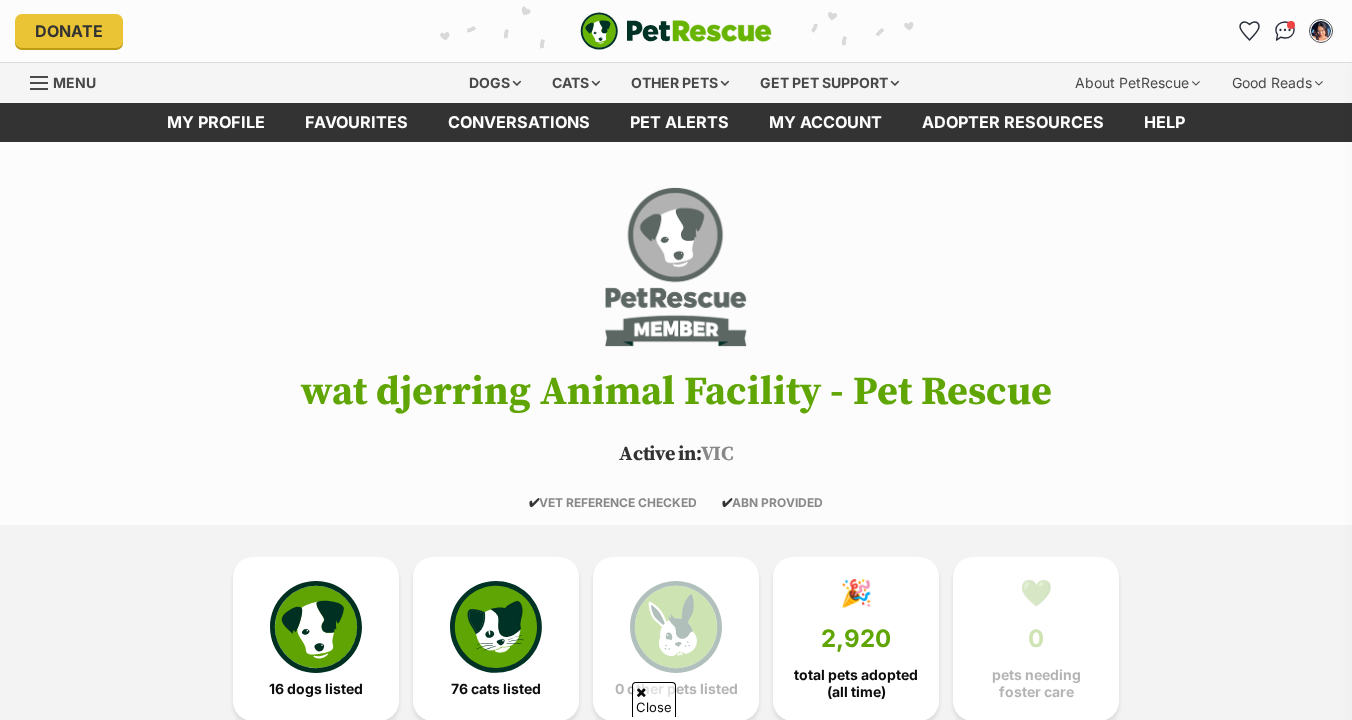scroll, scrollTop: 1633, scrollLeft: 0, axis: vertical 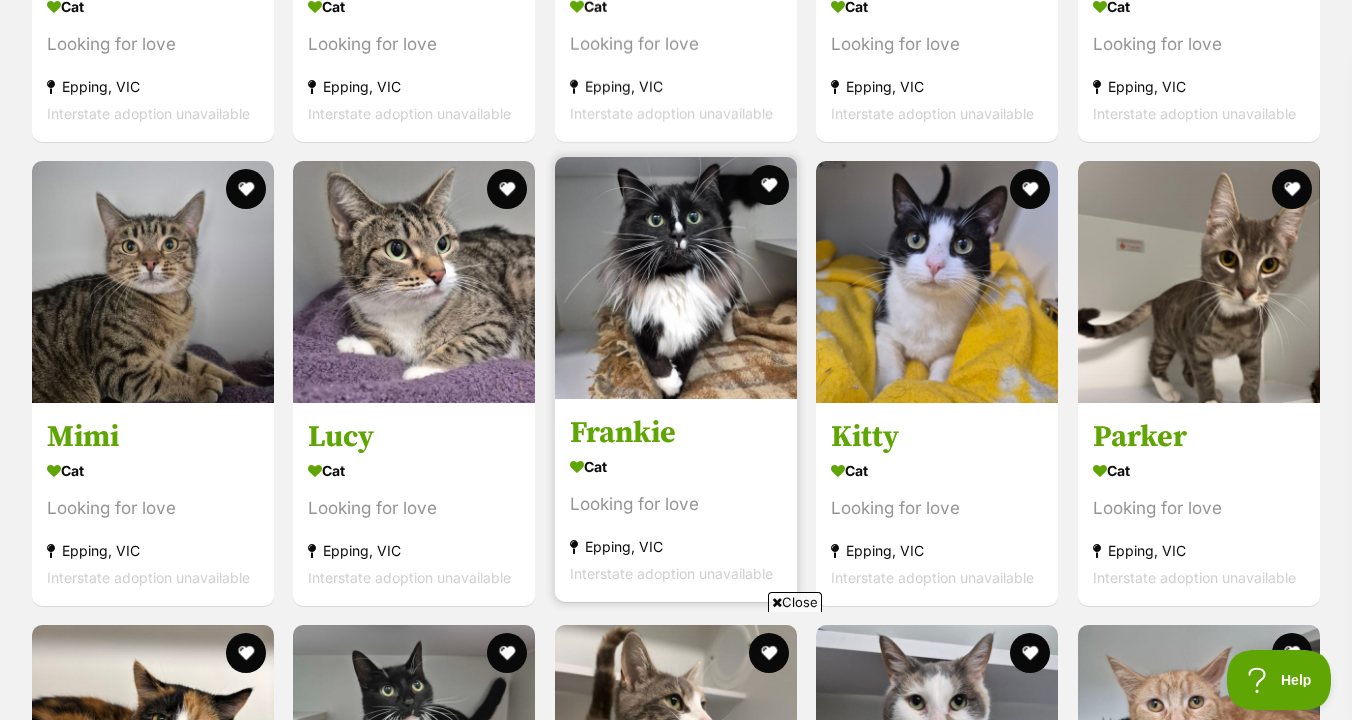 click at bounding box center (676, 278) 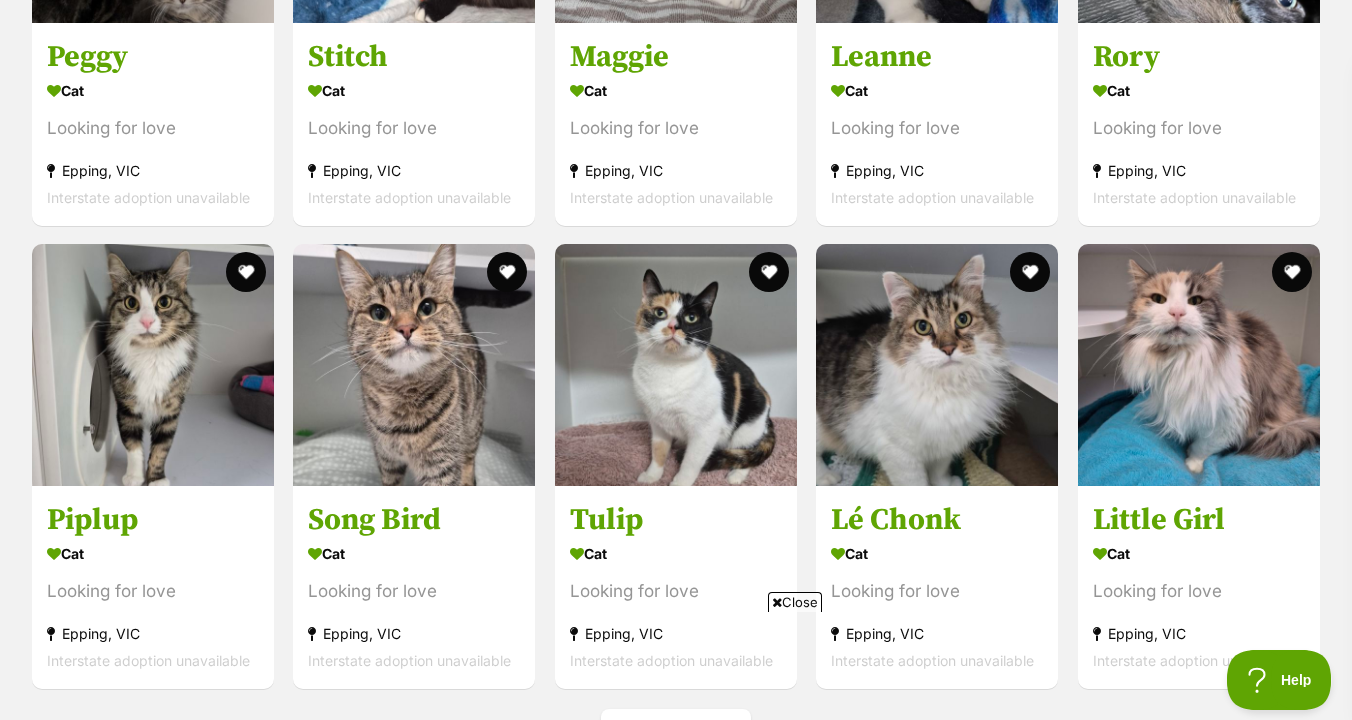 scroll, scrollTop: 7226, scrollLeft: 0, axis: vertical 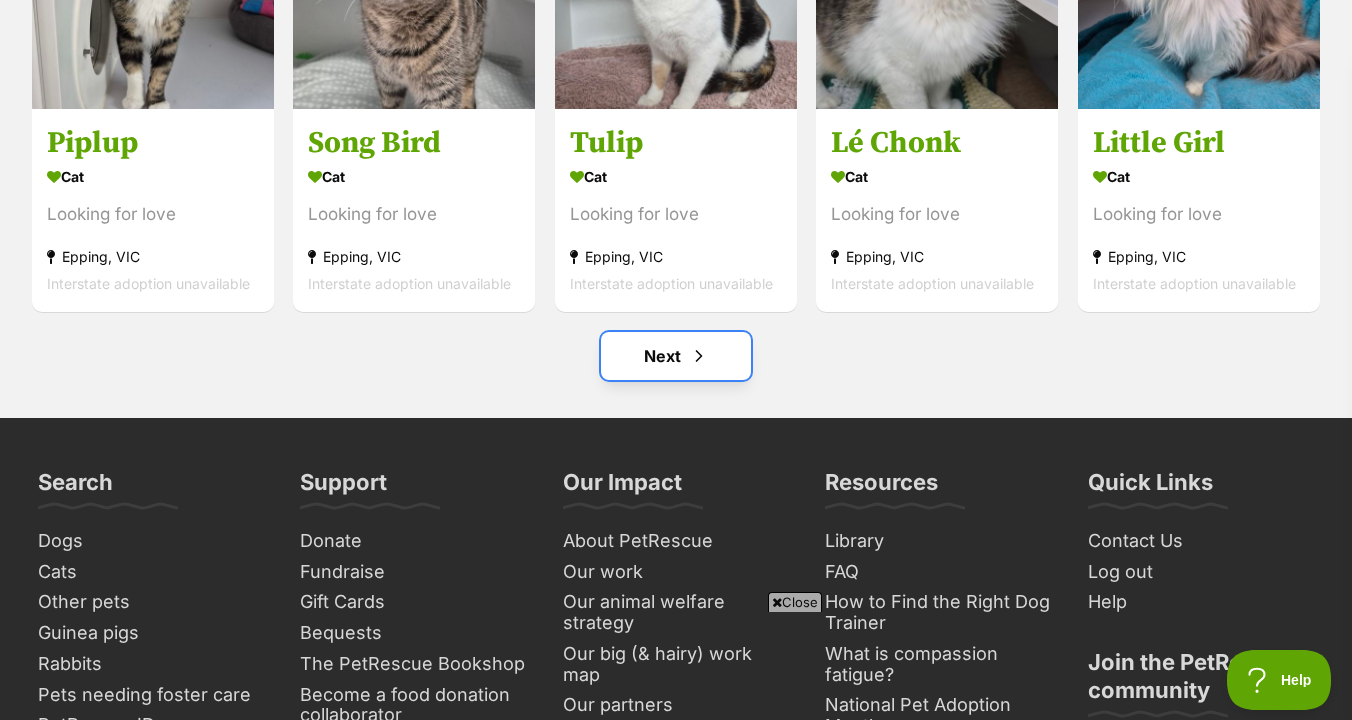 click on "Next" at bounding box center [676, 356] 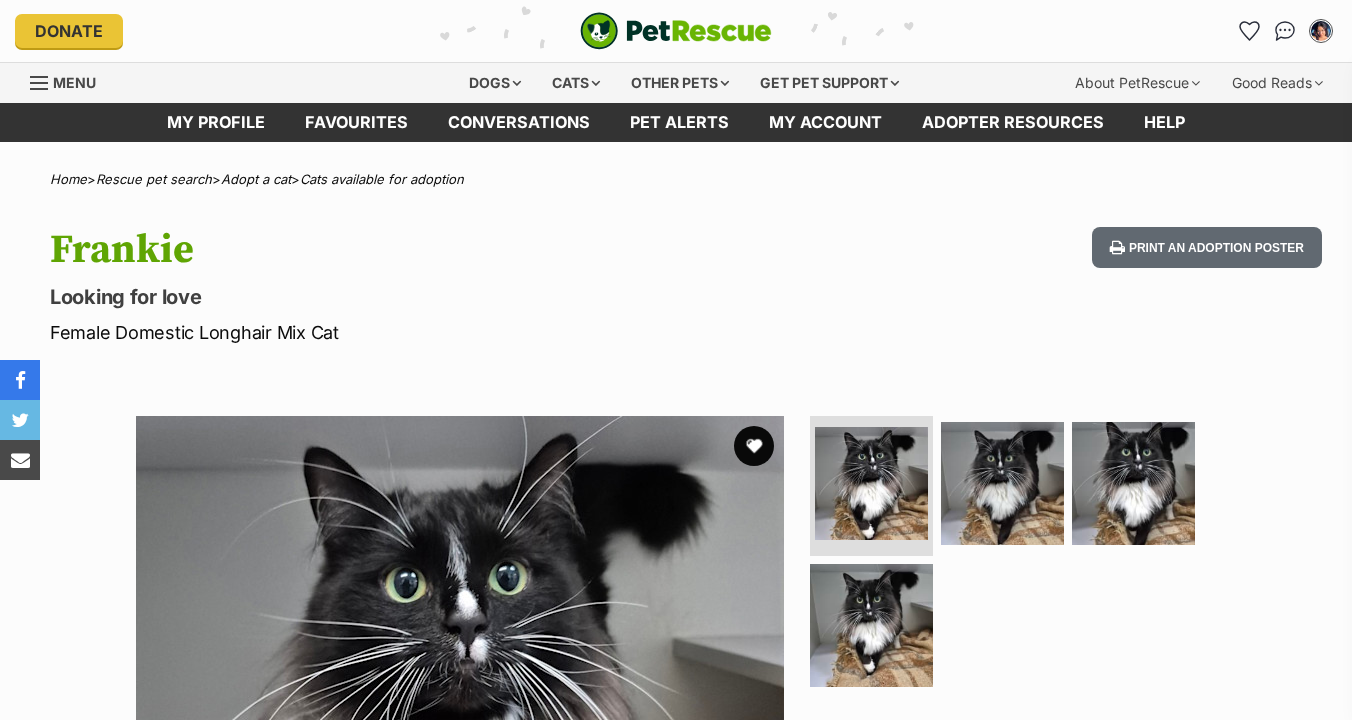 scroll, scrollTop: 0, scrollLeft: 0, axis: both 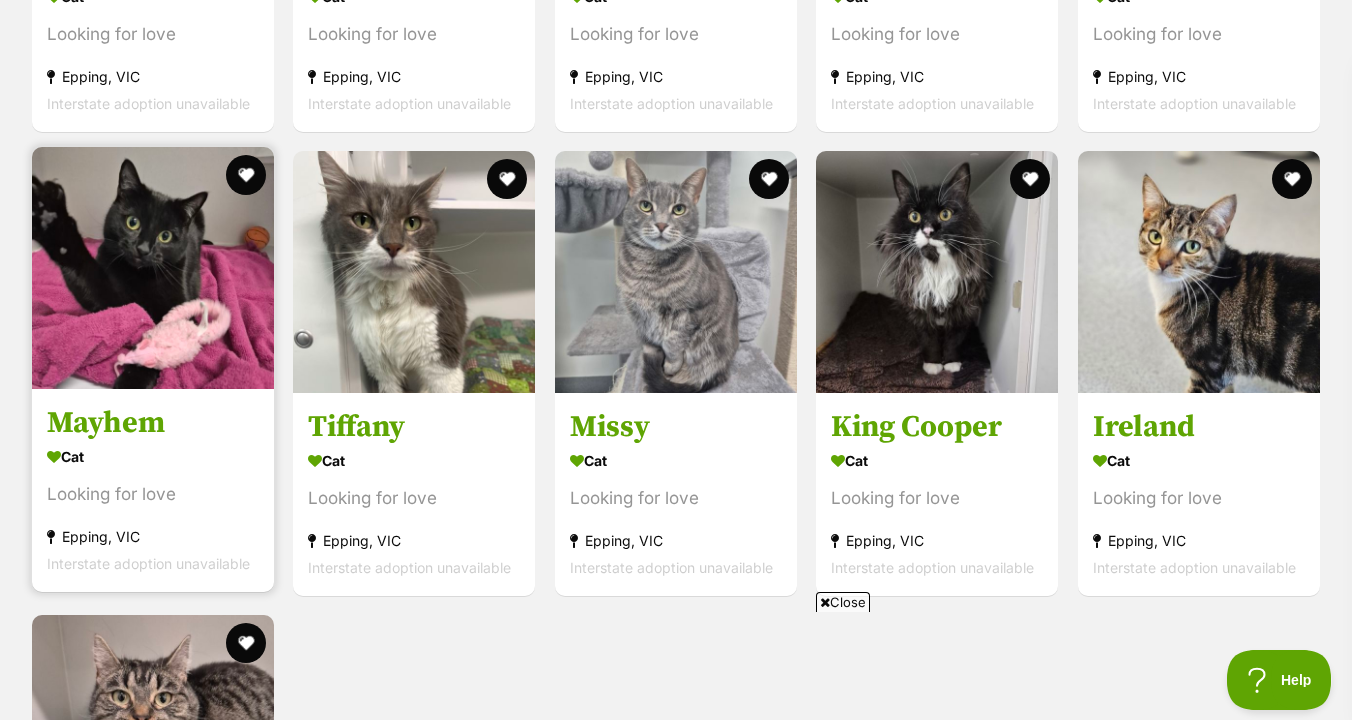 click at bounding box center (153, 268) 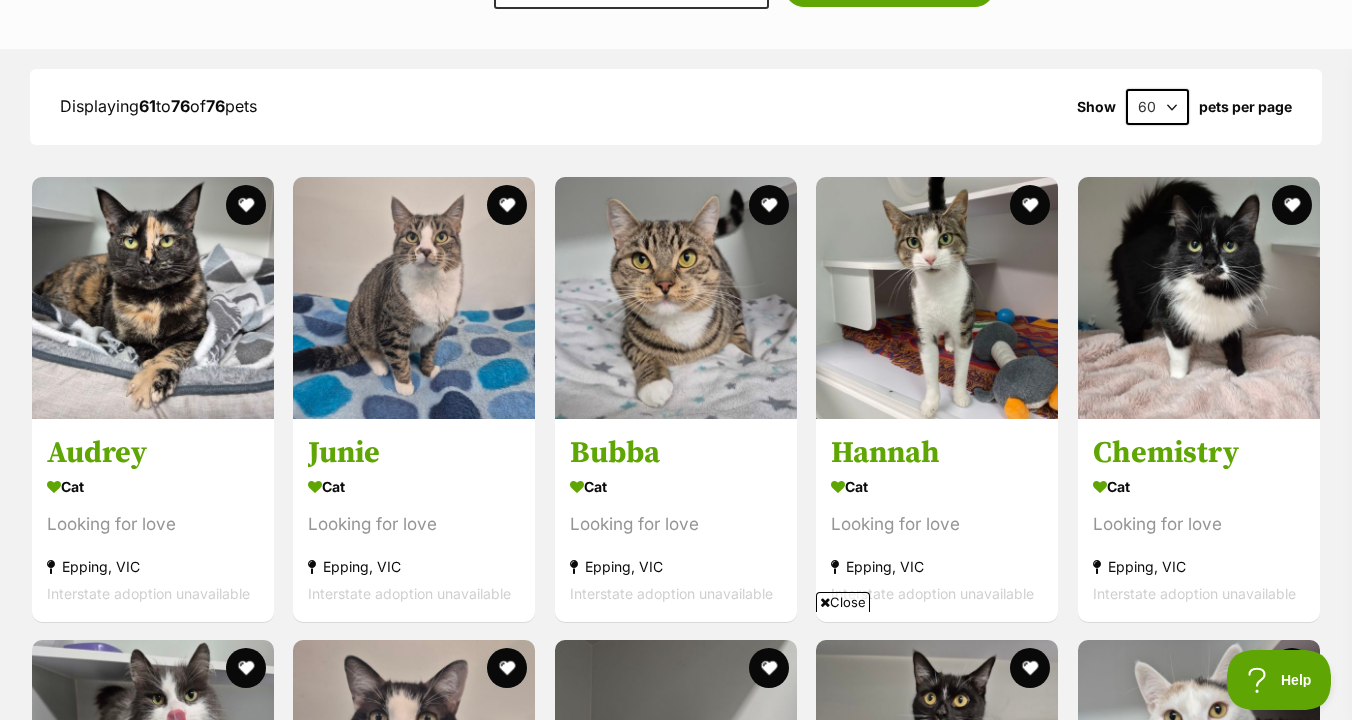 scroll, scrollTop: 1812, scrollLeft: 0, axis: vertical 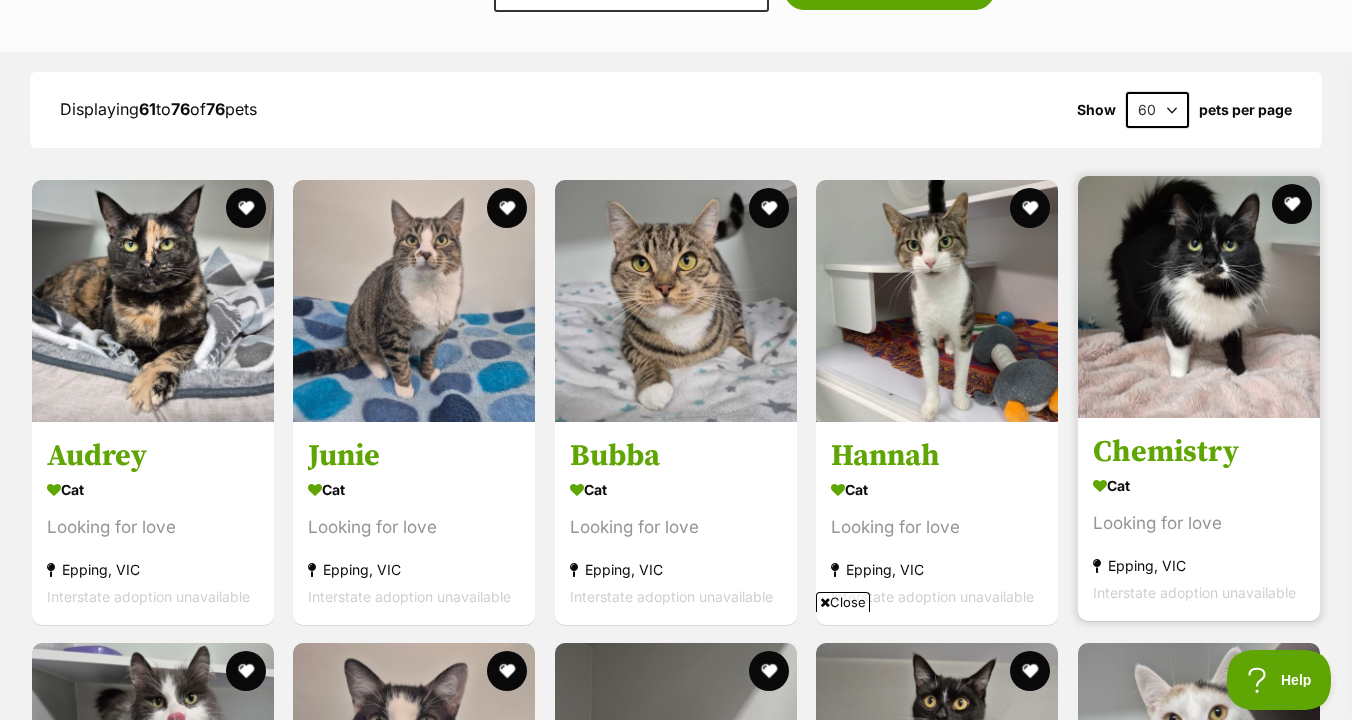 click at bounding box center (1199, 297) 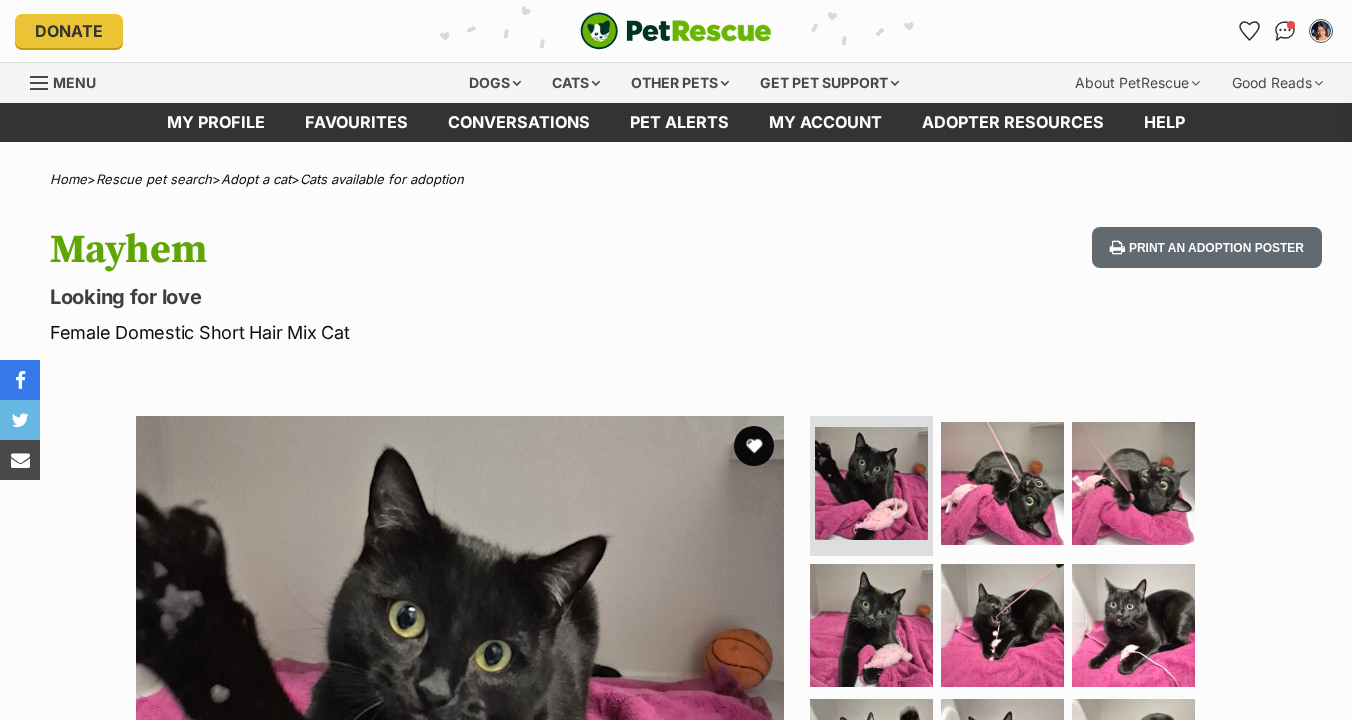 scroll, scrollTop: 271, scrollLeft: 0, axis: vertical 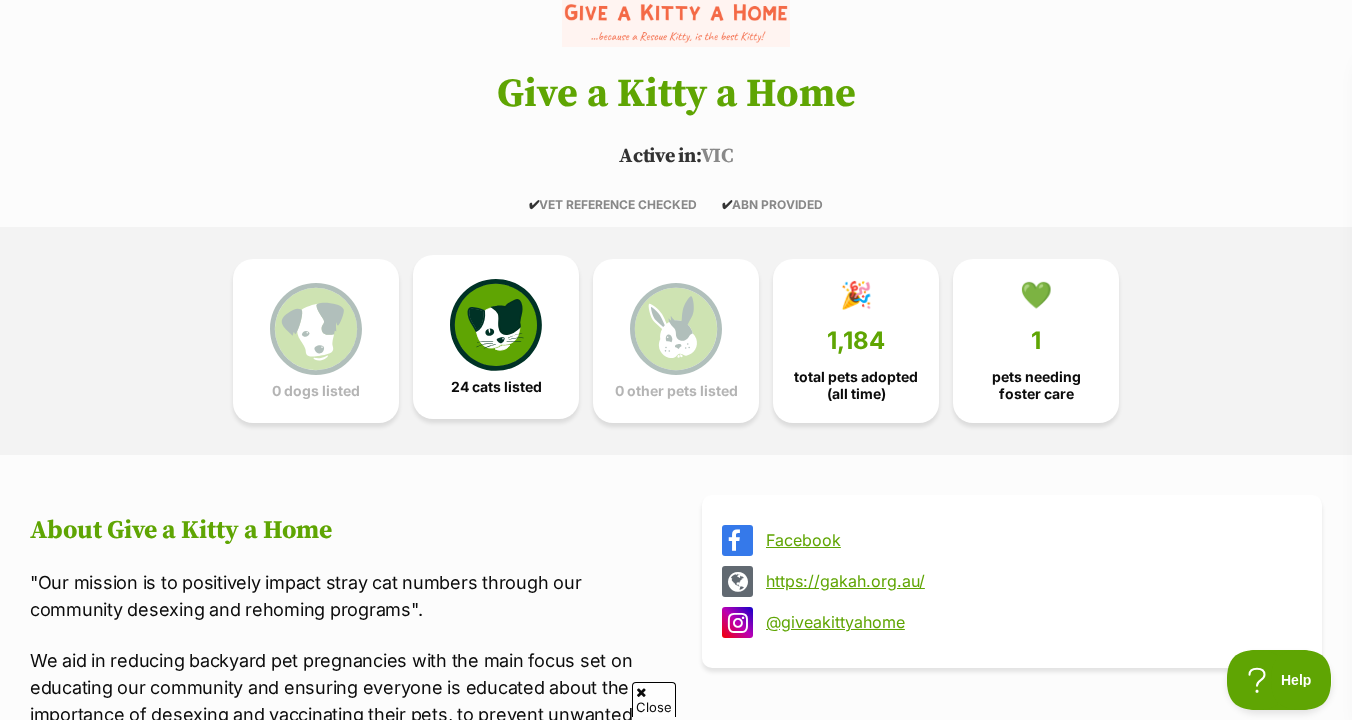 click at bounding box center [496, 325] 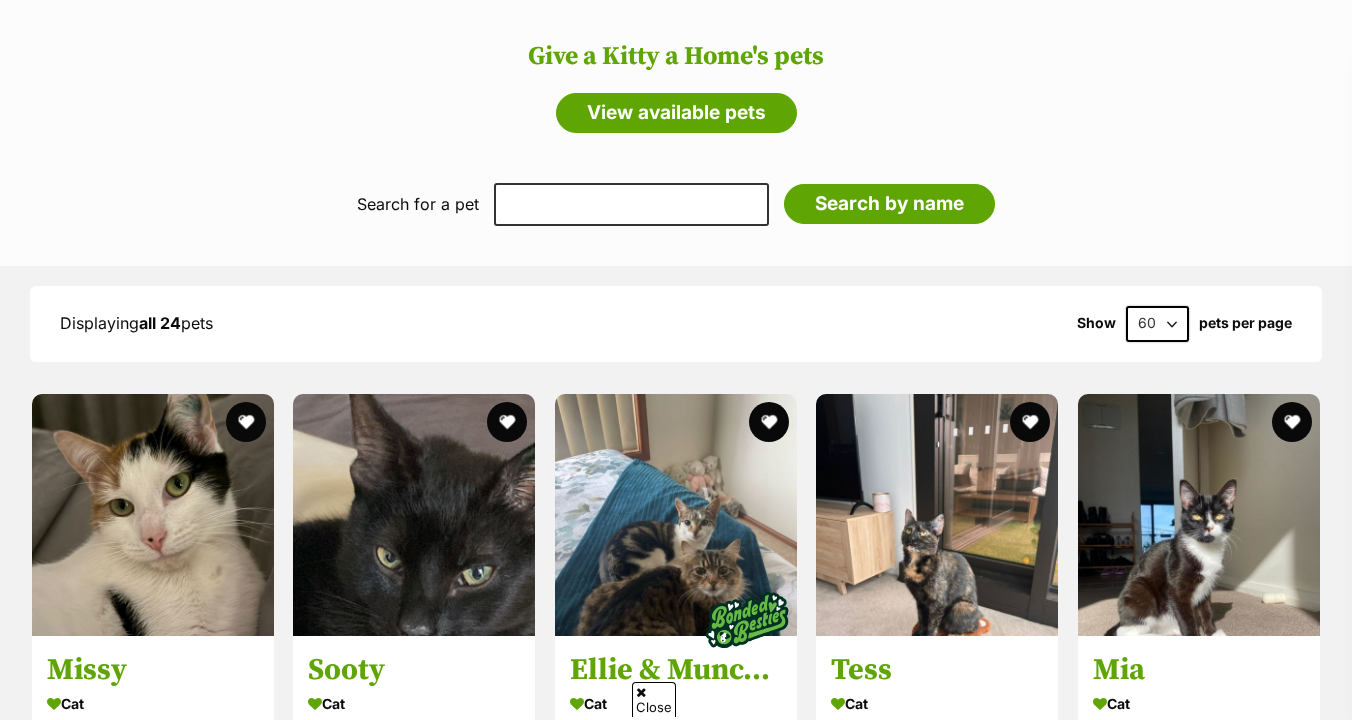 scroll, scrollTop: 0, scrollLeft: 0, axis: both 